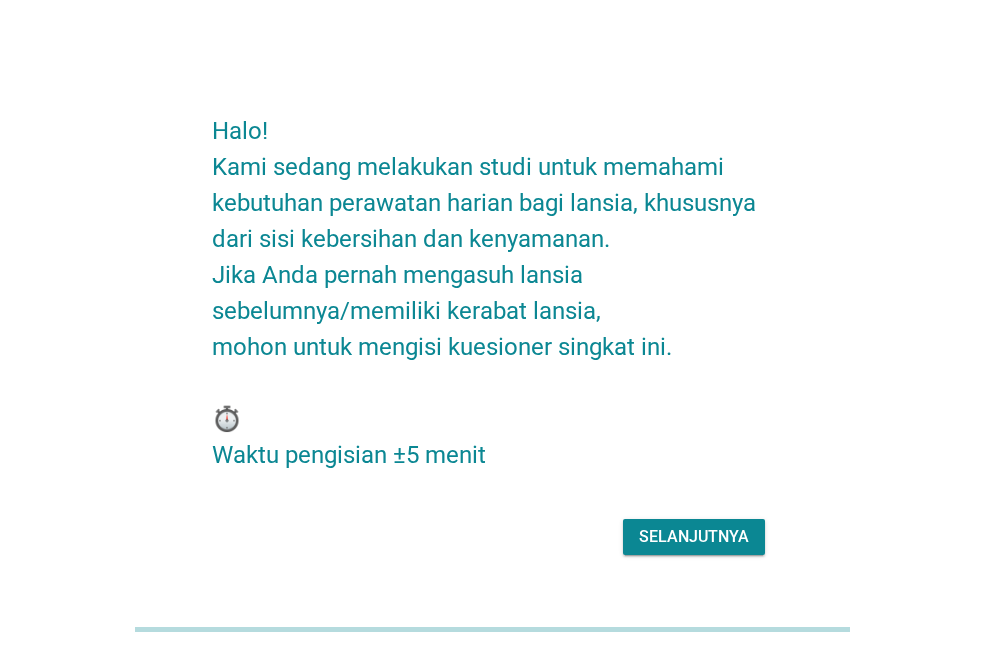 scroll, scrollTop: 0, scrollLeft: 0, axis: both 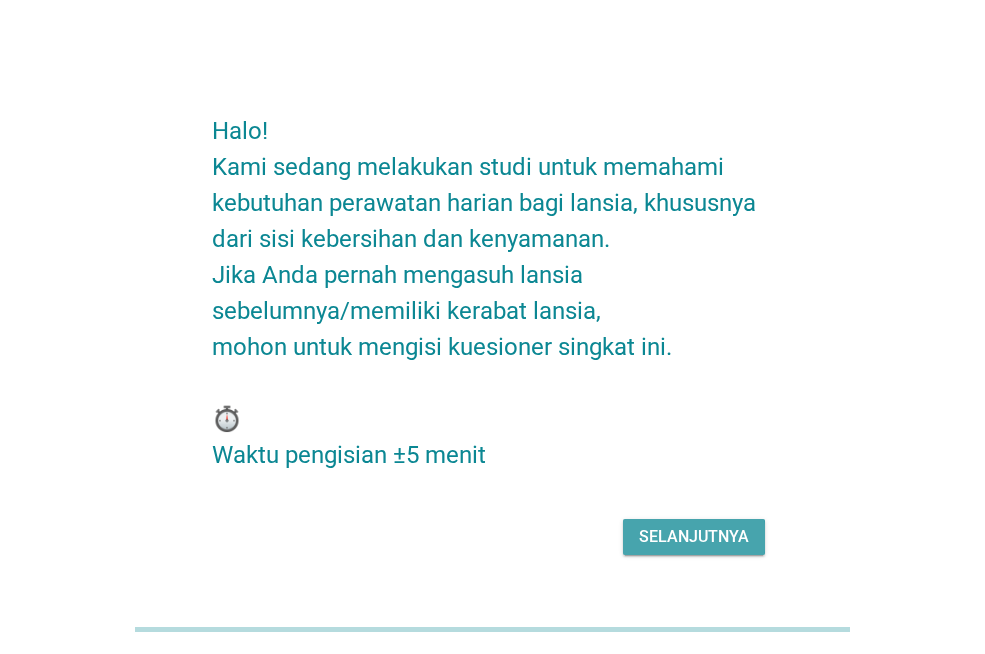 click on "Selanjutnya" at bounding box center (694, 537) 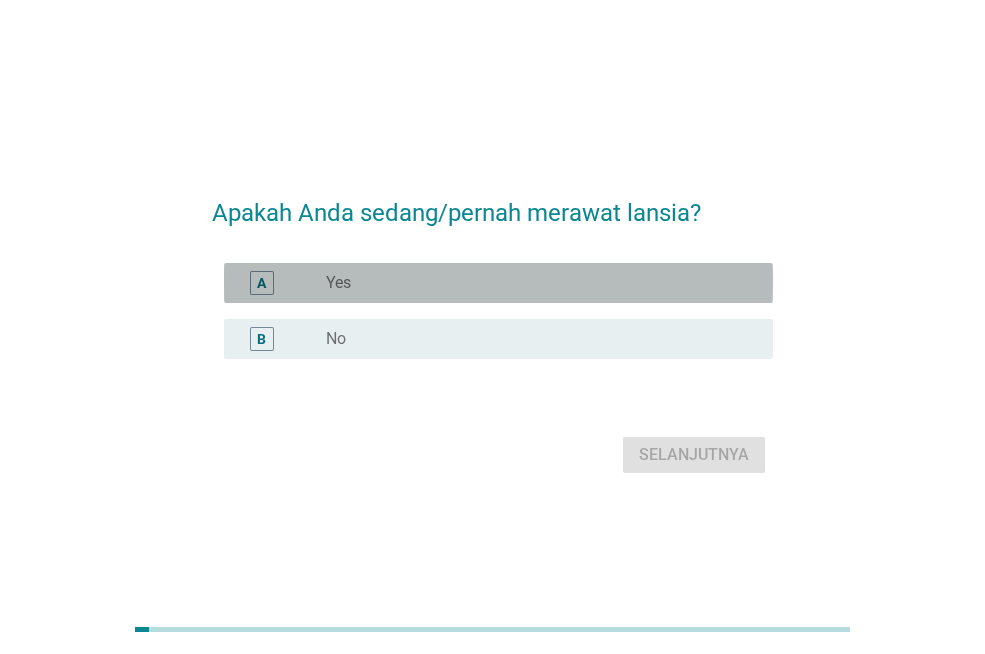 click on "radio_button_unchecked Yes" at bounding box center [533, 283] 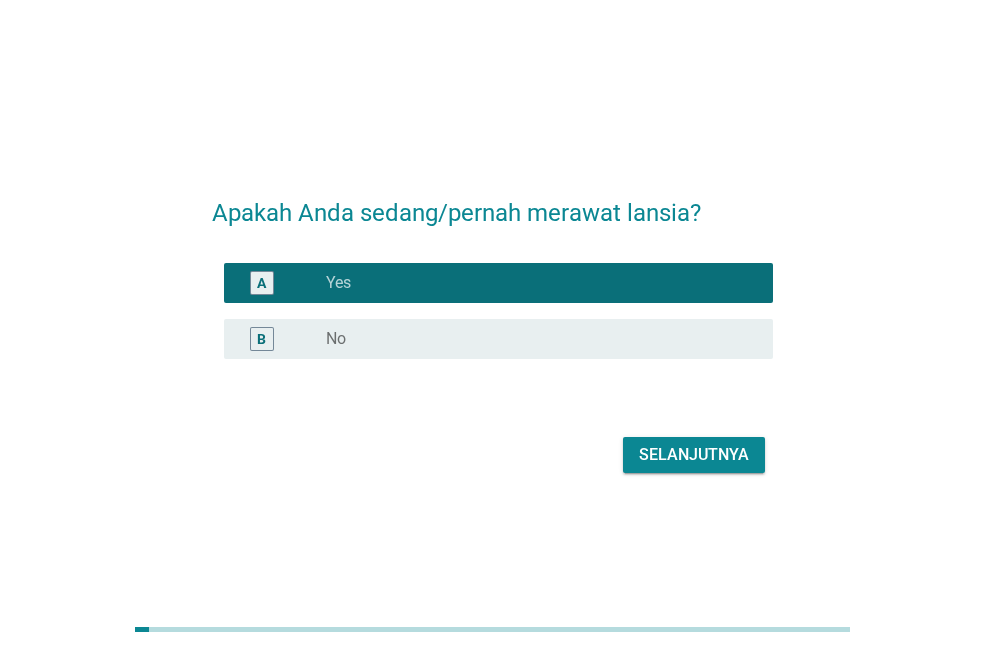 click on "Selanjutnya" at bounding box center (694, 455) 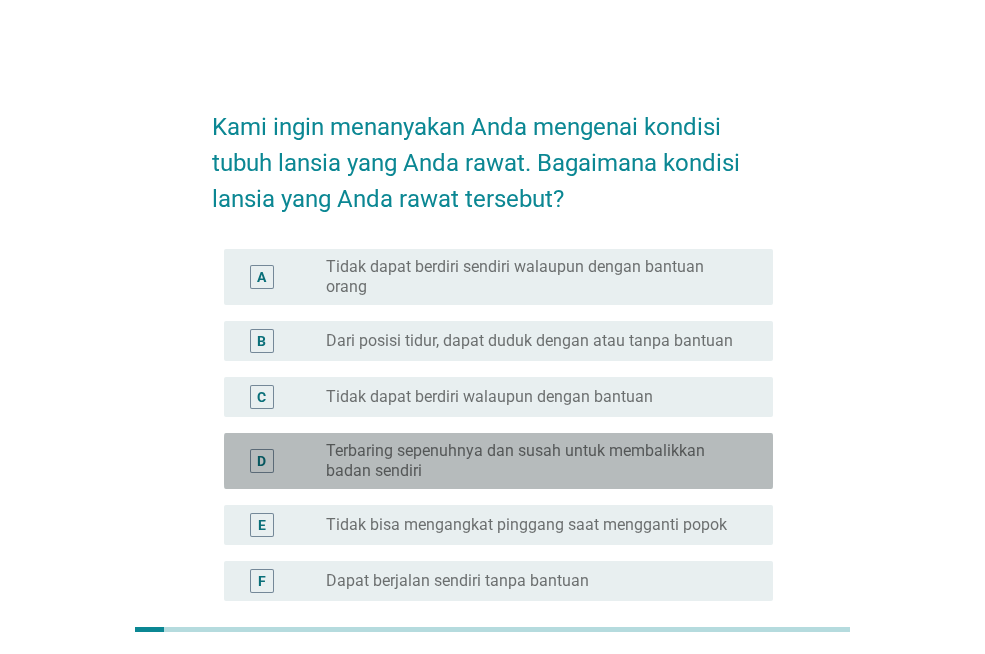 click on "Terbaring sepenuhnya dan susah untuk membalikkan badan sendiri" at bounding box center [533, 461] 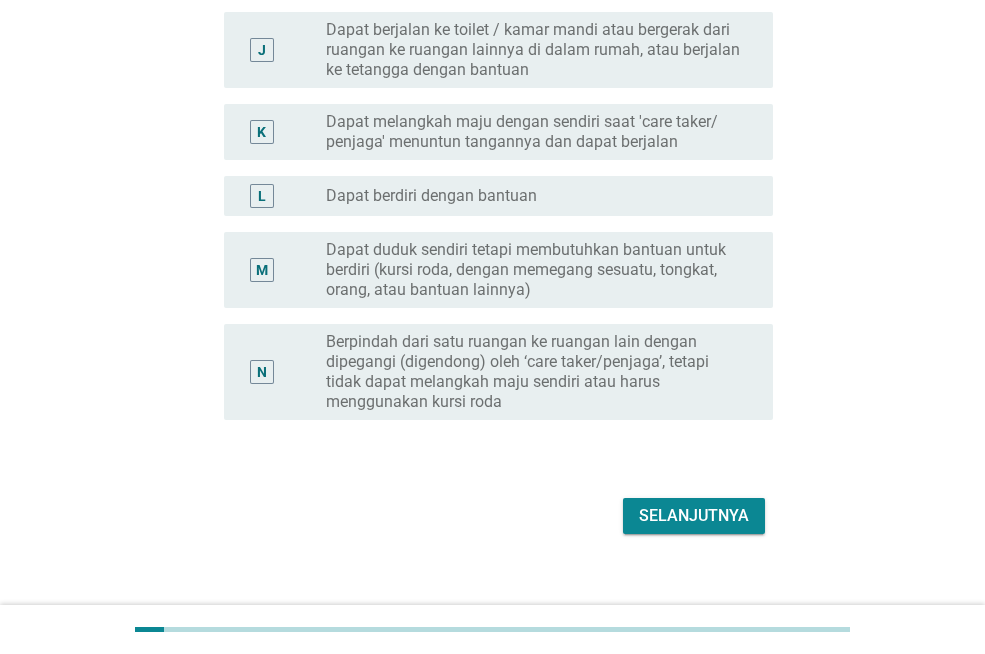 scroll, scrollTop: 828, scrollLeft: 0, axis: vertical 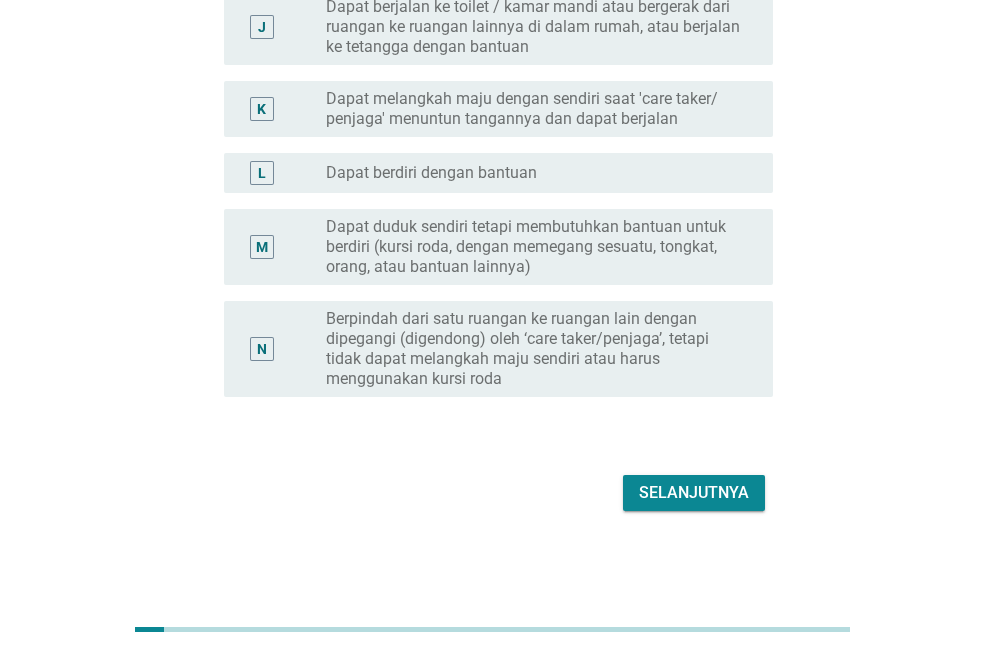 click on "Selanjutnya" at bounding box center [694, 493] 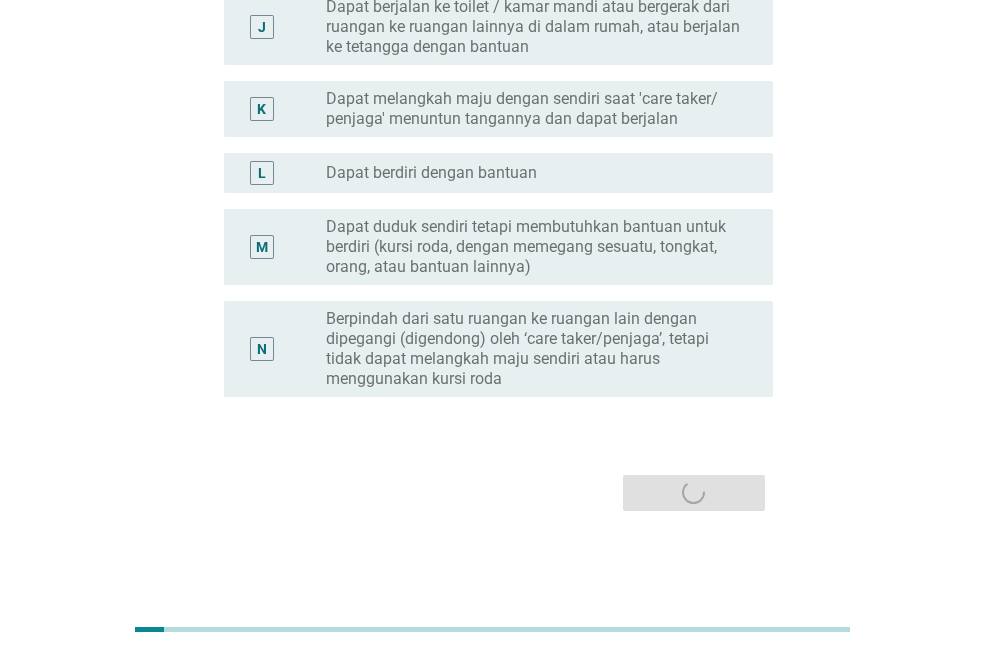 scroll, scrollTop: 0, scrollLeft: 0, axis: both 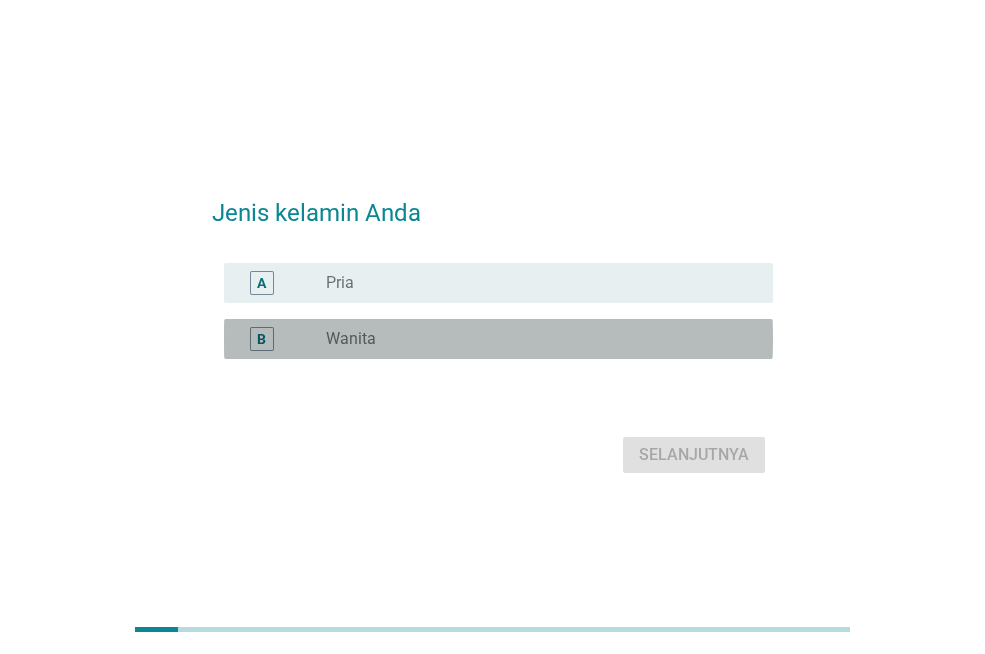click on "radio_button_unchecked Wanita" at bounding box center (533, 339) 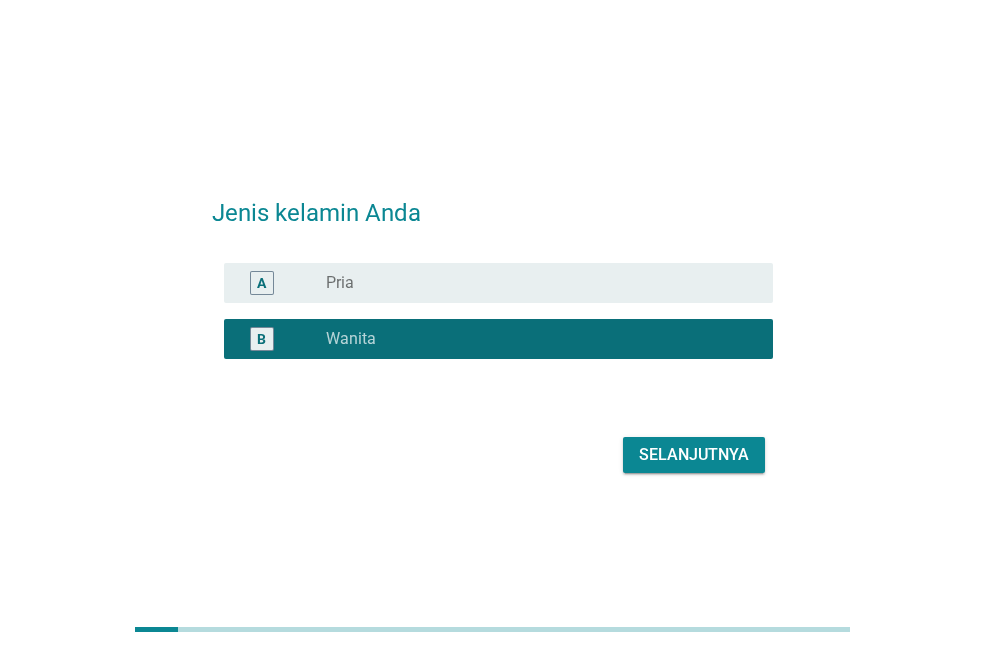 click on "Selanjutnya" at bounding box center (694, 455) 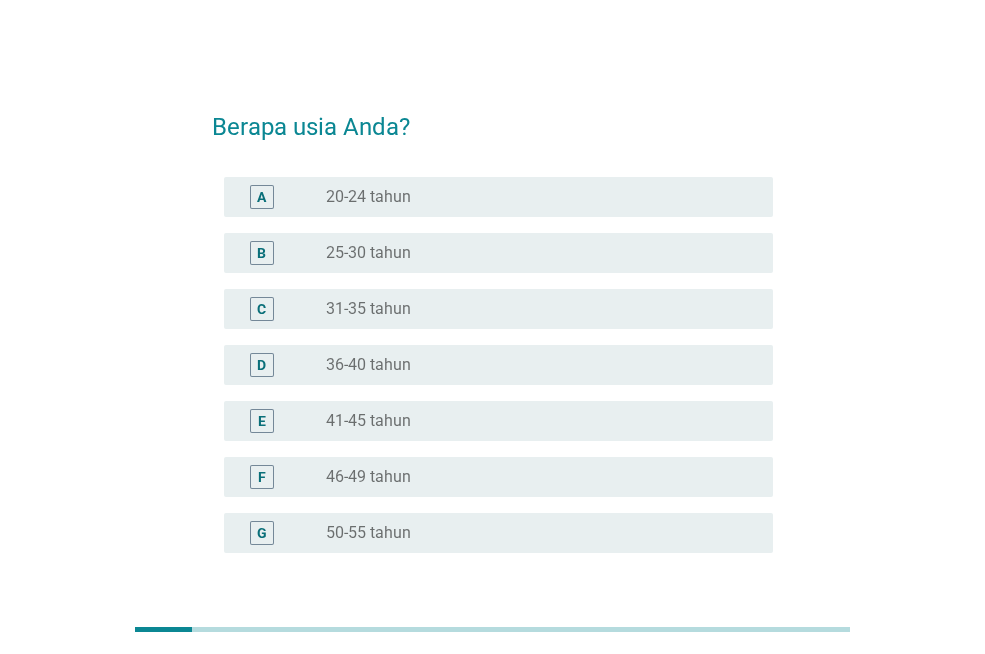 click on "radio_button_unchecked [AGE] tahun" at bounding box center [533, 421] 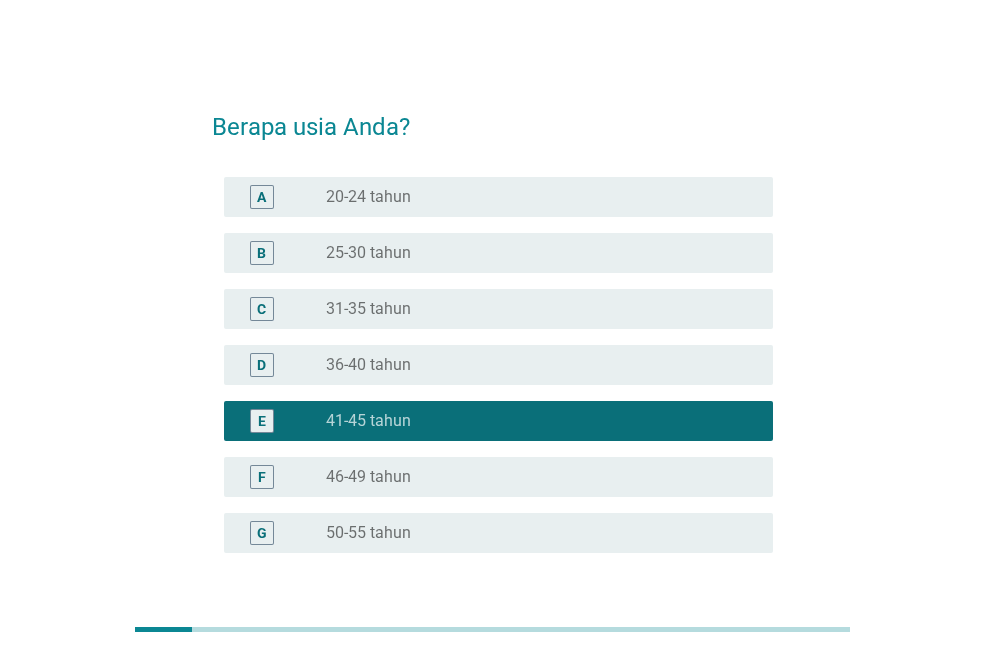 scroll, scrollTop: 156, scrollLeft: 0, axis: vertical 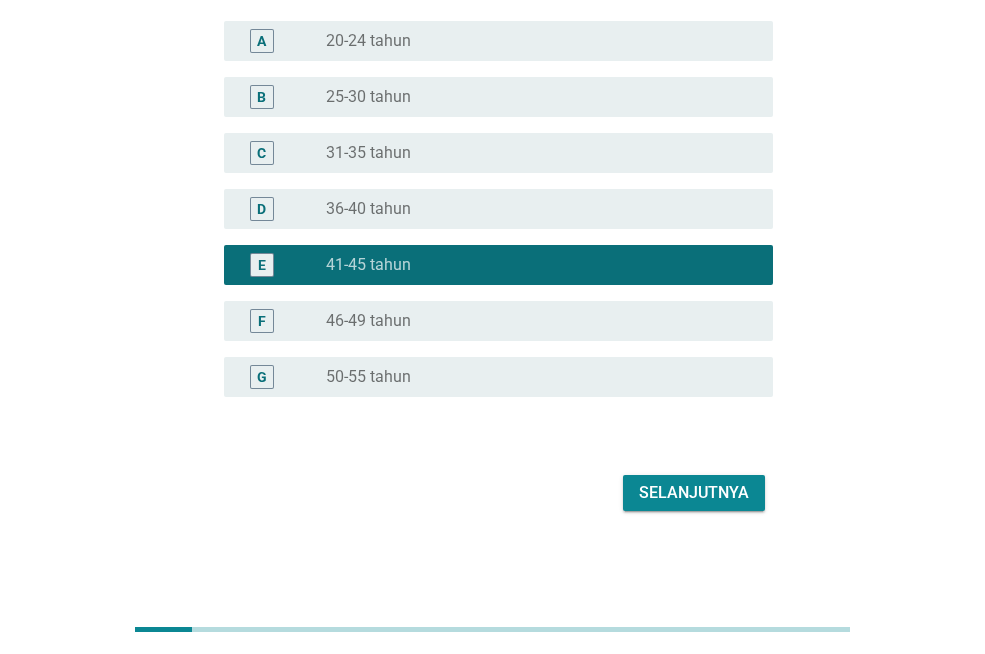 click on "Selanjutnya" at bounding box center (694, 493) 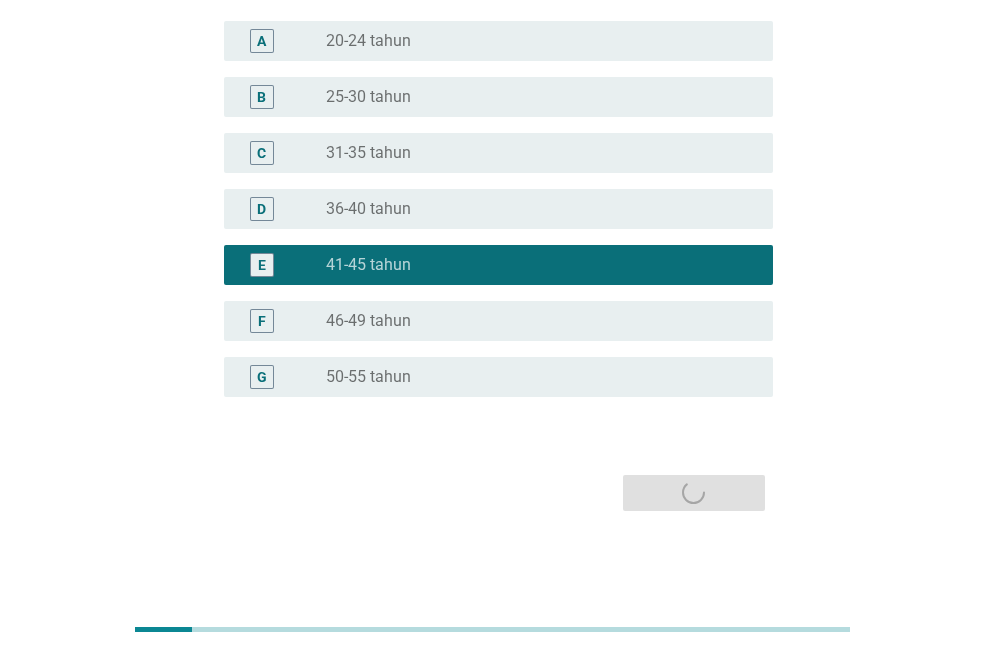 scroll, scrollTop: 0, scrollLeft: 0, axis: both 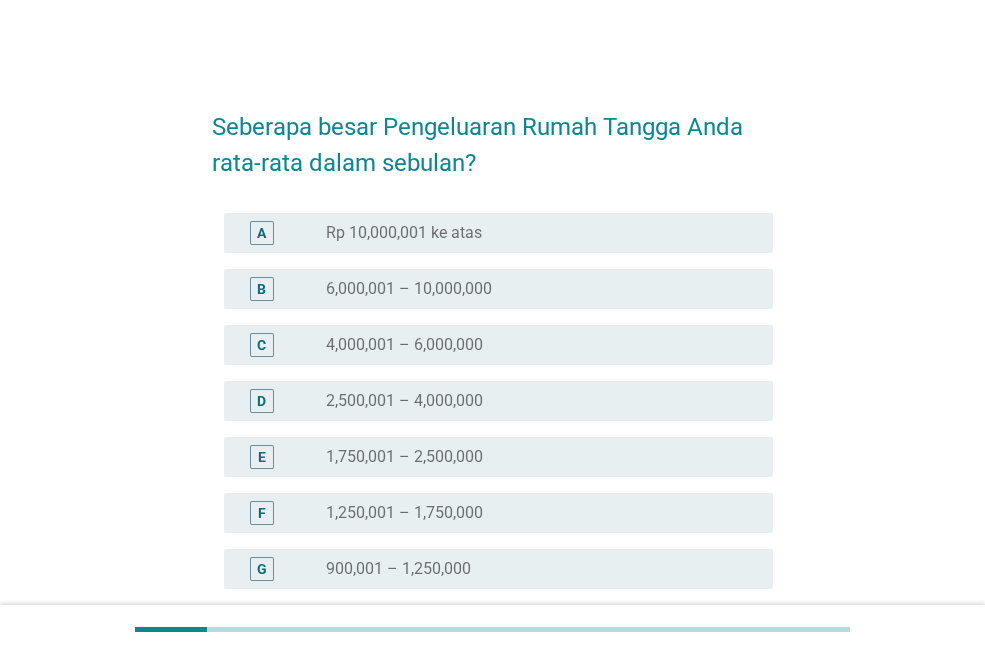 click on "radio_button_unchecked 6,000,001 – 10,000,000" at bounding box center [533, 289] 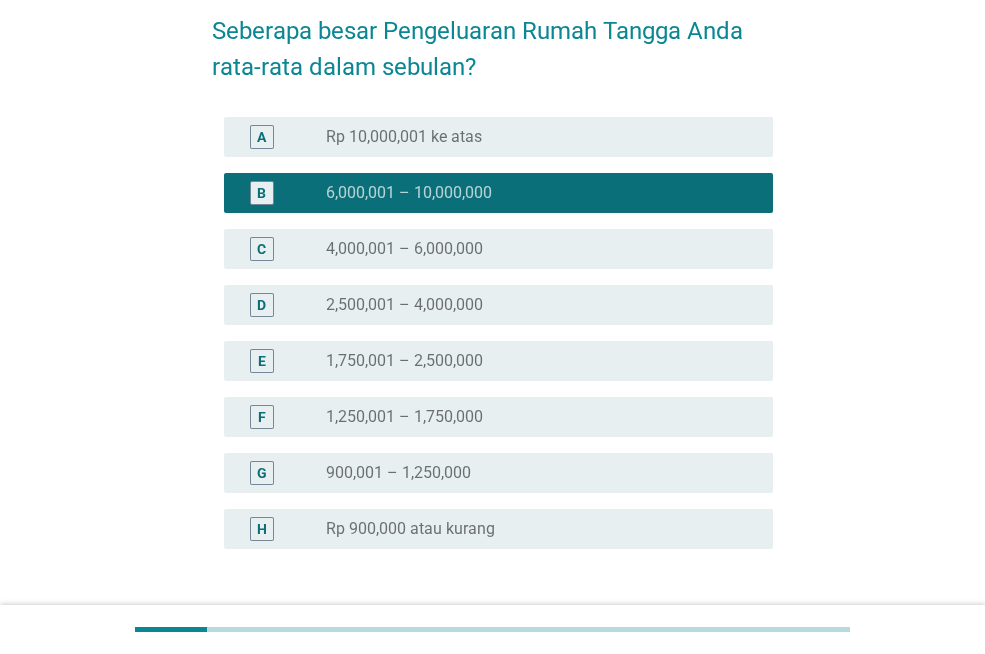 scroll, scrollTop: 248, scrollLeft: 0, axis: vertical 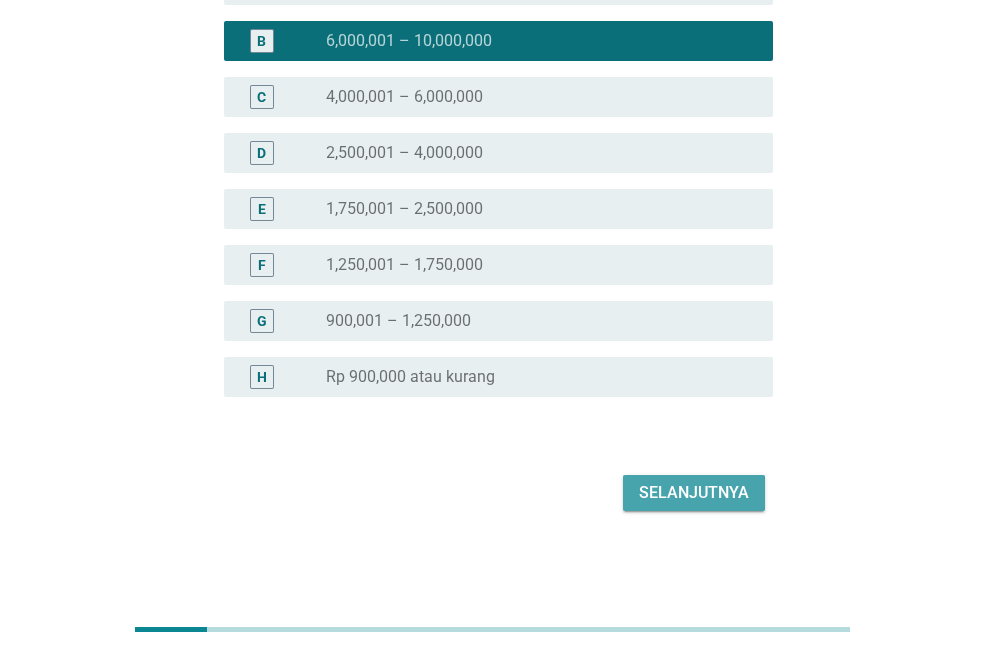 click on "Selanjutnya" at bounding box center (694, 493) 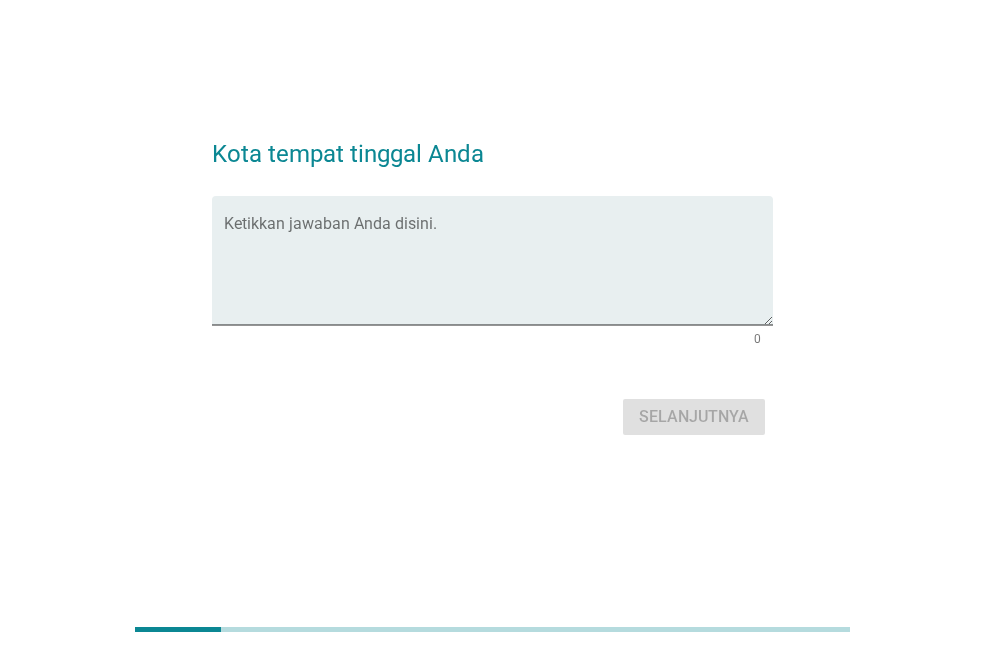 scroll, scrollTop: 0, scrollLeft: 0, axis: both 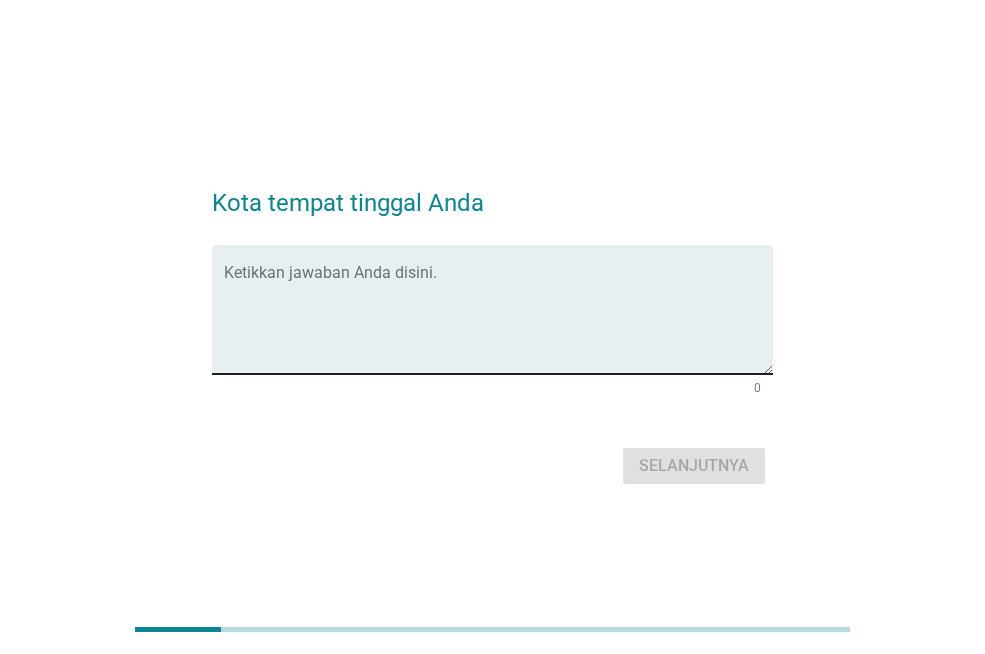 click at bounding box center [498, 321] 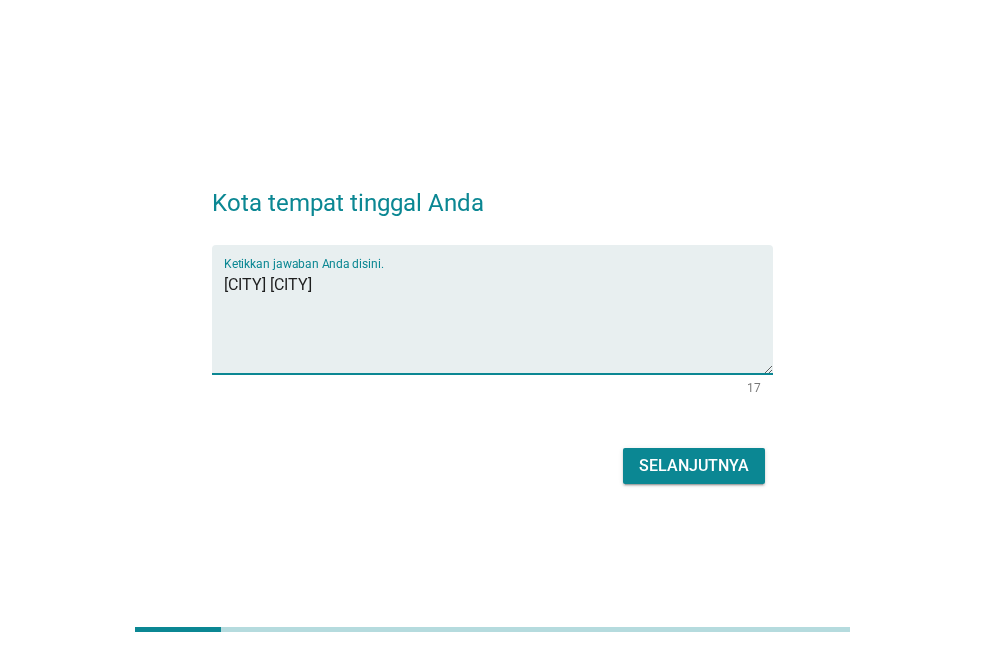 type on "[CITY] [CITY]" 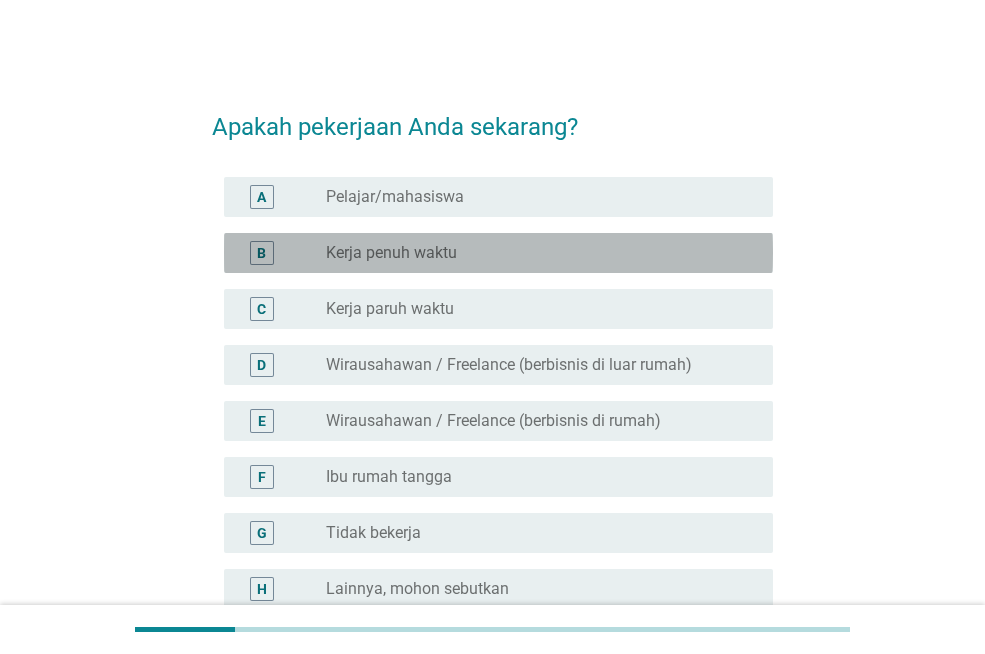 click on "radio_button_unchecked Kerja penuh waktu" at bounding box center [533, 253] 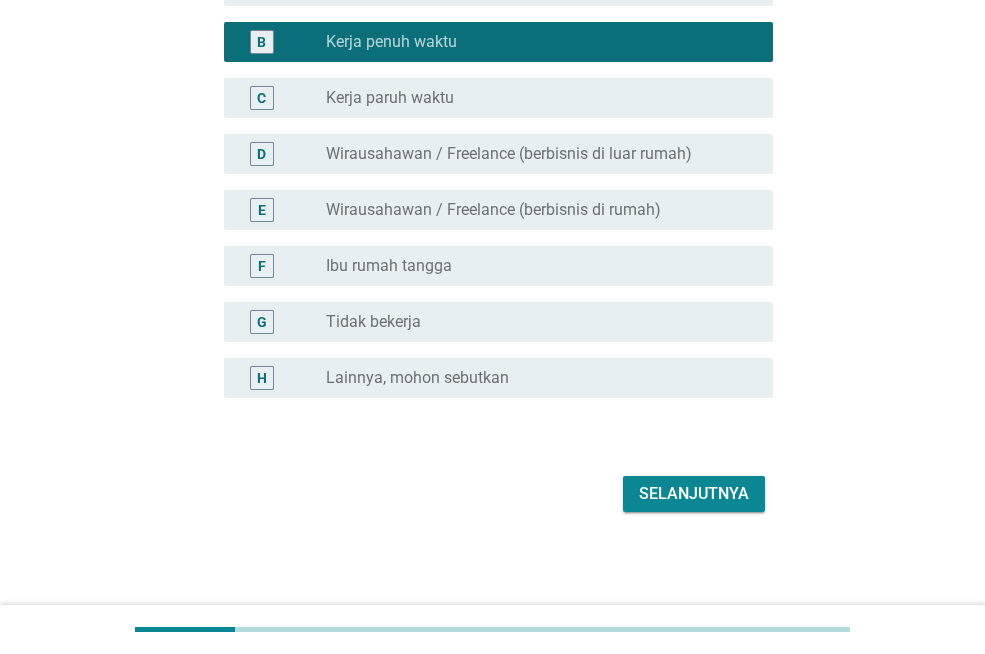 scroll, scrollTop: 212, scrollLeft: 0, axis: vertical 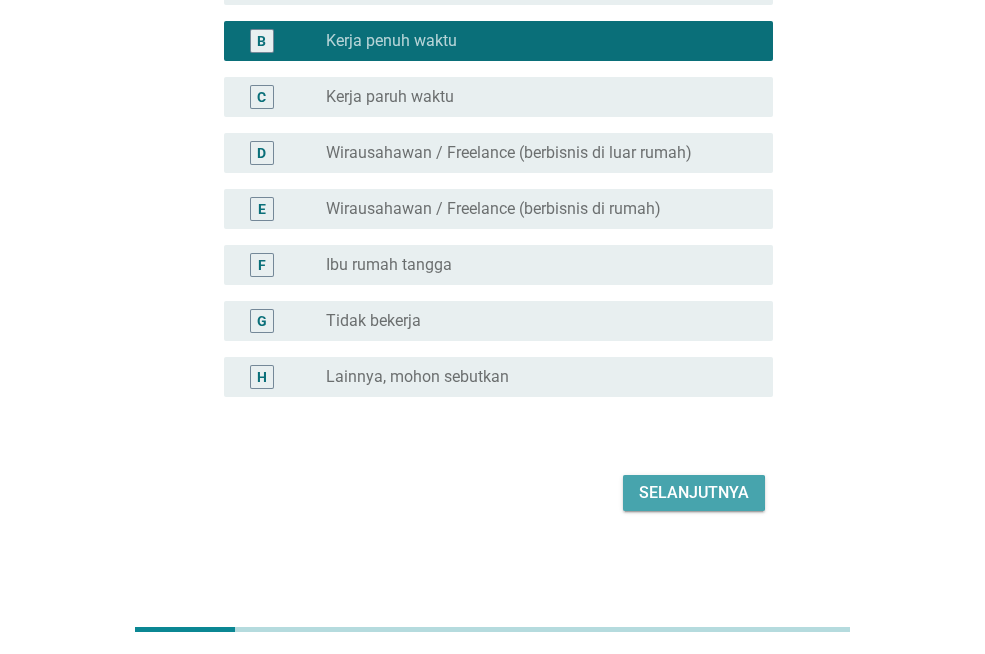 click on "Selanjutnya" at bounding box center (694, 493) 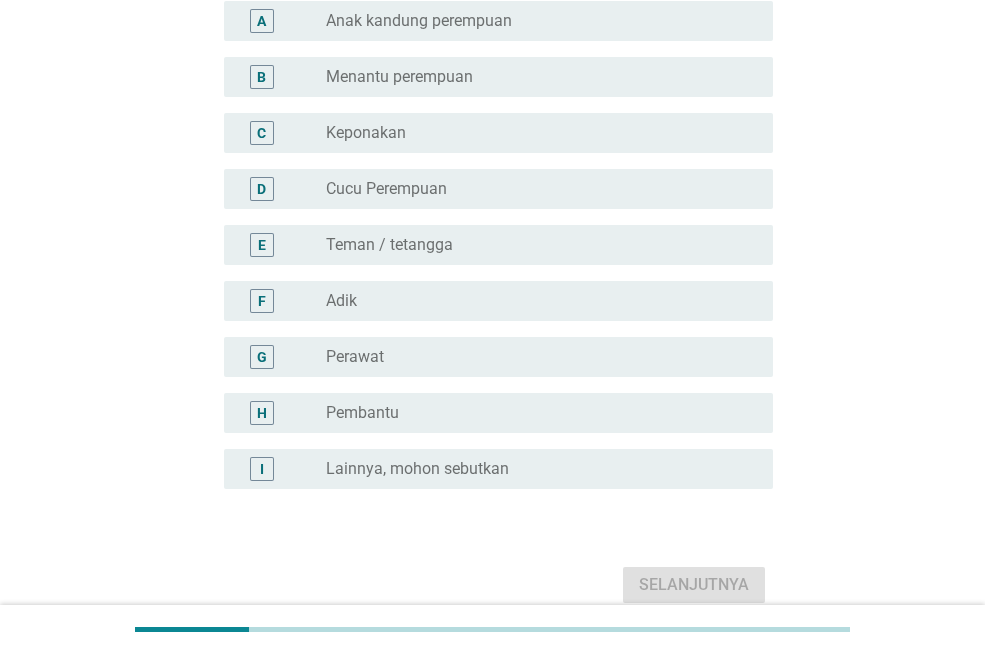 scroll, scrollTop: 0, scrollLeft: 0, axis: both 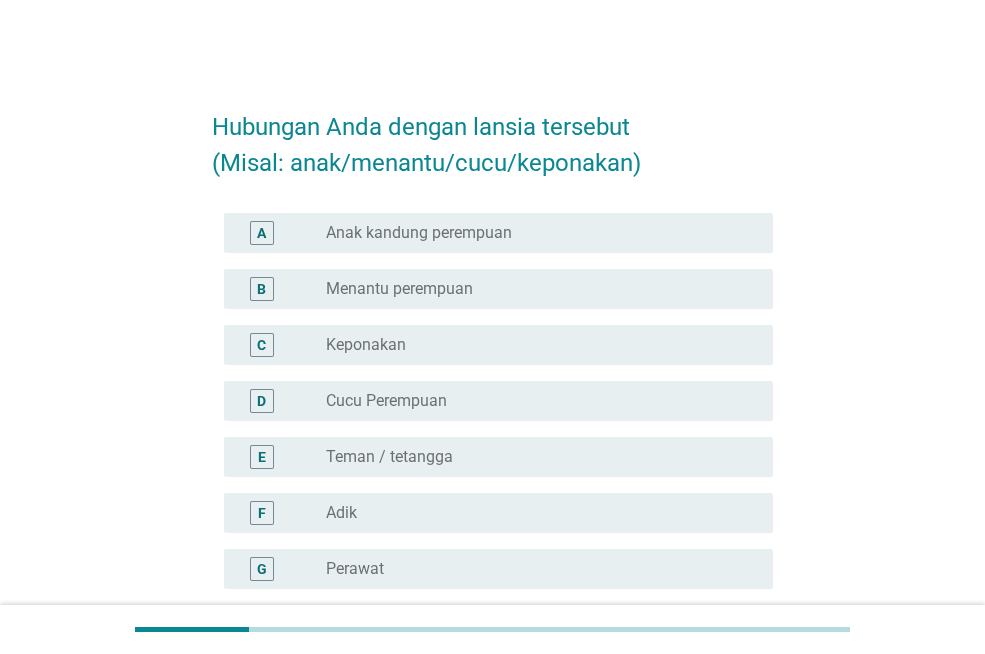 click on "radio_button_unchecked Anak kandung perempuan" at bounding box center [533, 233] 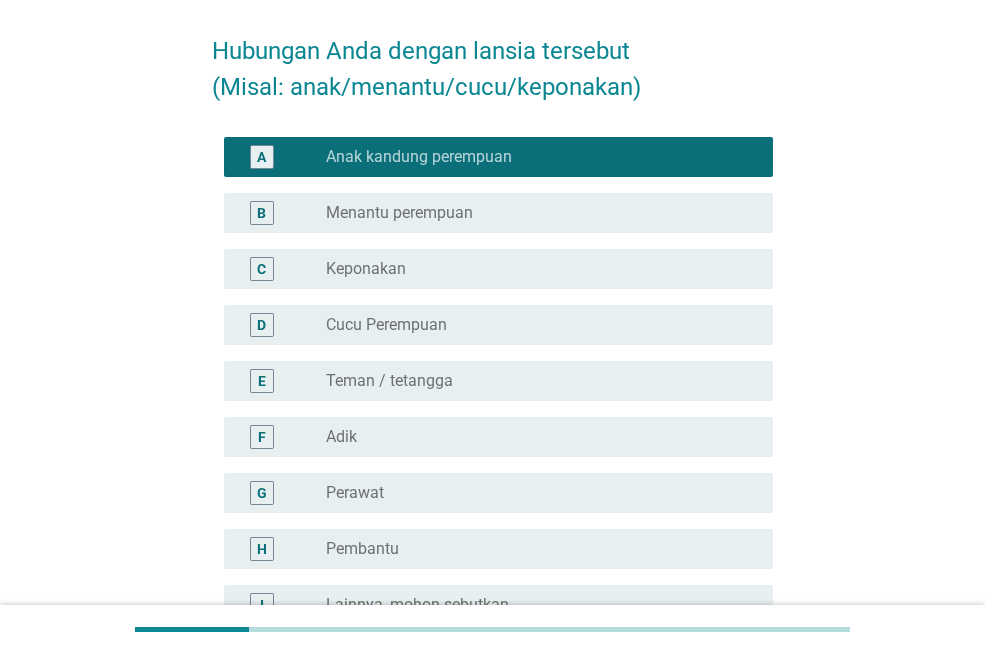 scroll, scrollTop: 200, scrollLeft: 0, axis: vertical 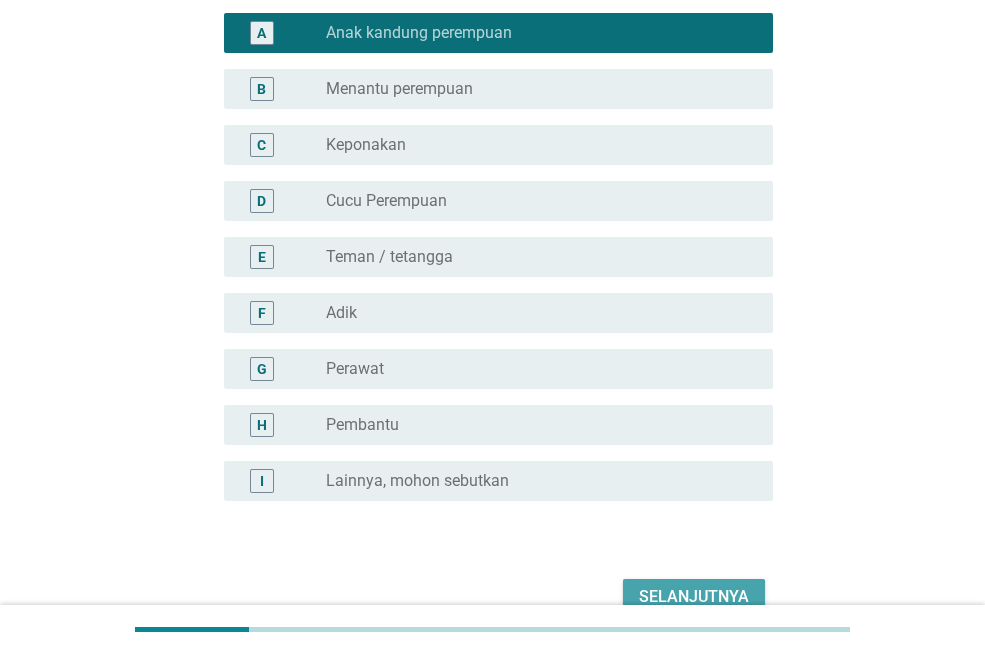 click on "Selanjutnya" at bounding box center (694, 597) 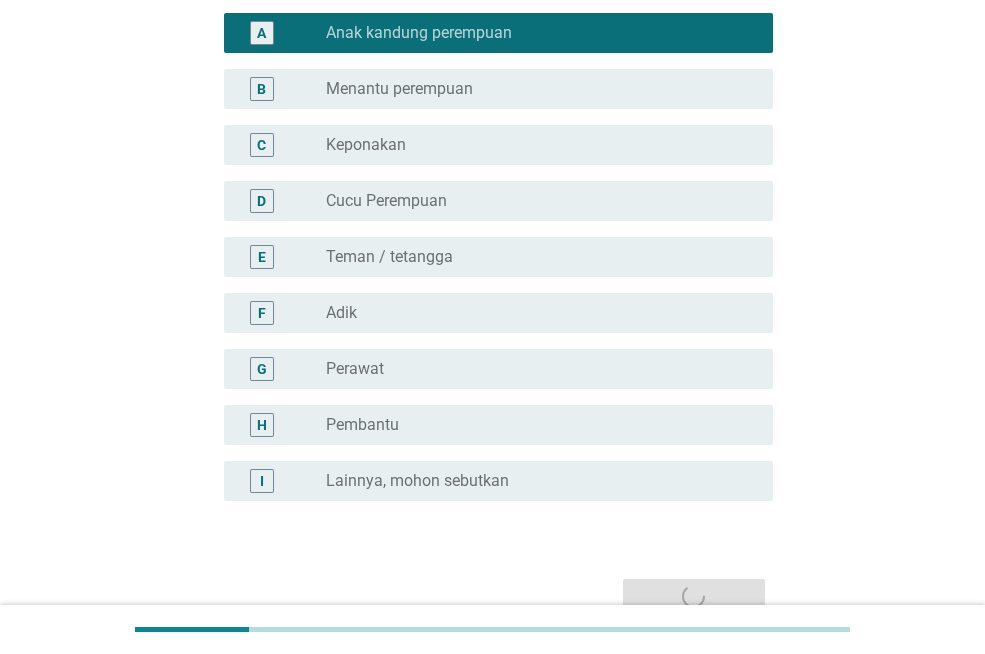 scroll, scrollTop: 0, scrollLeft: 0, axis: both 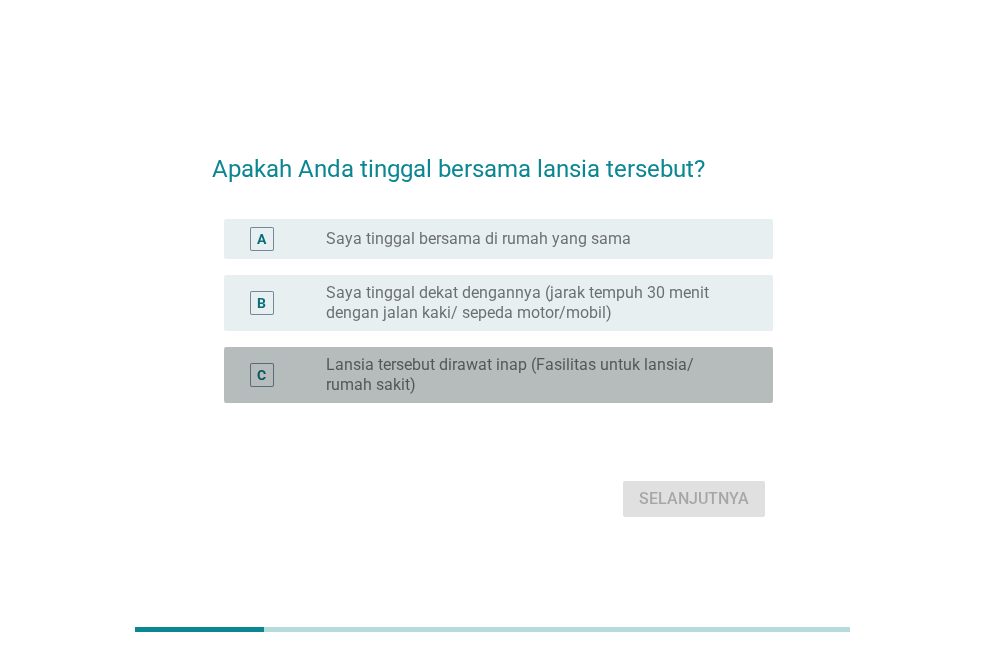 click on "Lansia tersebut dirawat inap (Fasilitas untuk lansia/ rumah sakit)" at bounding box center (533, 375) 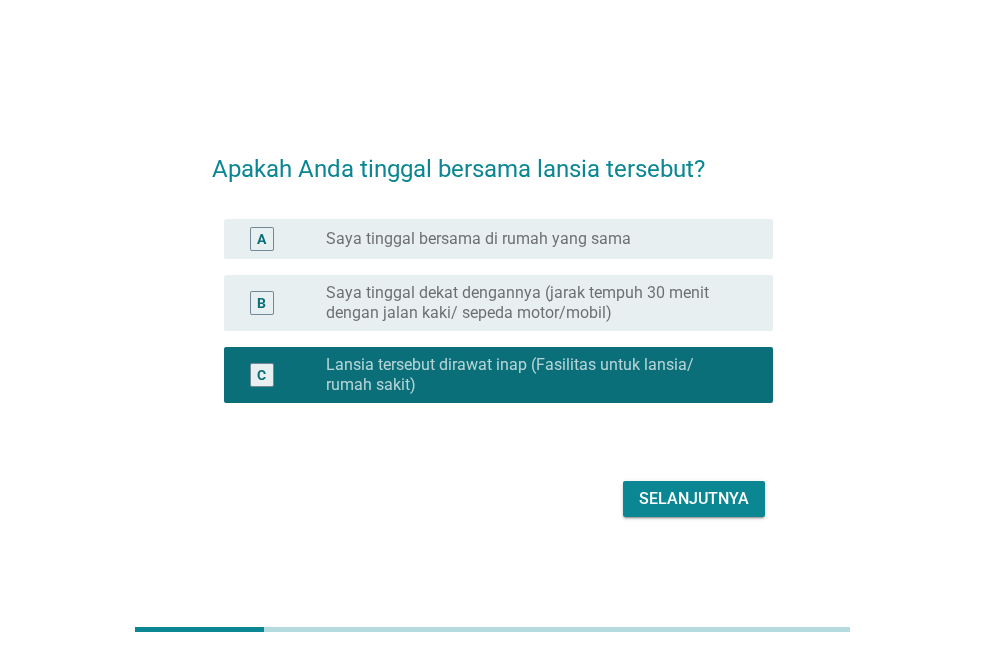 click on "Selanjutnya" at bounding box center [694, 499] 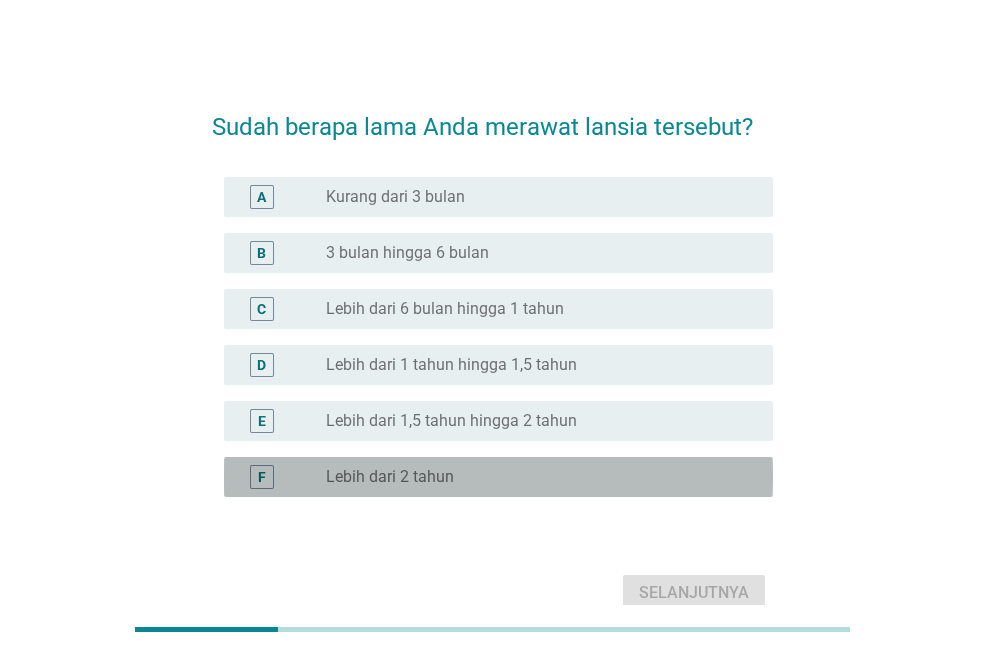click on "radio_button_unchecked Lebih dari 2 tahun" at bounding box center [533, 477] 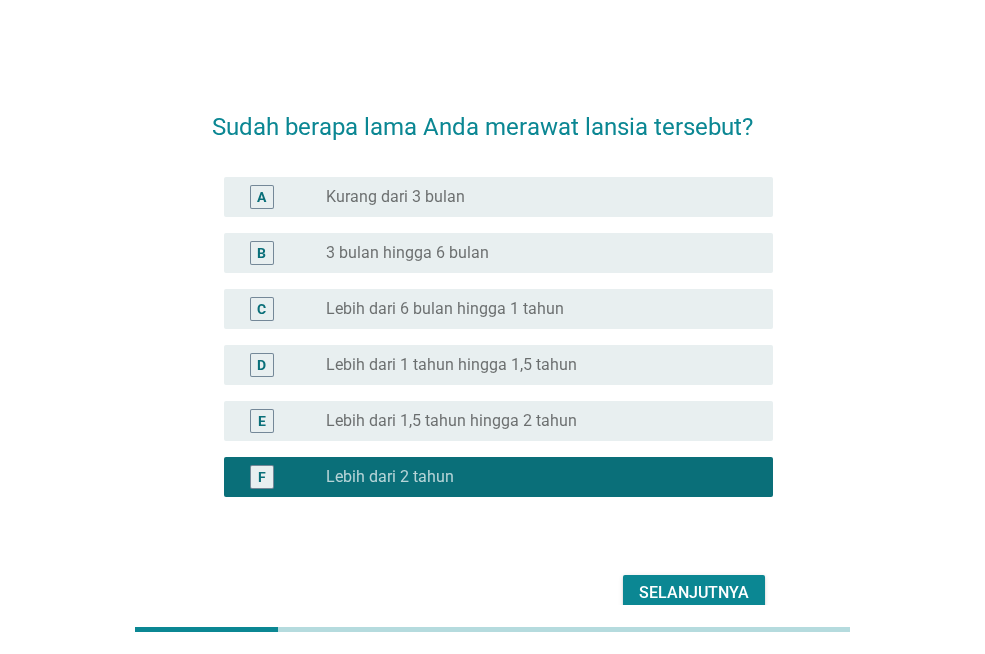 click on "Selanjutnya" at bounding box center (694, 593) 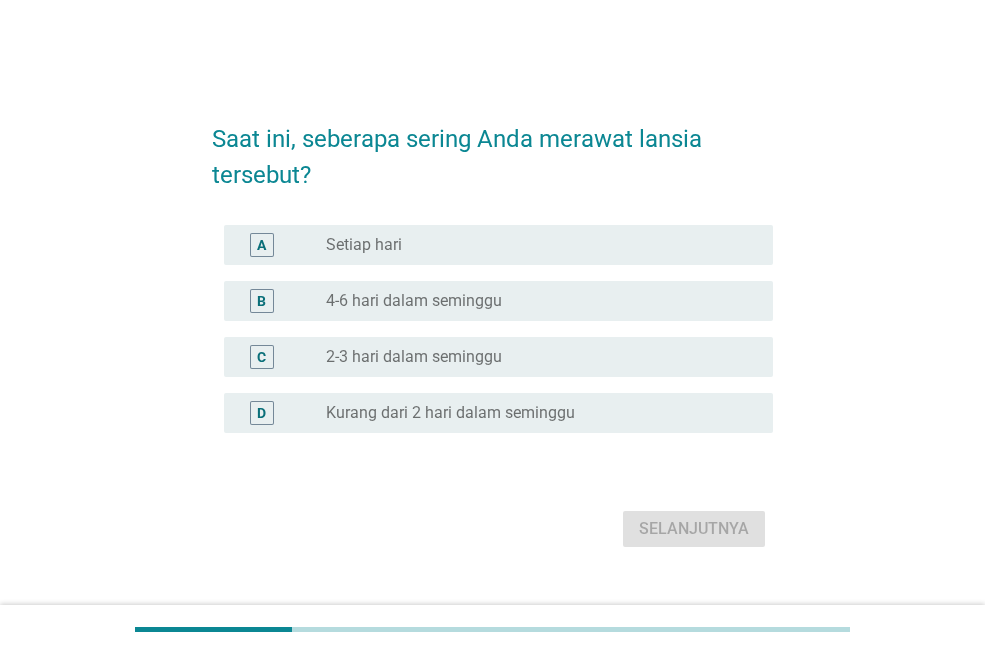 click on "Kurang dari 2 hari dalam seminggu" at bounding box center (450, 413) 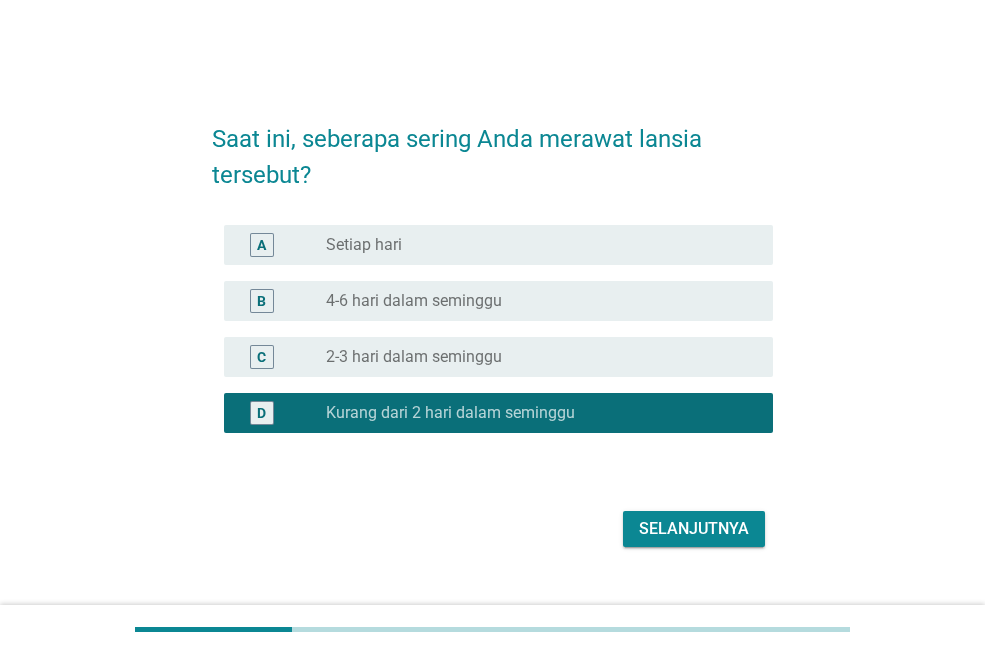 click on "Selanjutnya" at bounding box center (694, 529) 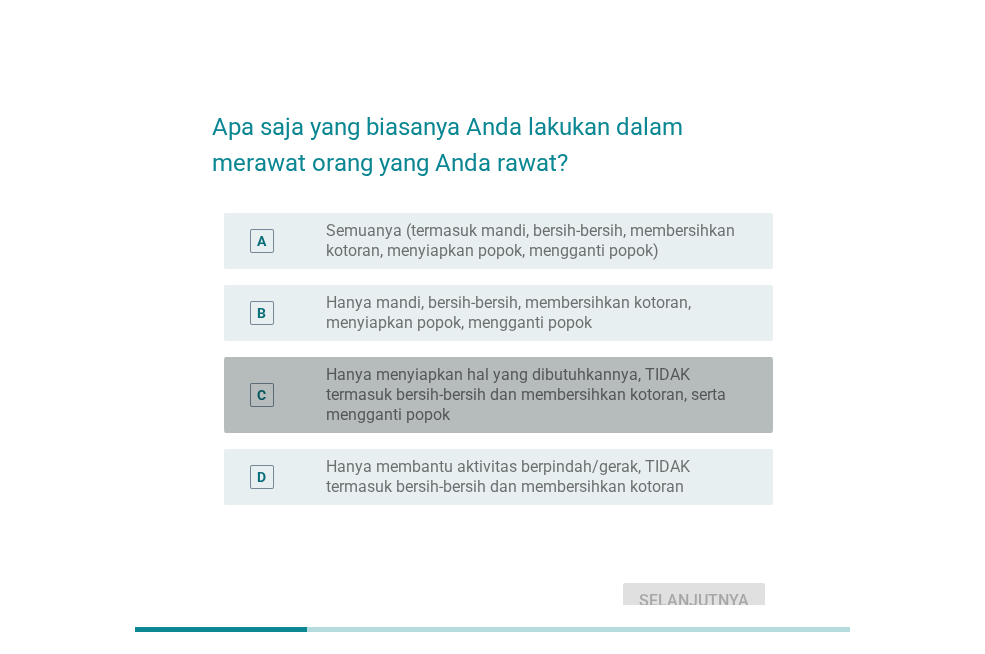 click on "Hanya menyiapkan hal yang dibutuhkannya, TIDAK termasuk bersih-bersih dan membersihkan kotoran, serta mengganti popok" at bounding box center (533, 395) 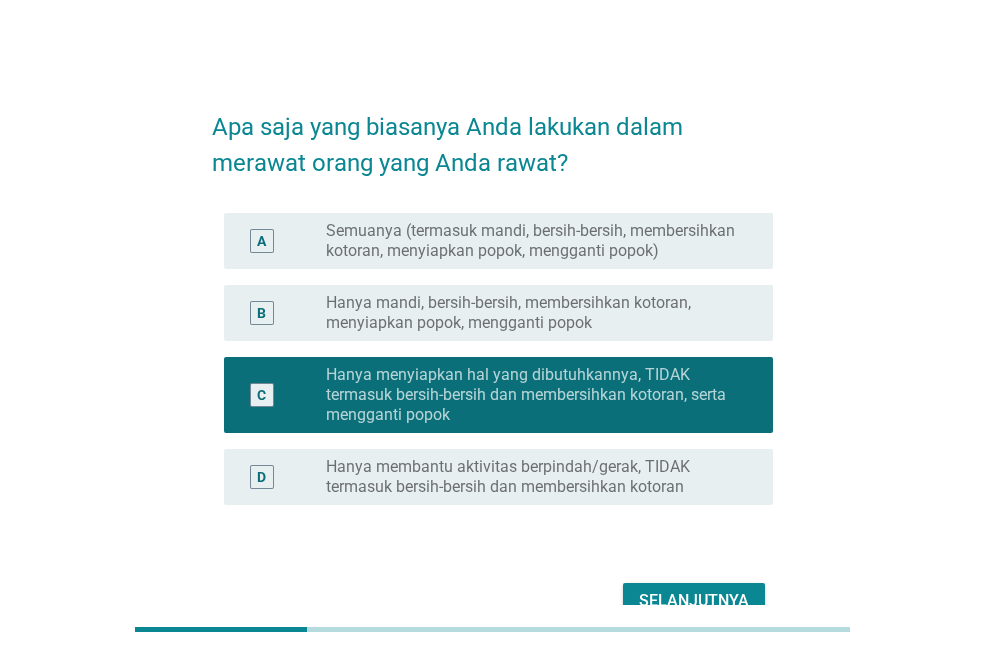 click on "Selanjutnya" at bounding box center [694, 601] 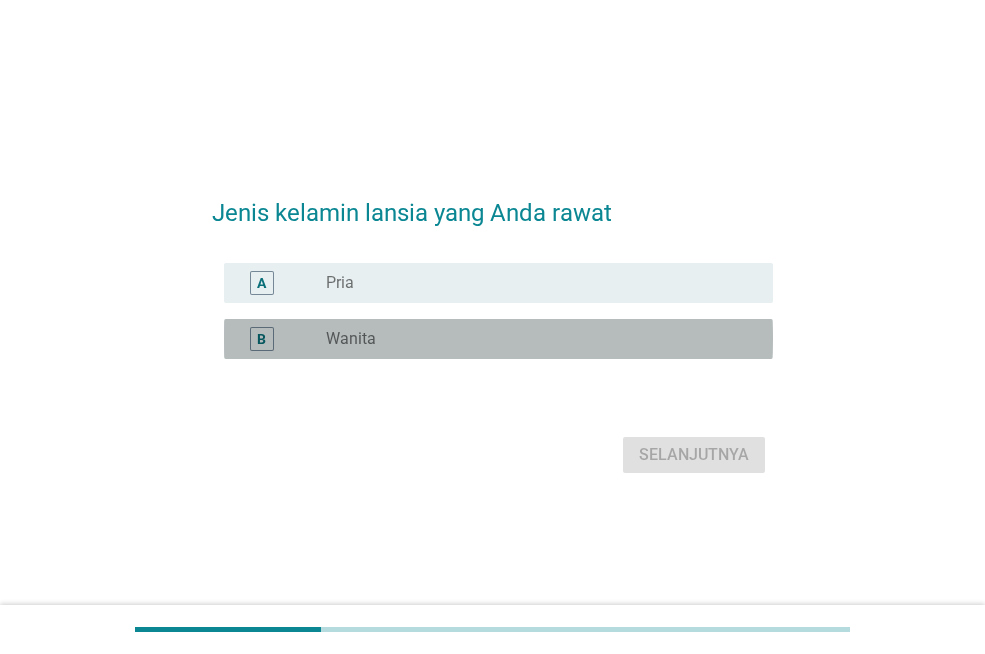 drag, startPoint x: 360, startPoint y: 328, endPoint x: 458, endPoint y: 371, distance: 107.01869 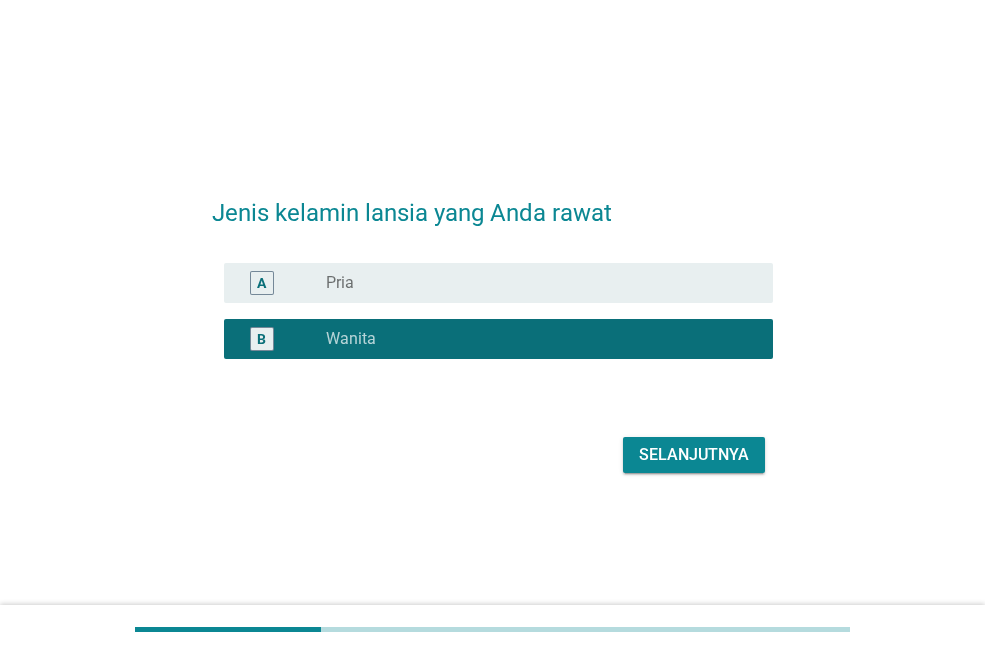 click on "Selanjutnya" at bounding box center (694, 455) 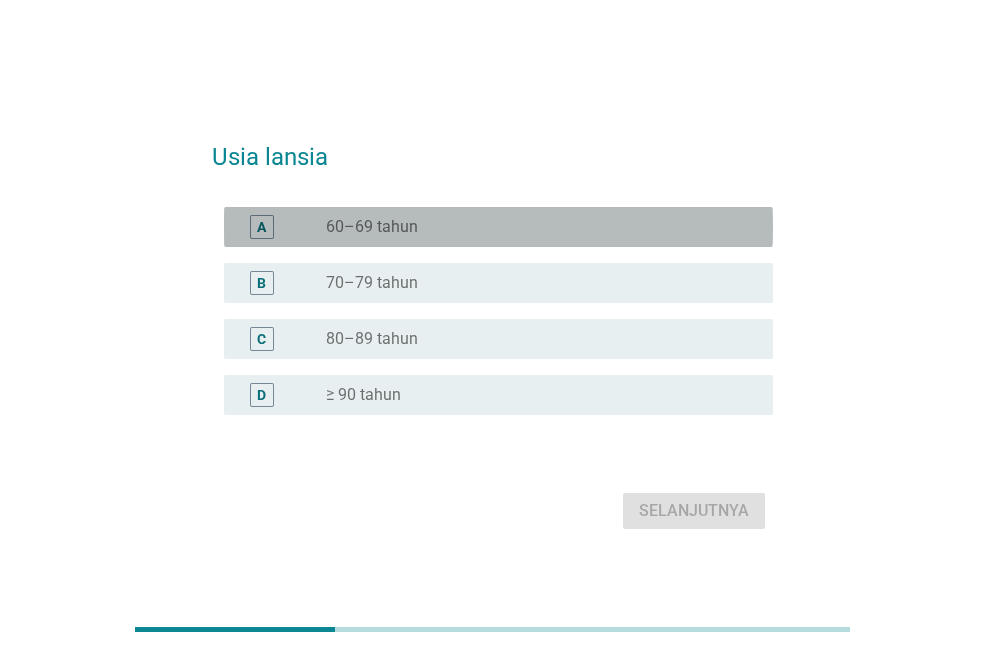 click on "radio_button_unchecked 60–69 tahun" at bounding box center (533, 227) 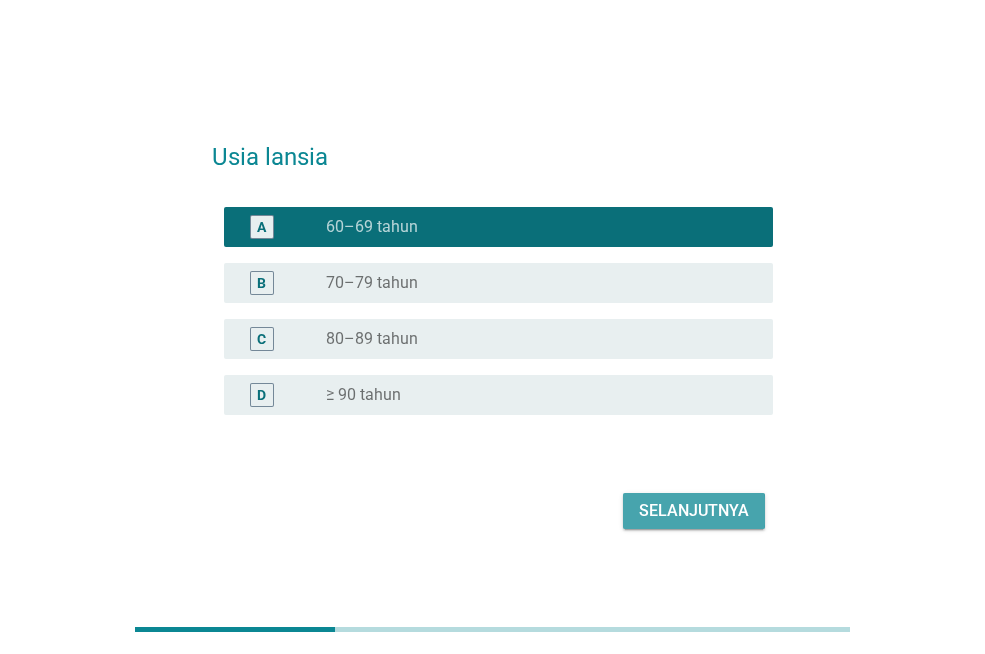 click on "Selanjutnya" at bounding box center (694, 511) 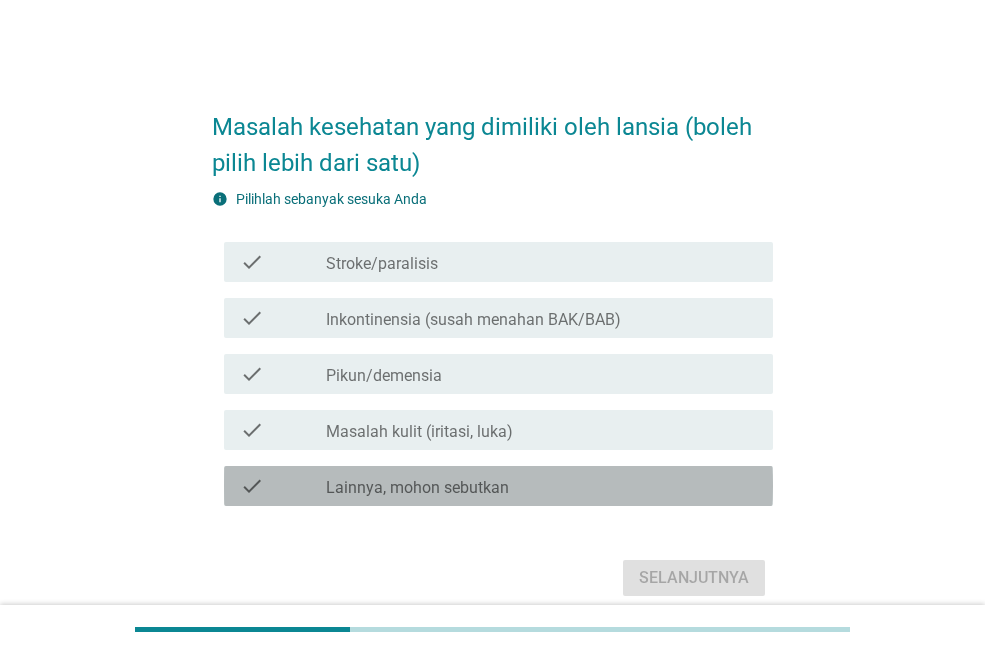 click on "Lainnya, mohon sebutkan" at bounding box center (417, 488) 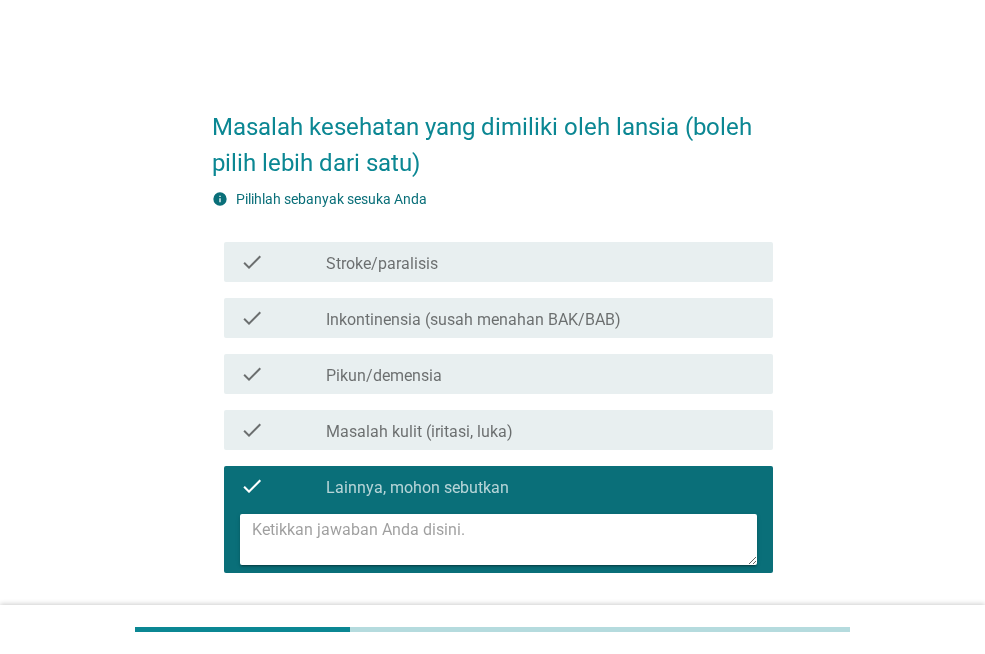click at bounding box center (504, 539) 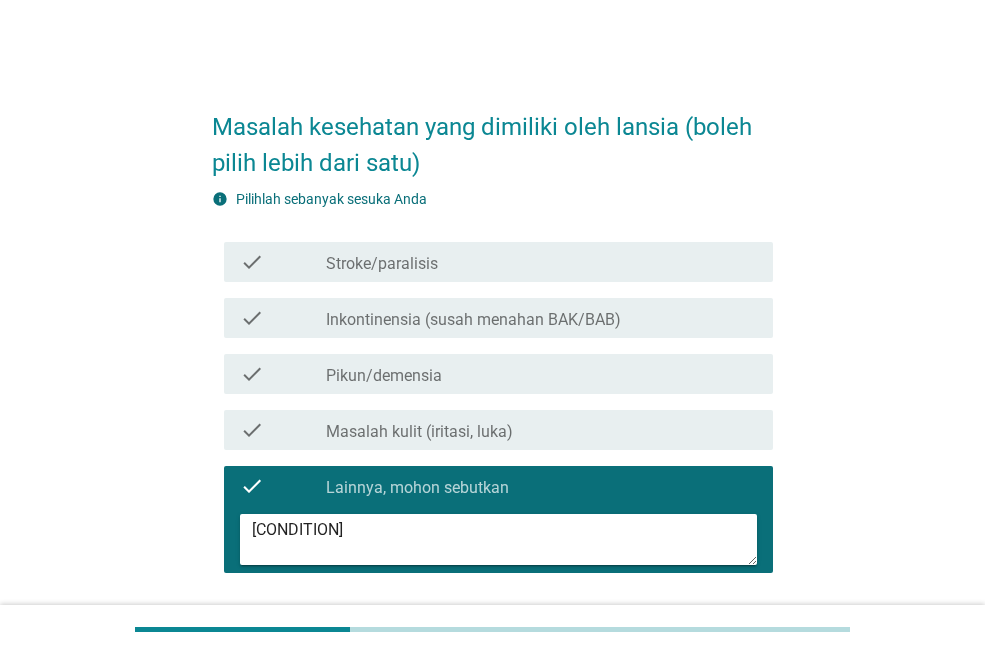 type on "[CONDITION]" 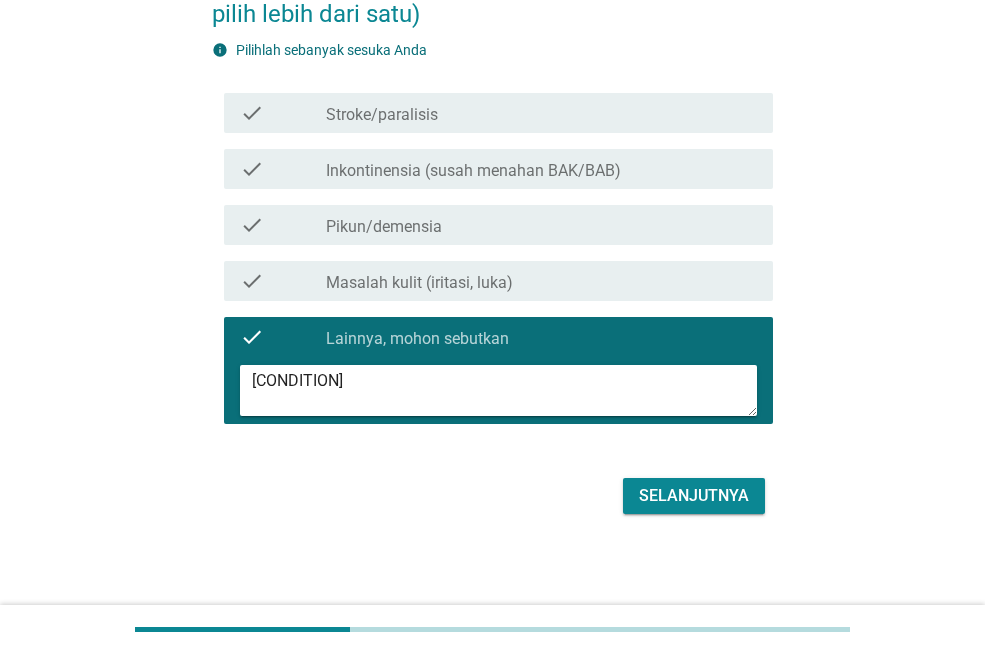 scroll, scrollTop: 152, scrollLeft: 0, axis: vertical 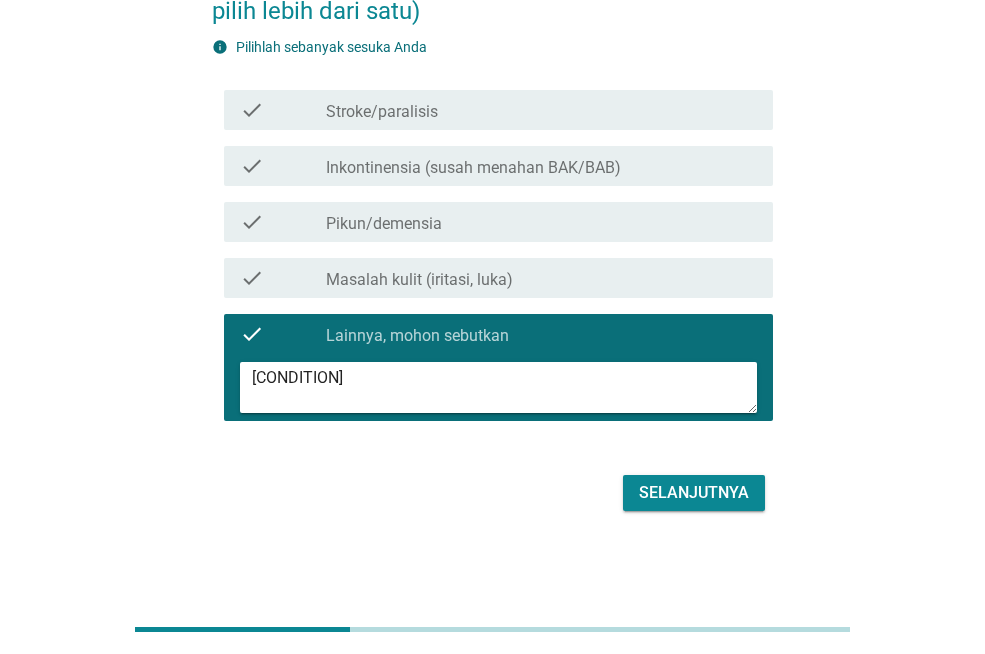 click on "Selanjutnya" at bounding box center (694, 493) 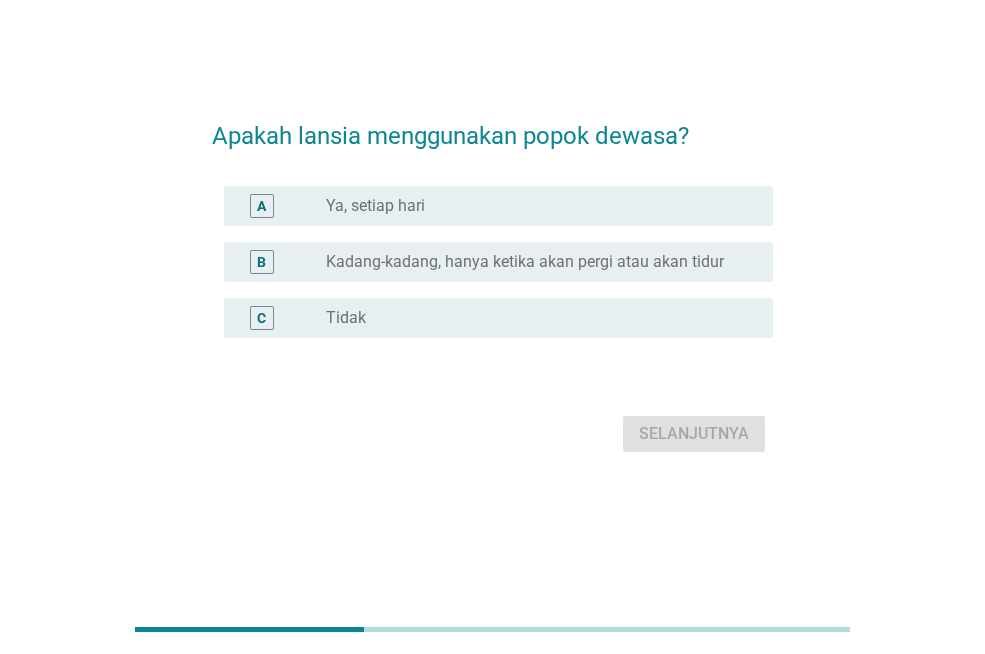scroll, scrollTop: 0, scrollLeft: 0, axis: both 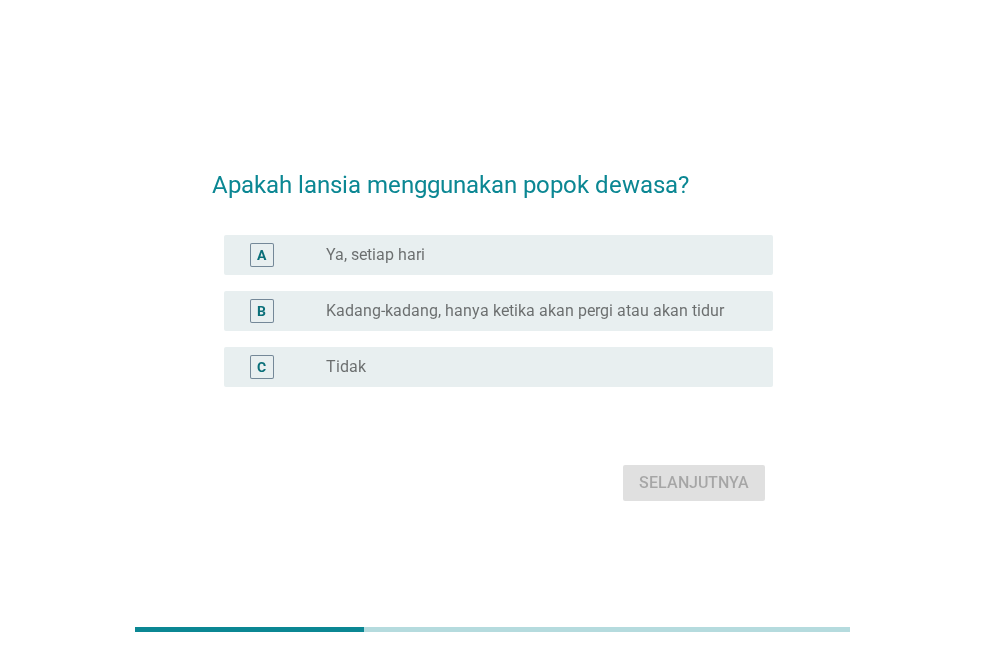 click on "radio_button_unchecked Ya, setiap hari" at bounding box center (533, 255) 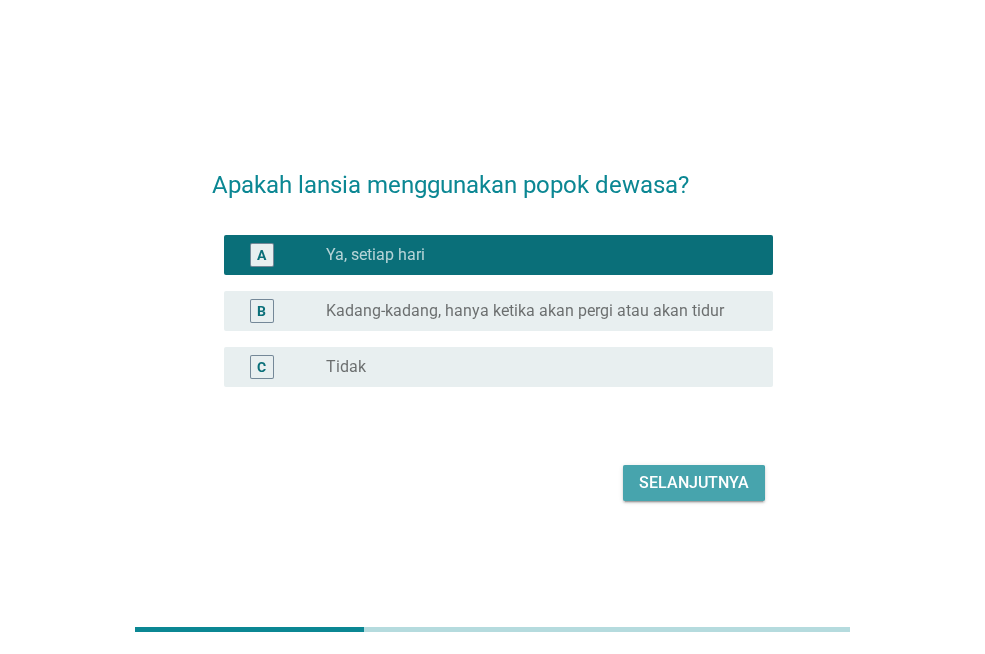 click on "Selanjutnya" at bounding box center (694, 483) 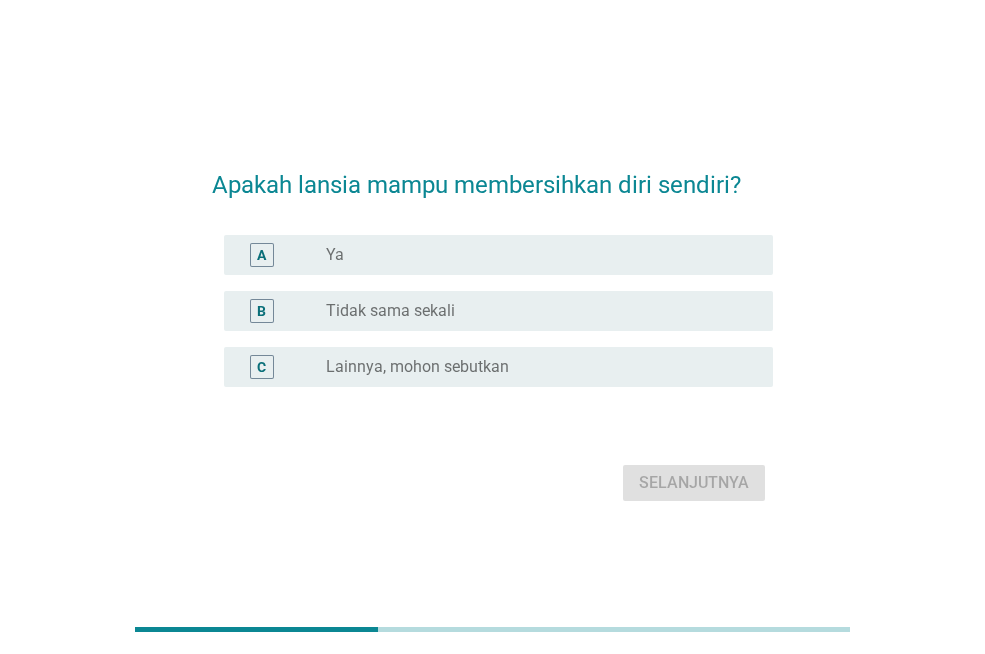 click on "radio_button_unchecked Tidak sama sekali" at bounding box center [533, 311] 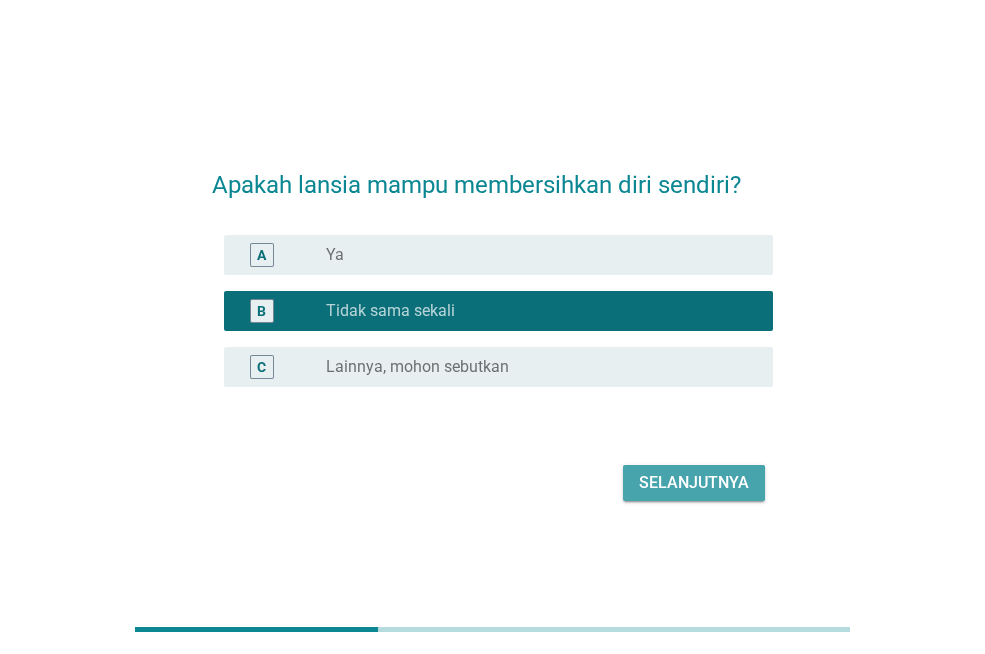 click on "Selanjutnya" at bounding box center [694, 483] 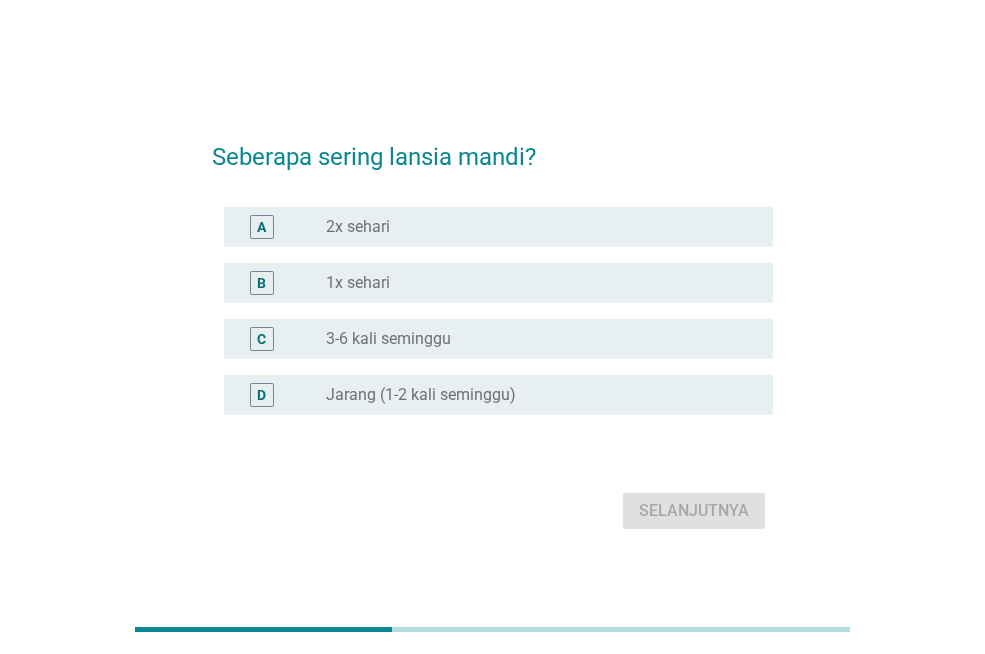 click on "1x sehari" at bounding box center [358, 283] 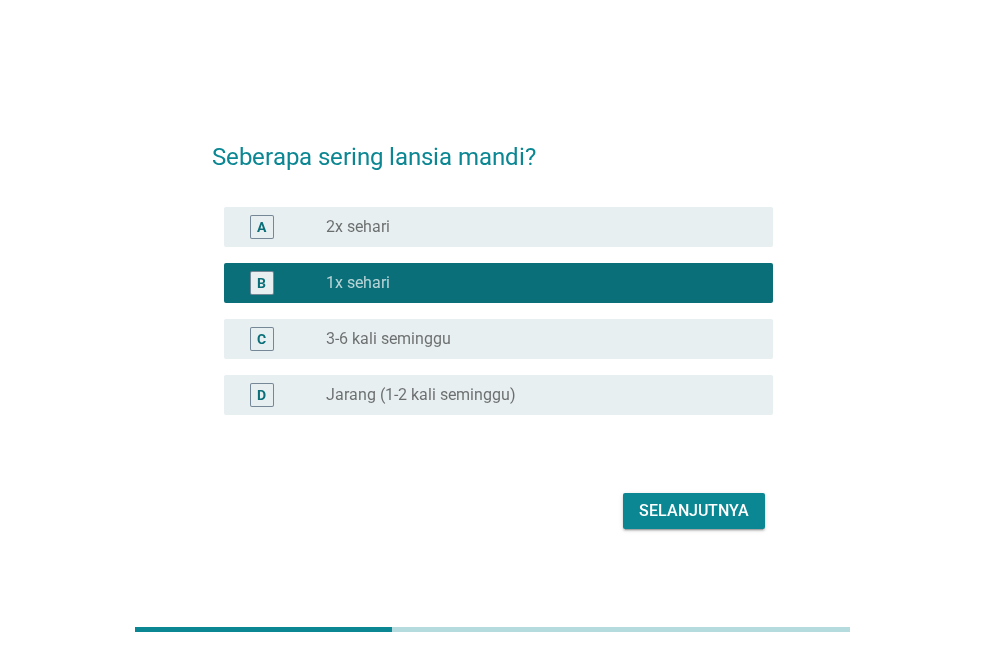click on "Jarang (1-2 kali seminggu)" at bounding box center [421, 395] 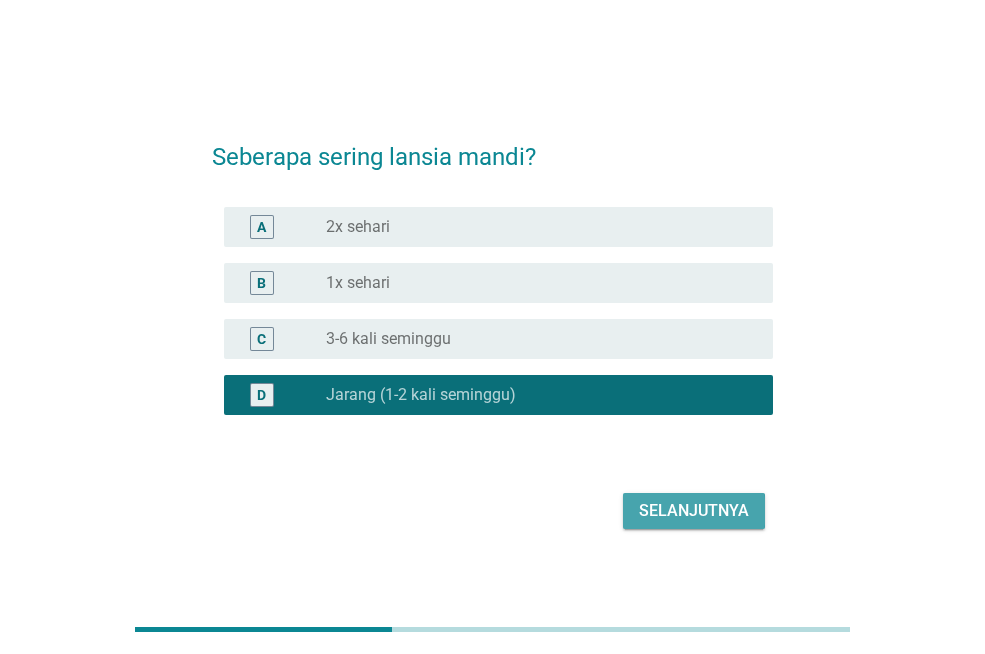 click on "Selanjutnya" at bounding box center (694, 511) 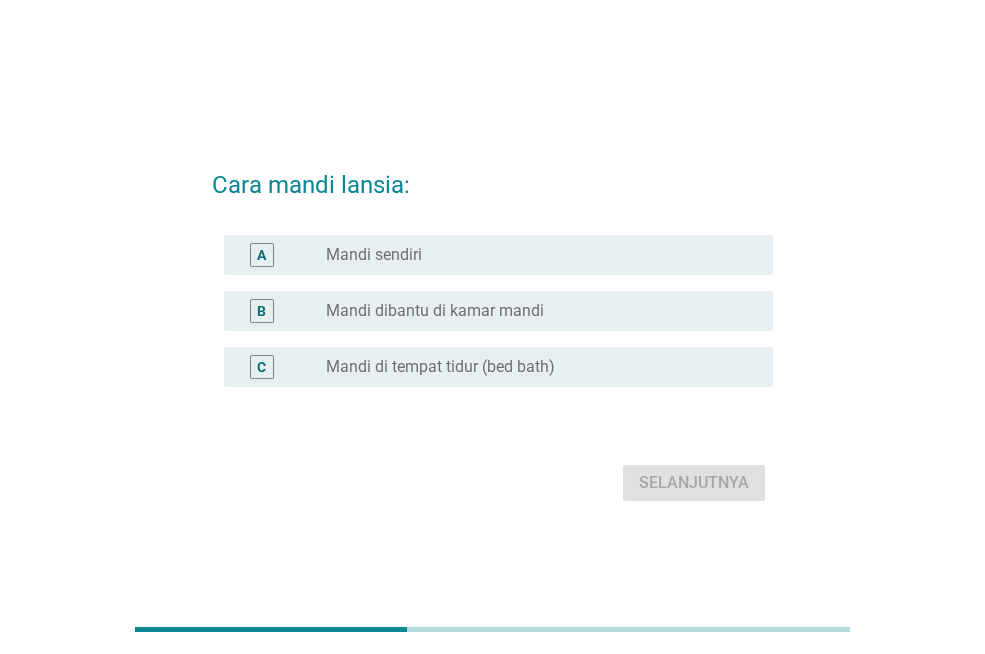 click on "Mandi di tempat tidur (bed bath)" at bounding box center (440, 367) 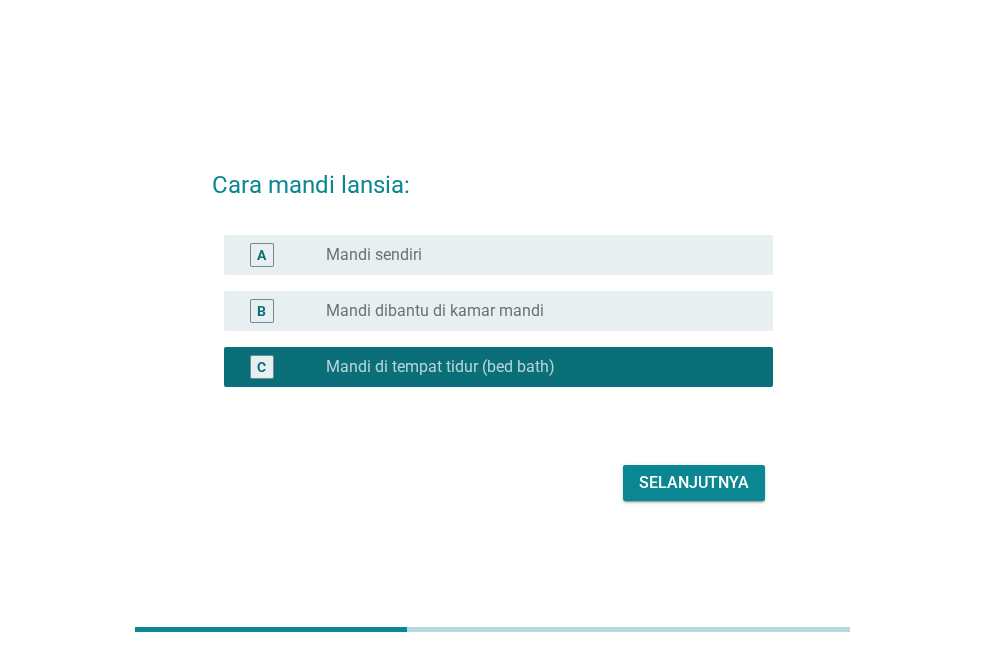 click on "Selanjutnya" at bounding box center (694, 483) 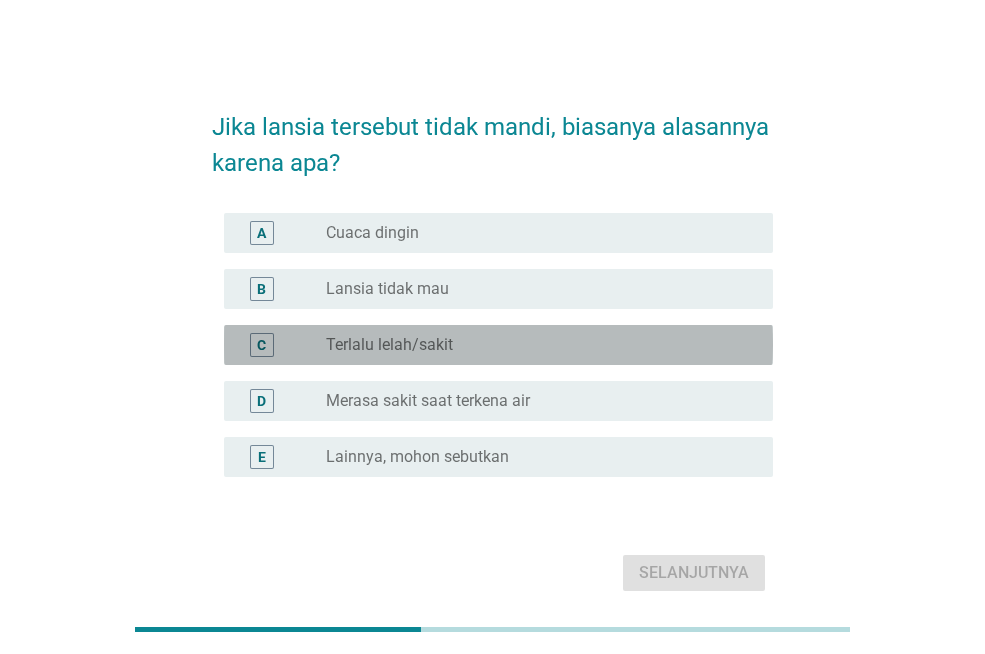 click on "C" at bounding box center (283, 345) 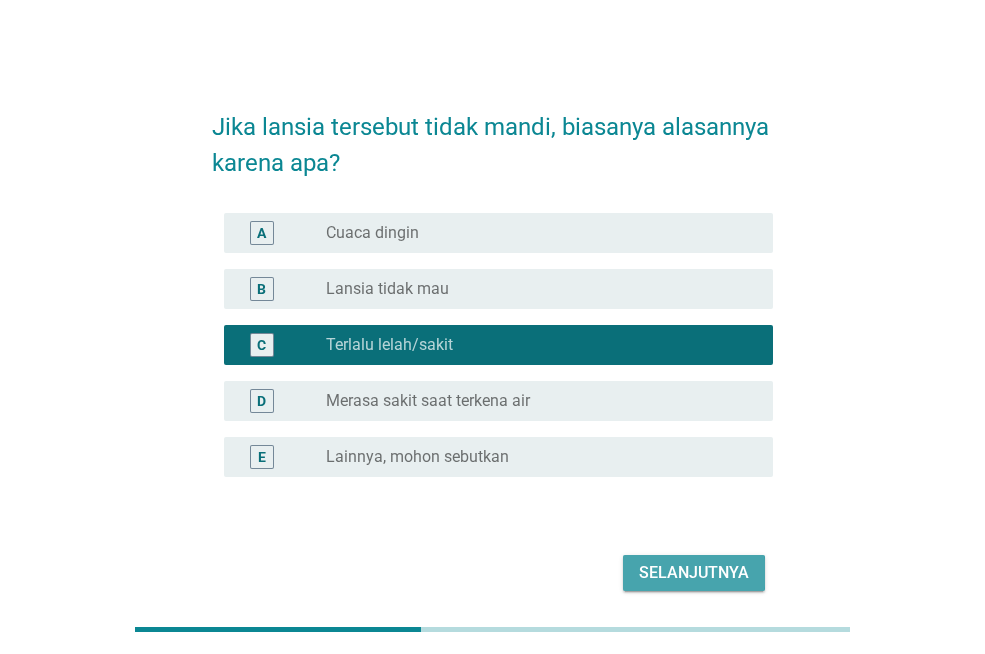 click on "Selanjutnya" at bounding box center (694, 573) 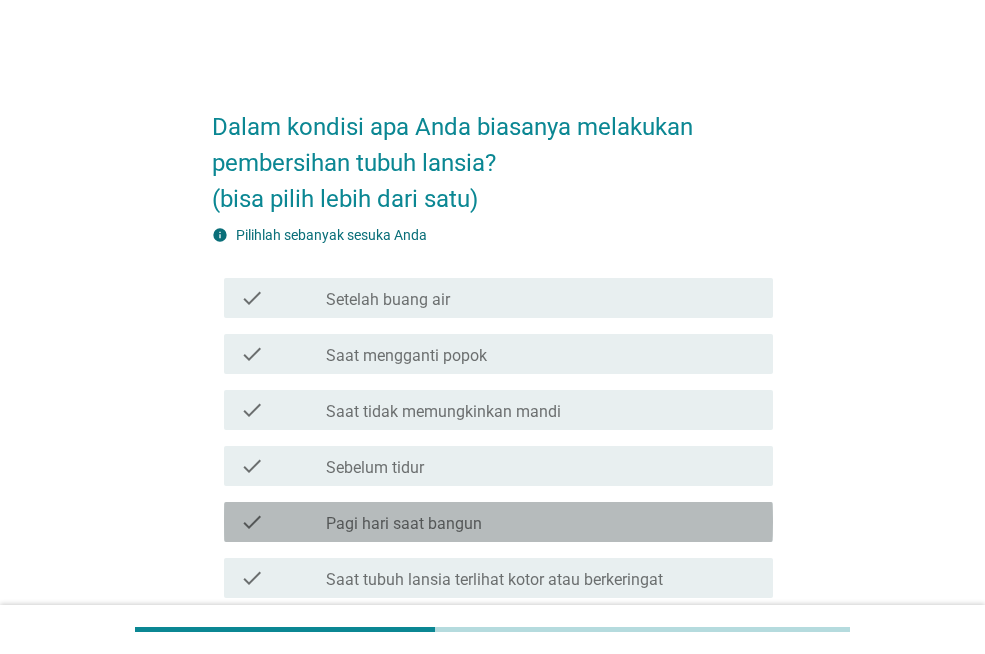 click on "check" at bounding box center (283, 522) 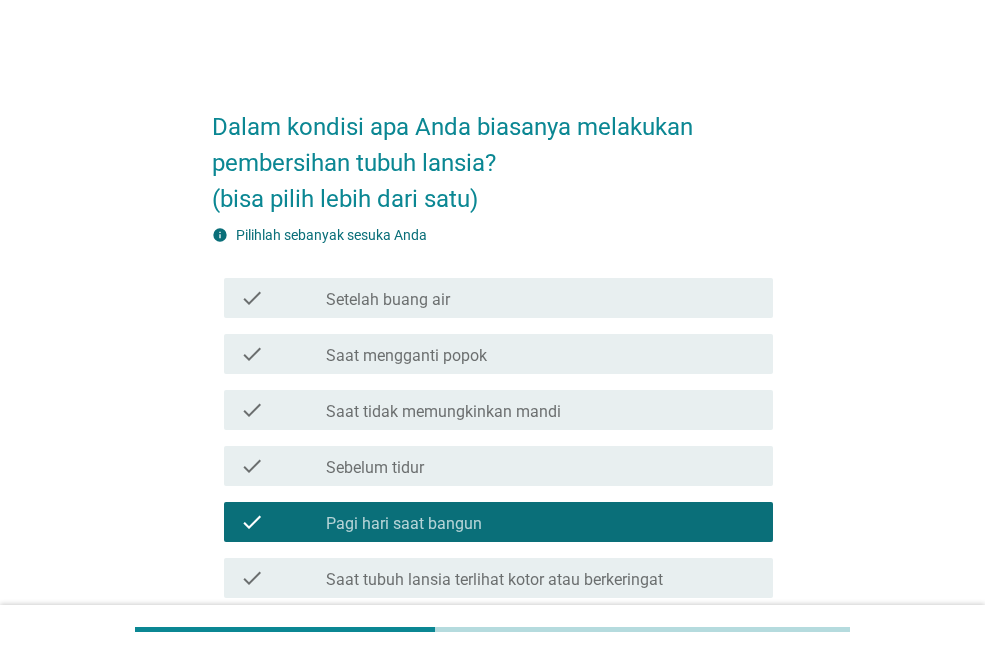 scroll, scrollTop: 100, scrollLeft: 0, axis: vertical 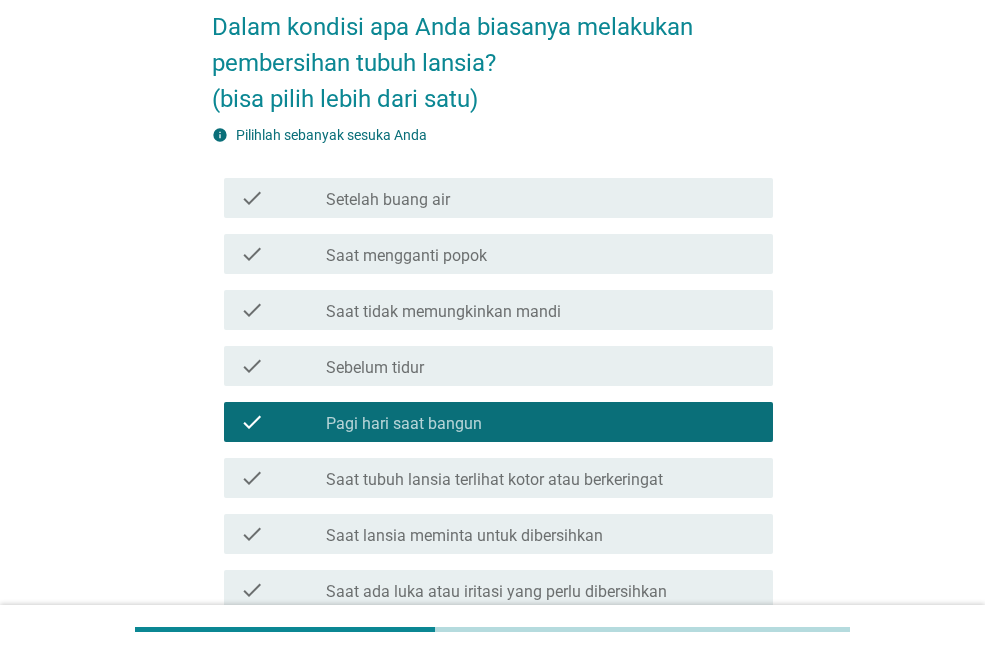 click on "Saat tubuh lansia terlihat kotor atau berkeringat" at bounding box center [494, 480] 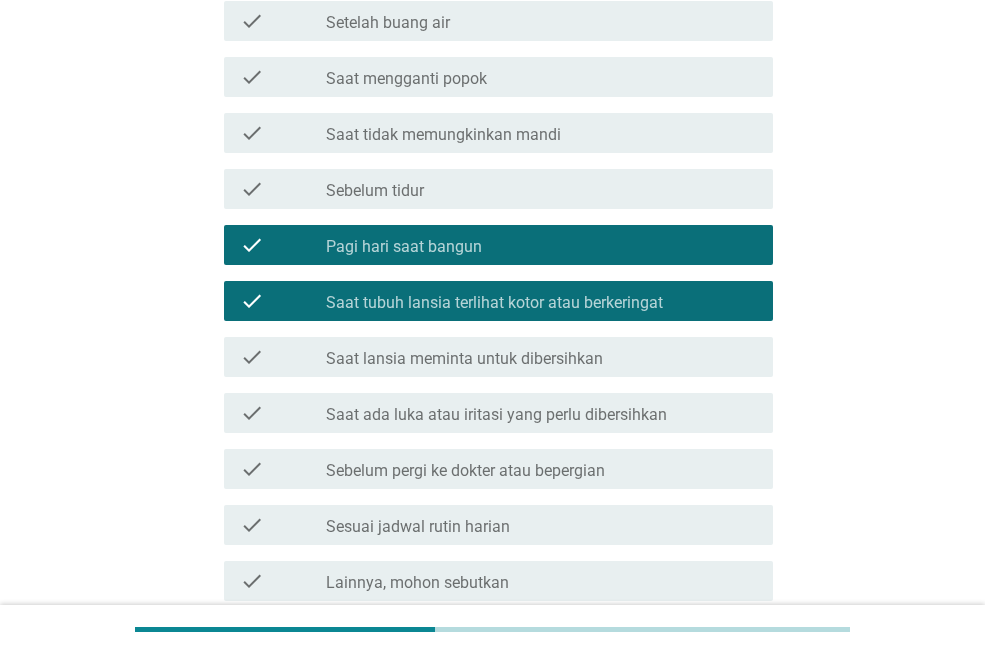 scroll, scrollTop: 300, scrollLeft: 0, axis: vertical 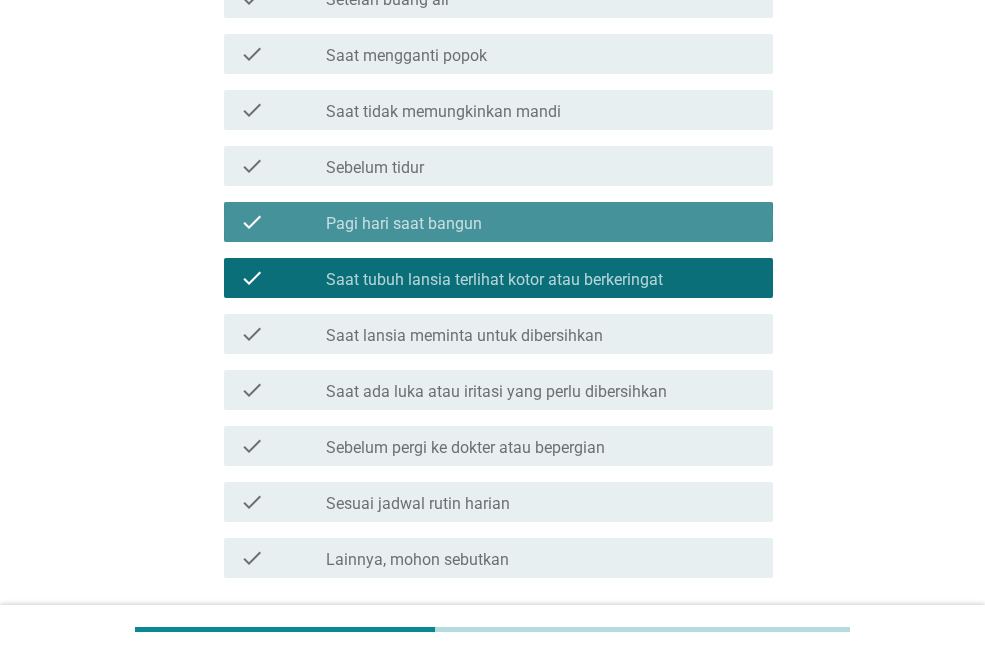 click on "Pagi hari saat bangun" at bounding box center (404, 224) 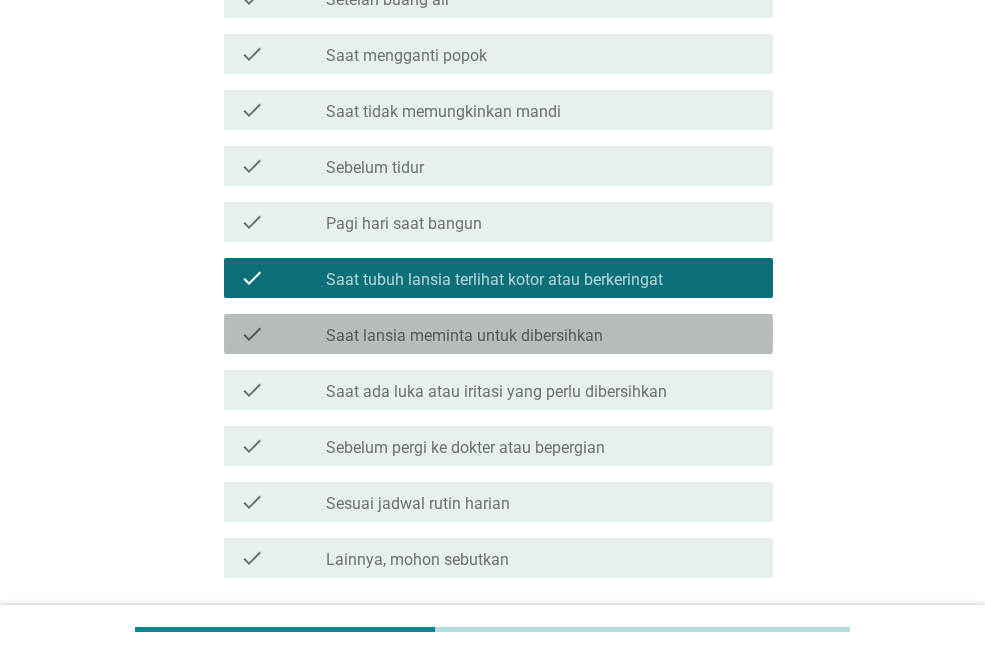click on "Saat lansia meminta untuk dibersihkan" at bounding box center [464, 336] 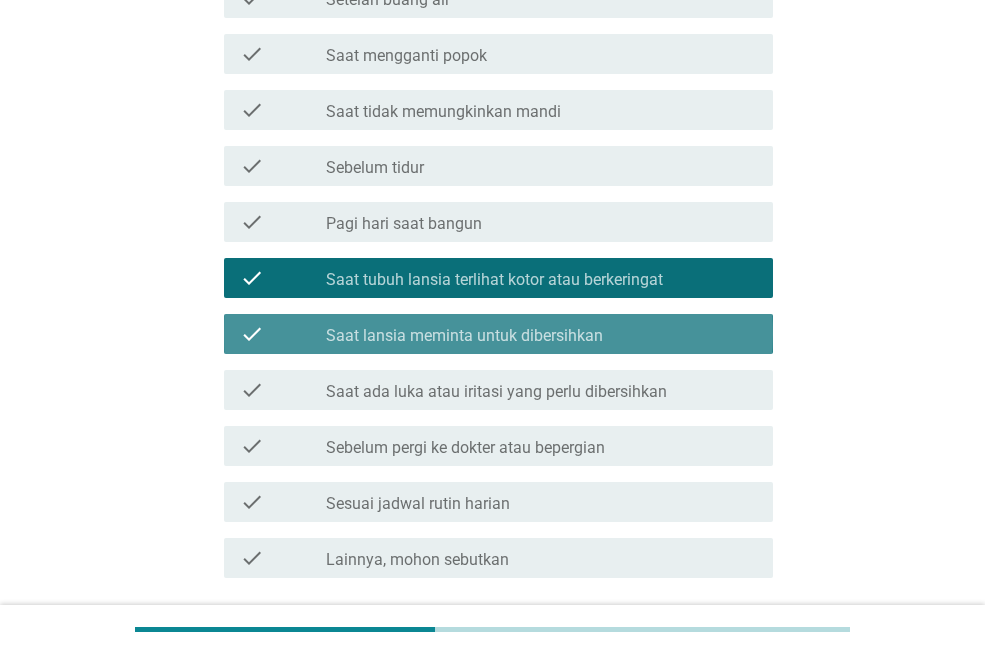 click on "Saat lansia meminta untuk dibersihkan" at bounding box center [464, 336] 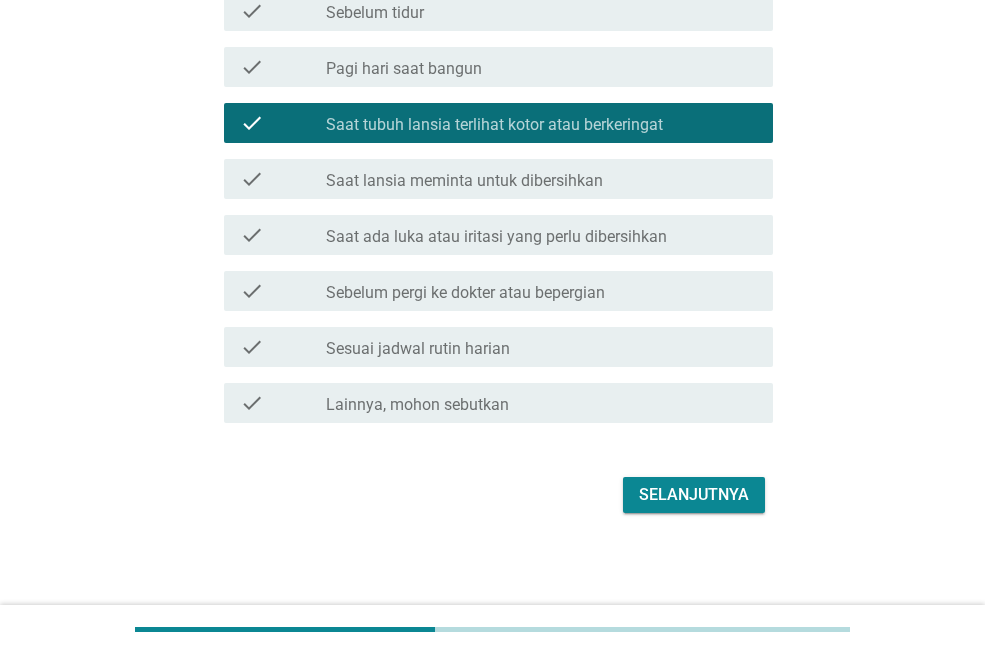 scroll, scrollTop: 457, scrollLeft: 0, axis: vertical 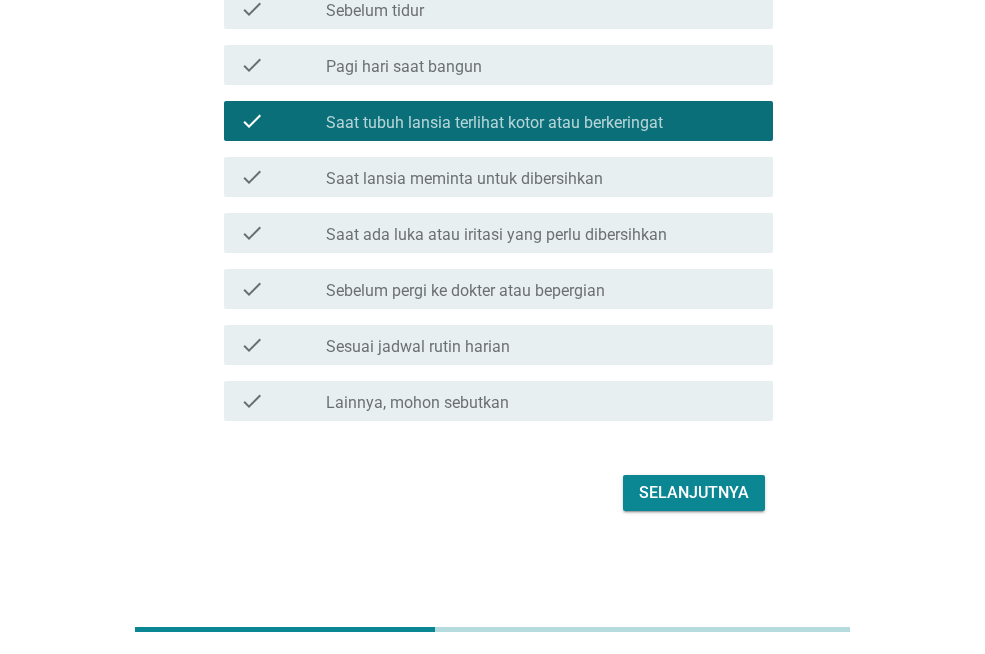 click on "Selanjutnya" at bounding box center (694, 493) 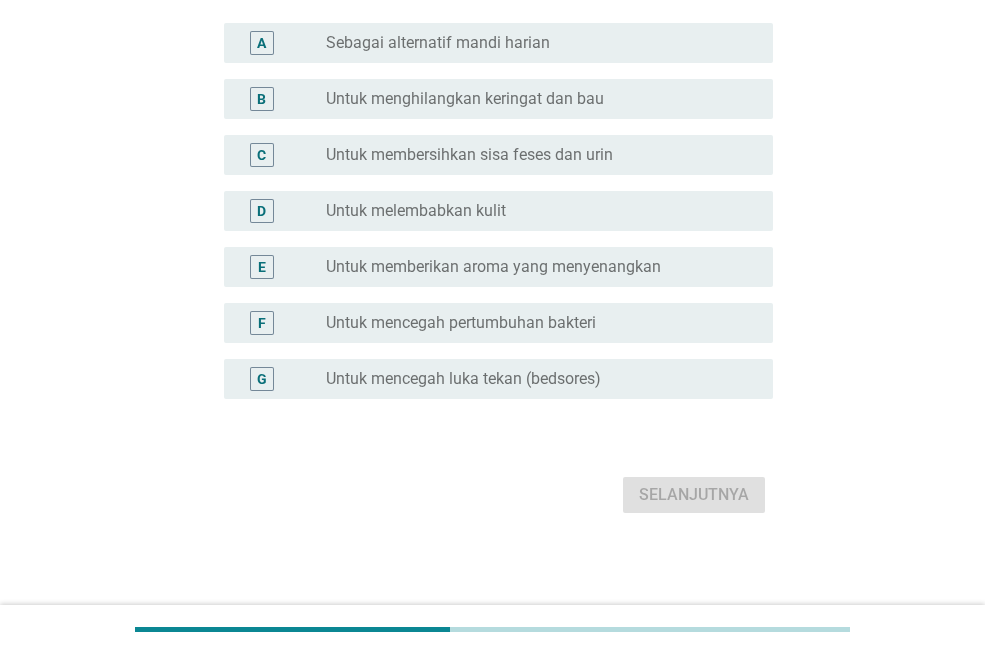 scroll, scrollTop: 192, scrollLeft: 0, axis: vertical 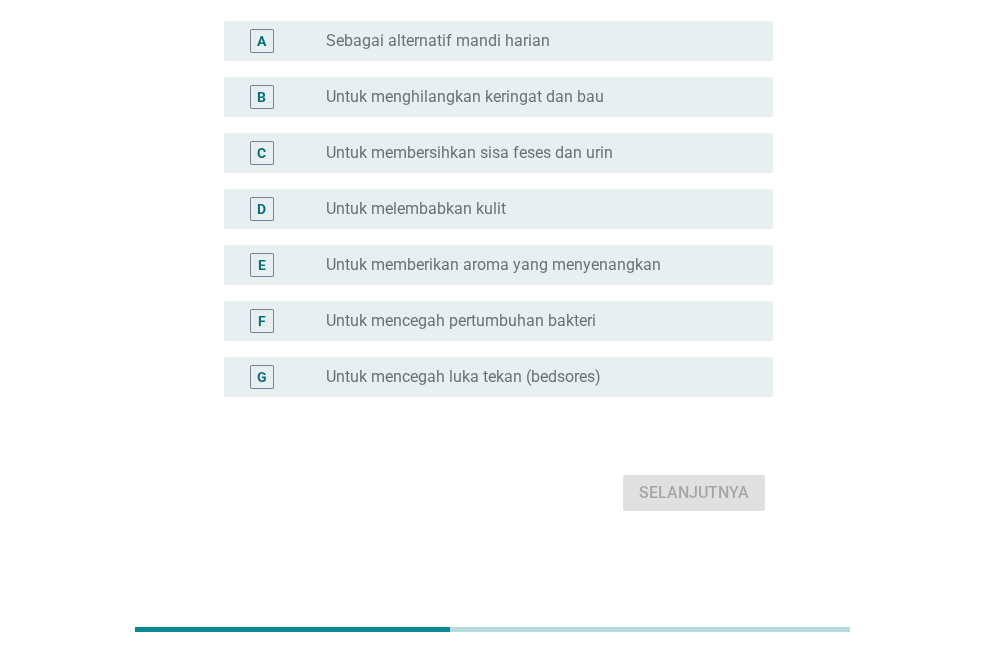 click on "radio_button_unchecked Untuk mencegah pertumbuhan bakteri" at bounding box center [541, 321] 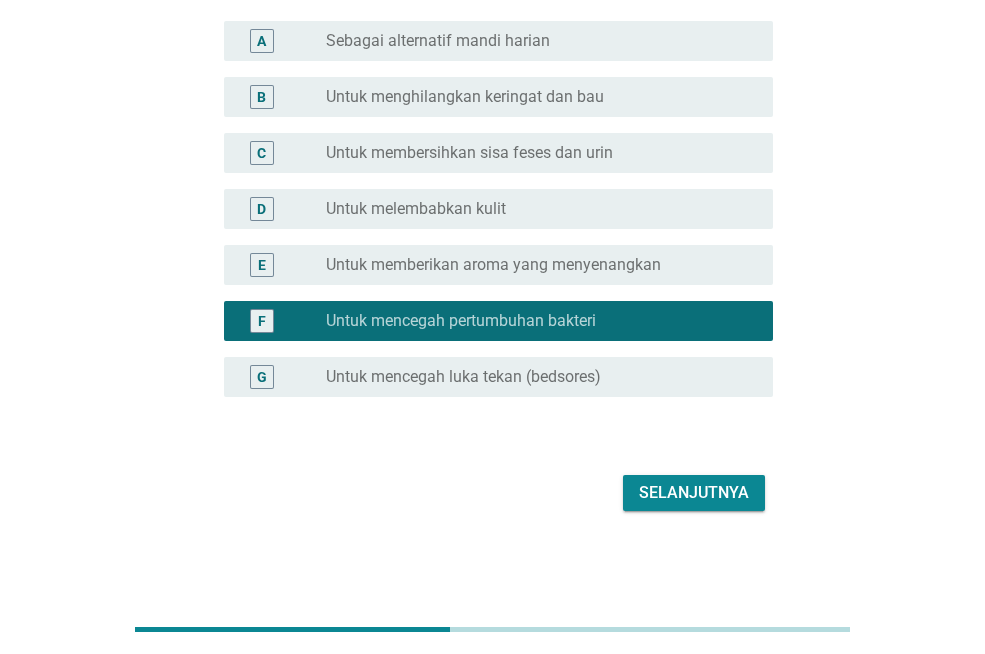 click on "Untuk membersihkan sisa feses dan urin" at bounding box center [469, 153] 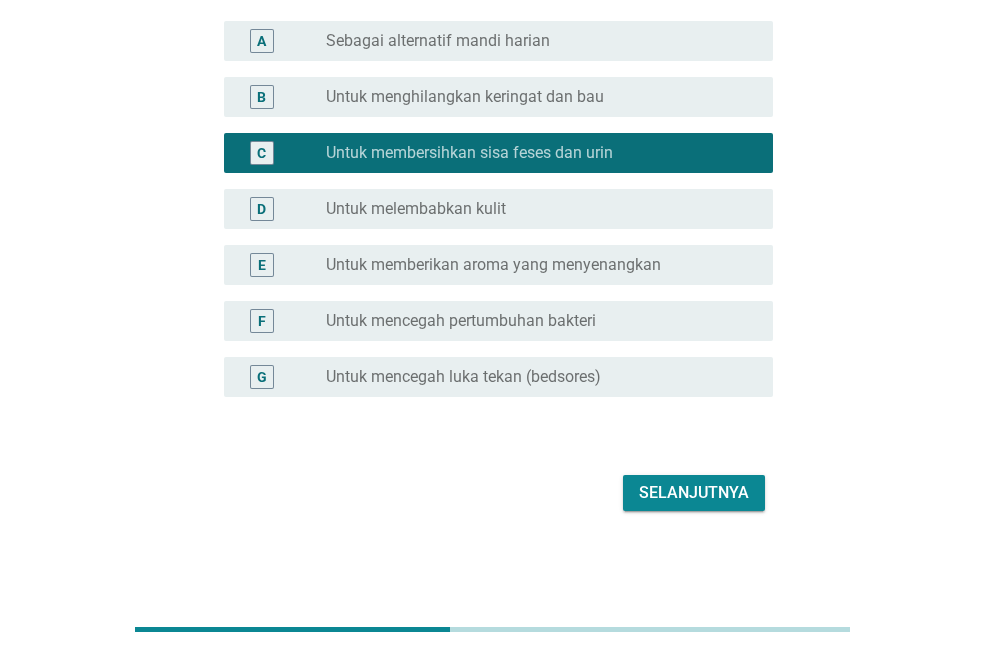 click on "Untuk mencegah pertumbuhan bakteri" at bounding box center [461, 321] 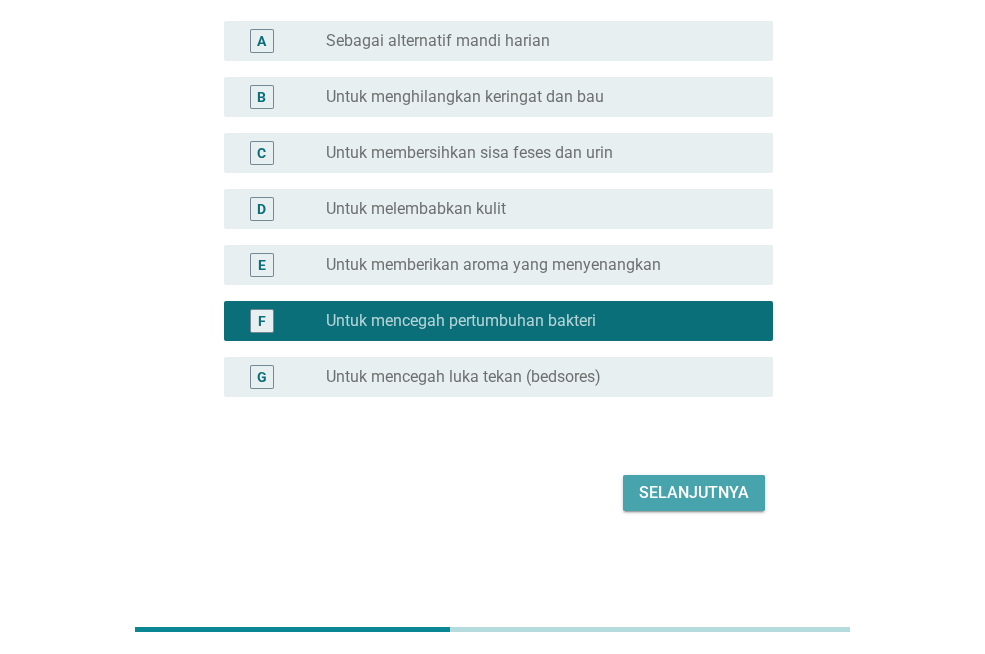 click on "Selanjutnya" at bounding box center (694, 493) 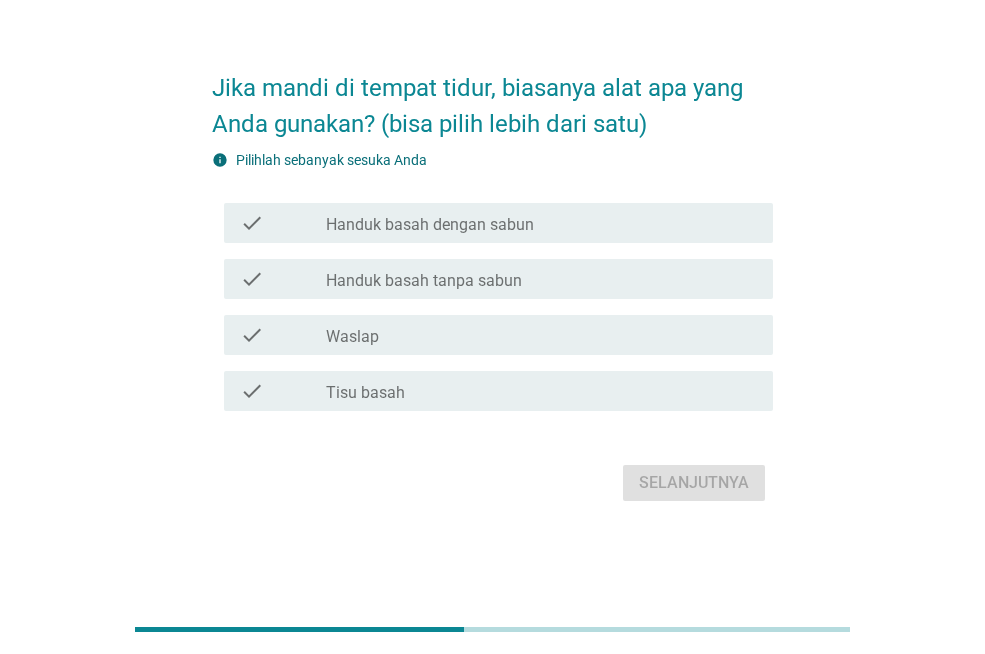 scroll, scrollTop: 0, scrollLeft: 0, axis: both 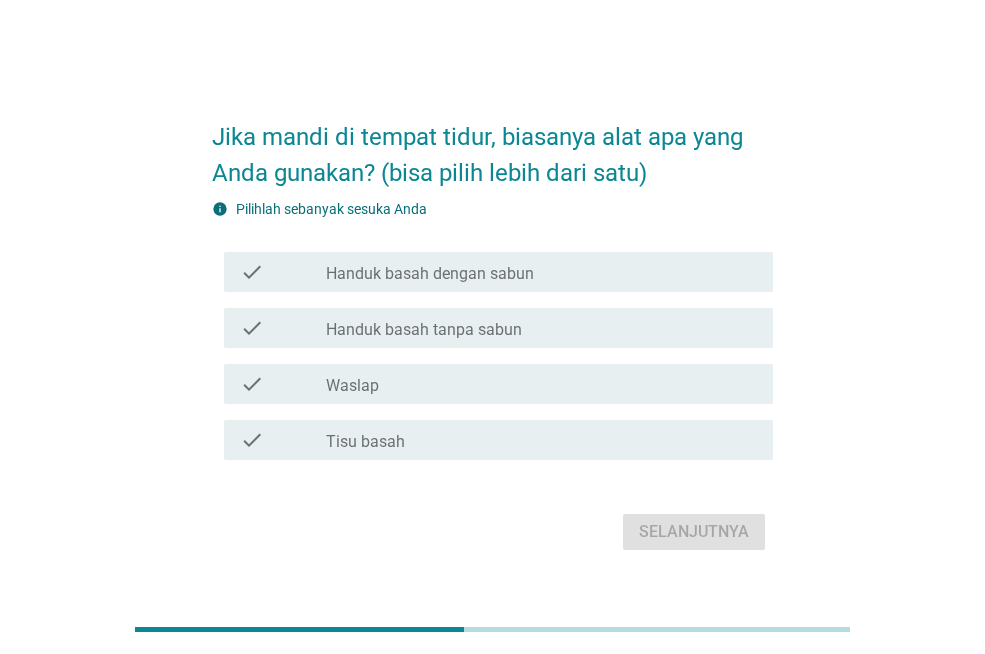 click on "Waslap" at bounding box center (352, 386) 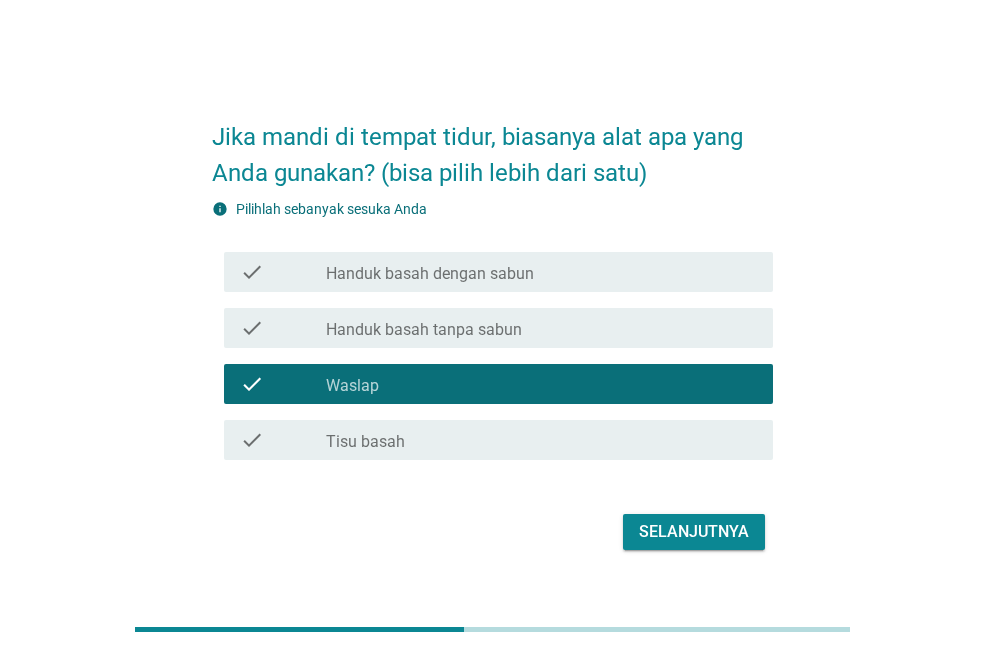 click on "check_box_outline_blank Tisu basah" at bounding box center (541, 440) 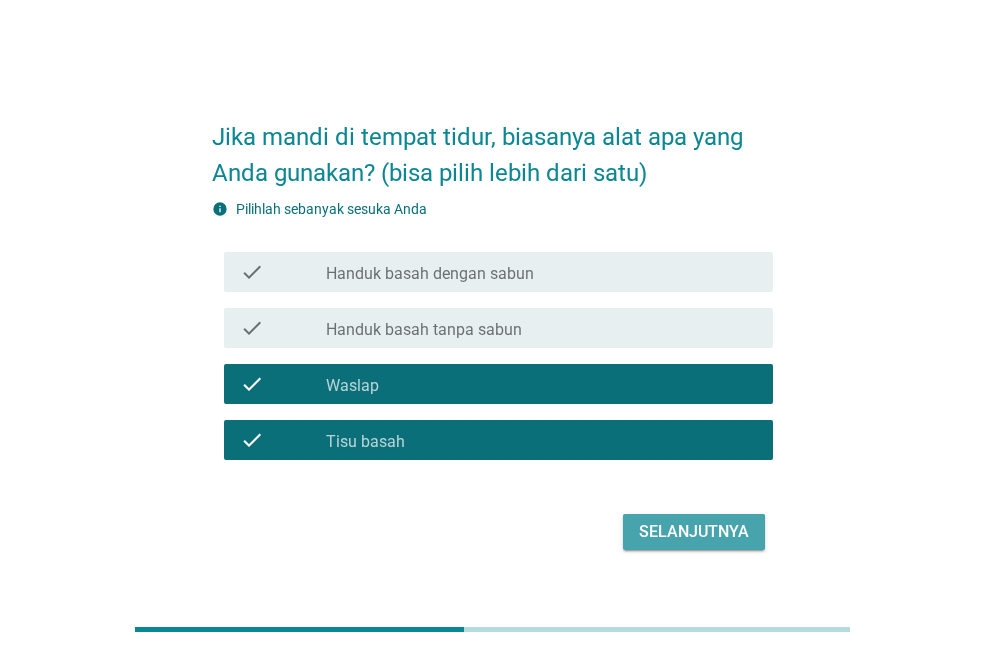 click on "Selanjutnya" at bounding box center [694, 532] 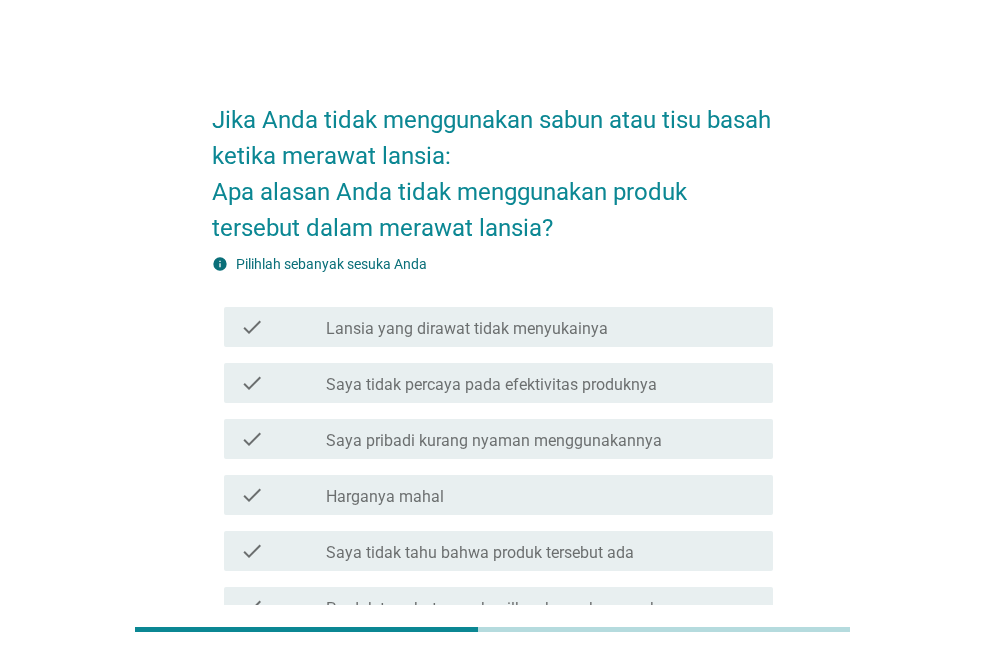 scroll, scrollTop: 0, scrollLeft: 0, axis: both 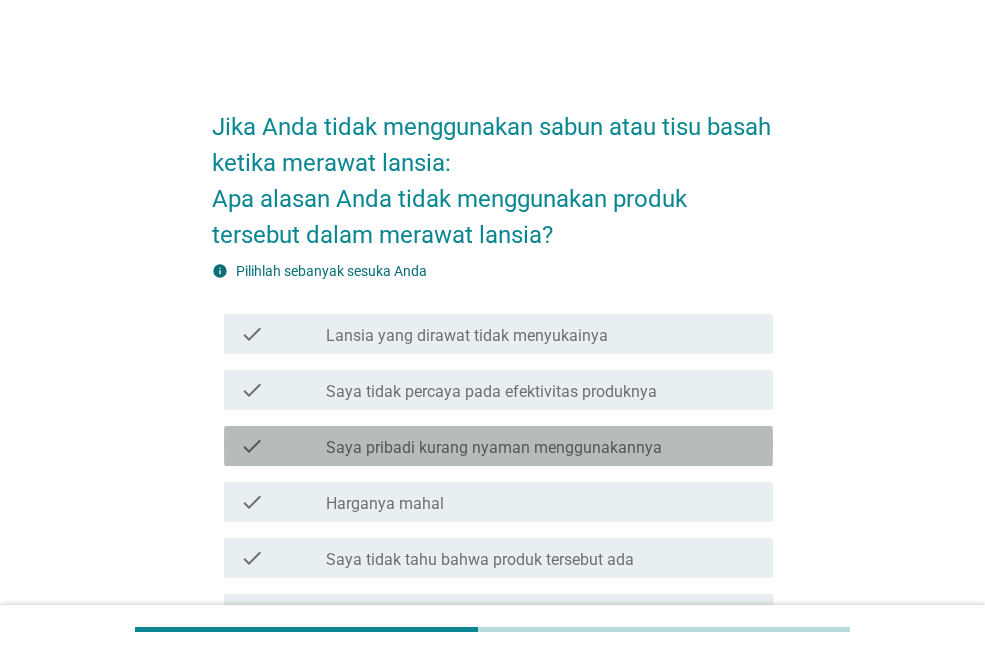 click on "Saya pribadi kurang nyaman menggunakannya" at bounding box center (494, 448) 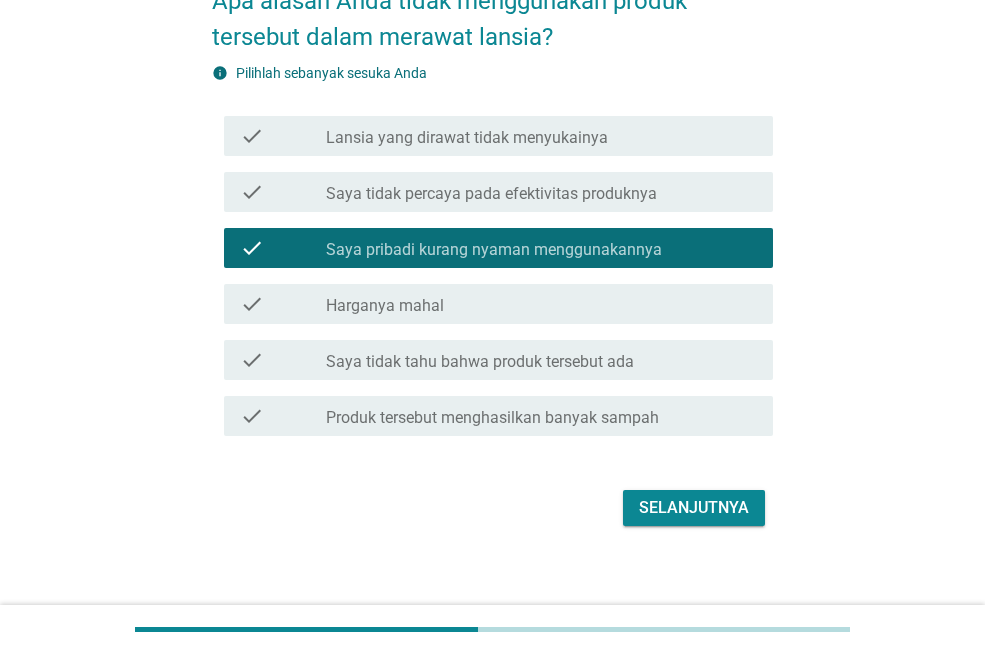 scroll, scrollTop: 200, scrollLeft: 0, axis: vertical 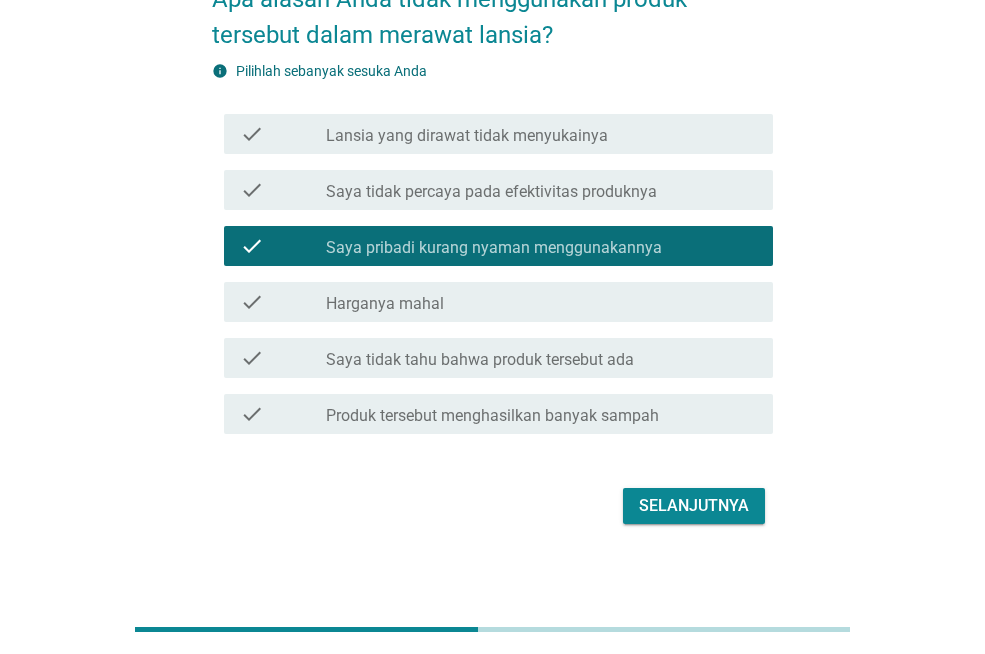 click on "Selanjutnya" at bounding box center [694, 506] 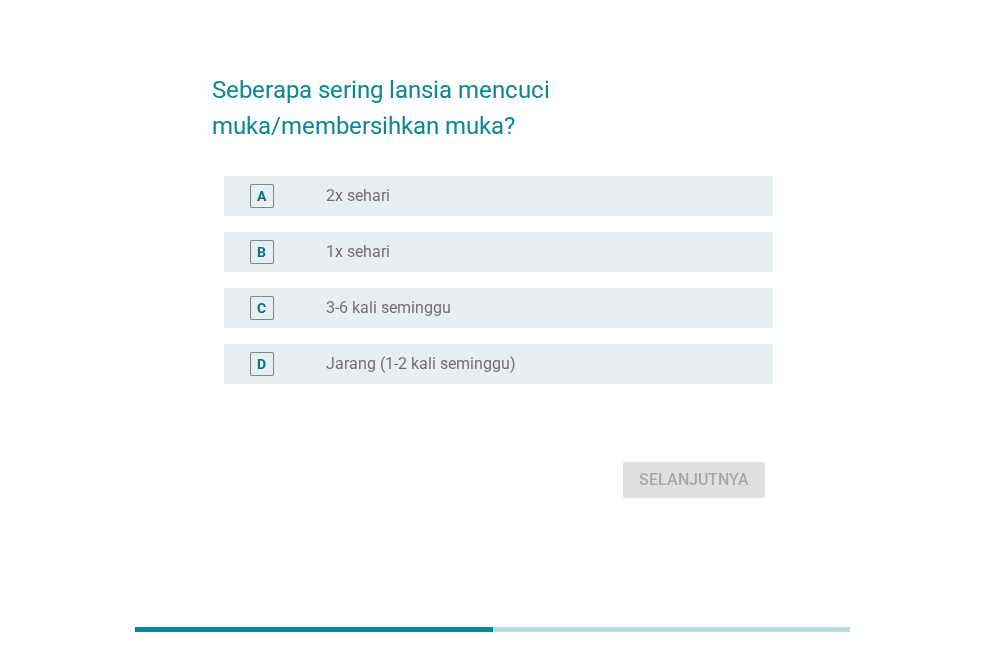 scroll, scrollTop: 0, scrollLeft: 0, axis: both 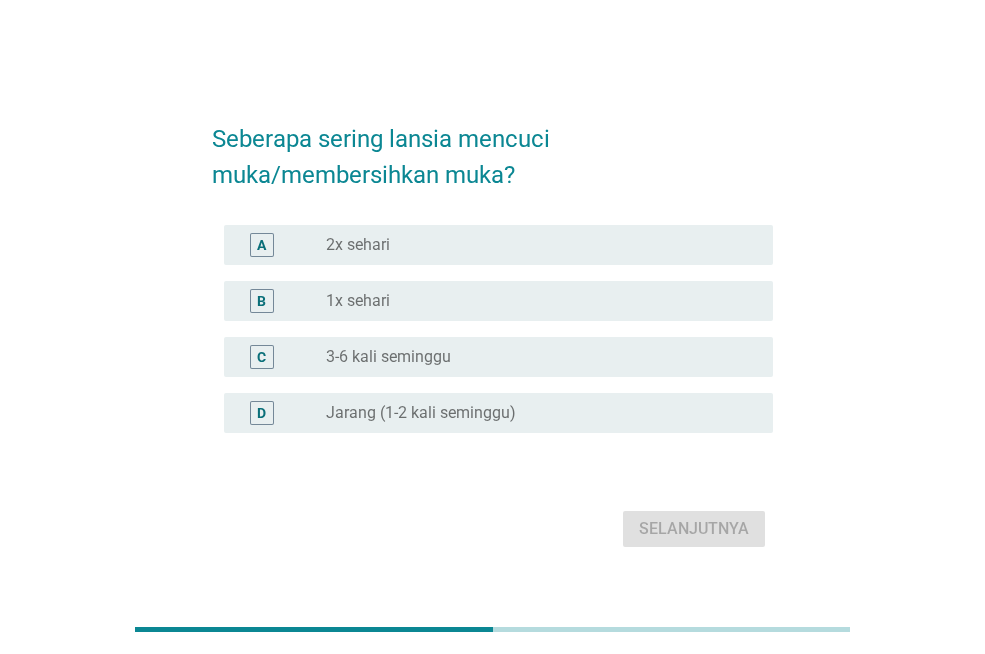 click on "radio_button_unchecked 1x sehari" at bounding box center (533, 301) 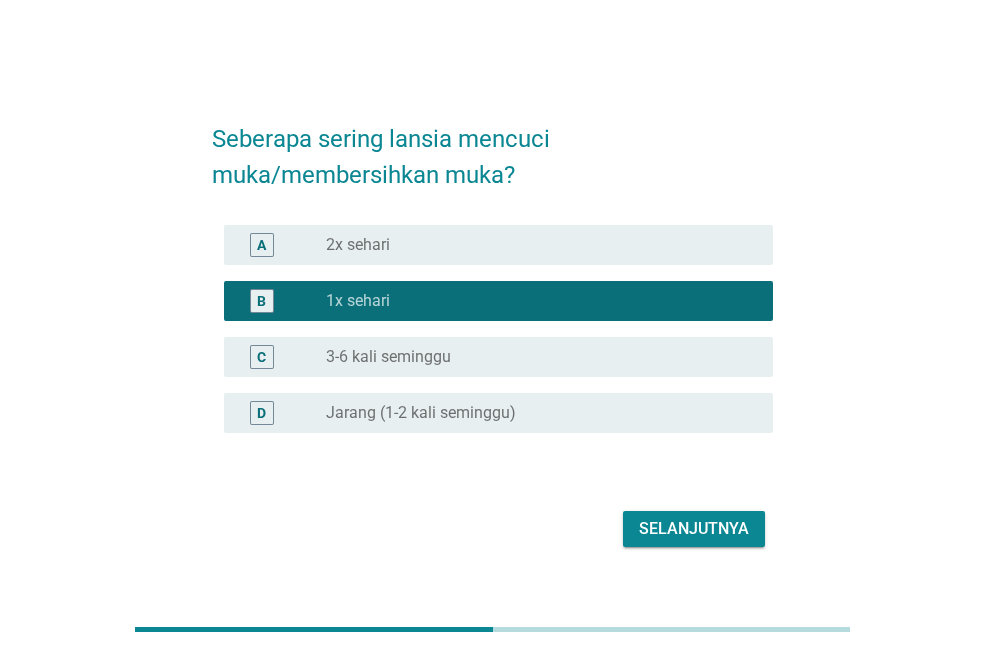 click on "Selanjutnya" at bounding box center (694, 529) 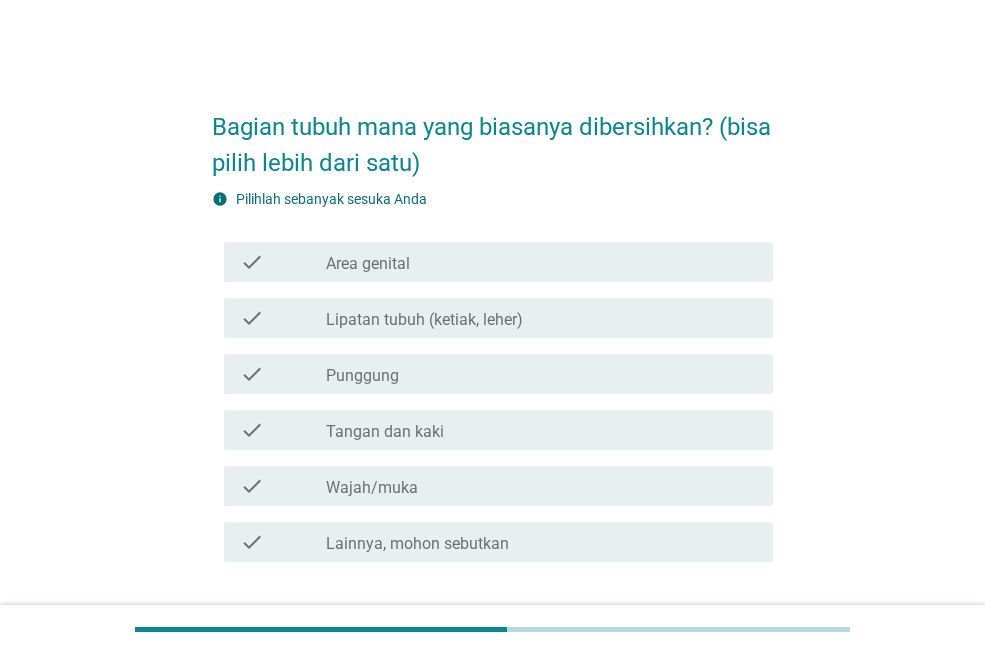 click on "check_box_outline_blank Area genital" at bounding box center (541, 262) 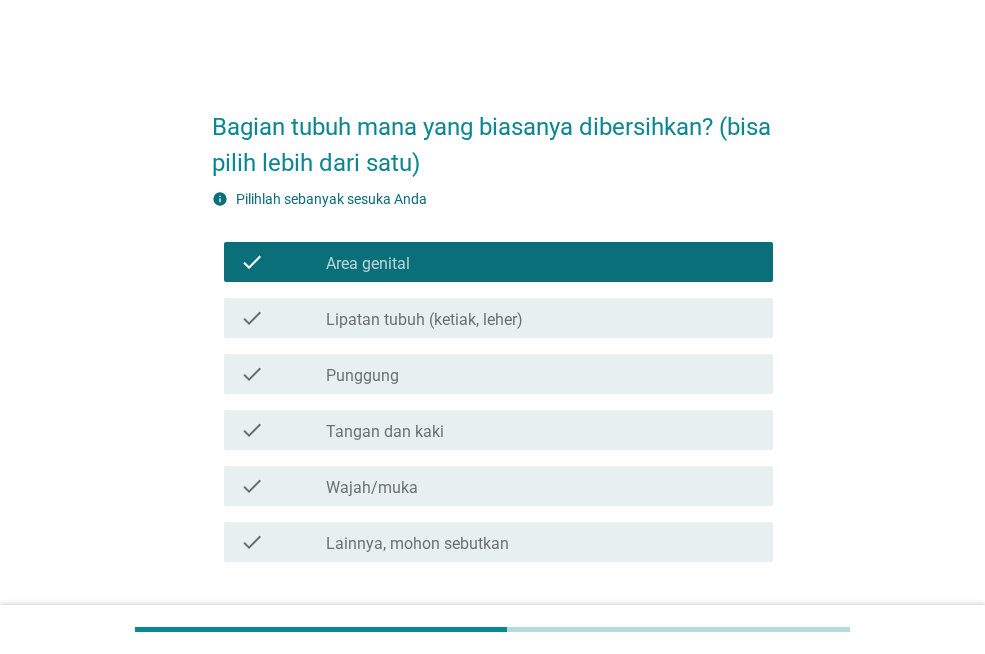 click on "check_box_outline_blank Wajah/muka" at bounding box center (541, 486) 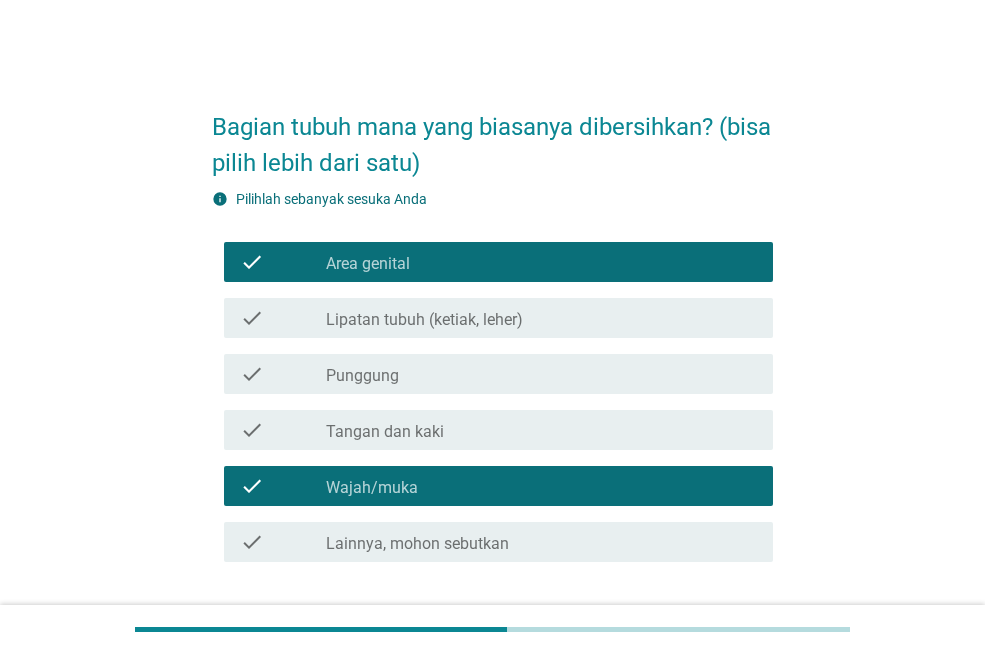 click on "check_box_outline_blank Punggung" at bounding box center (541, 374) 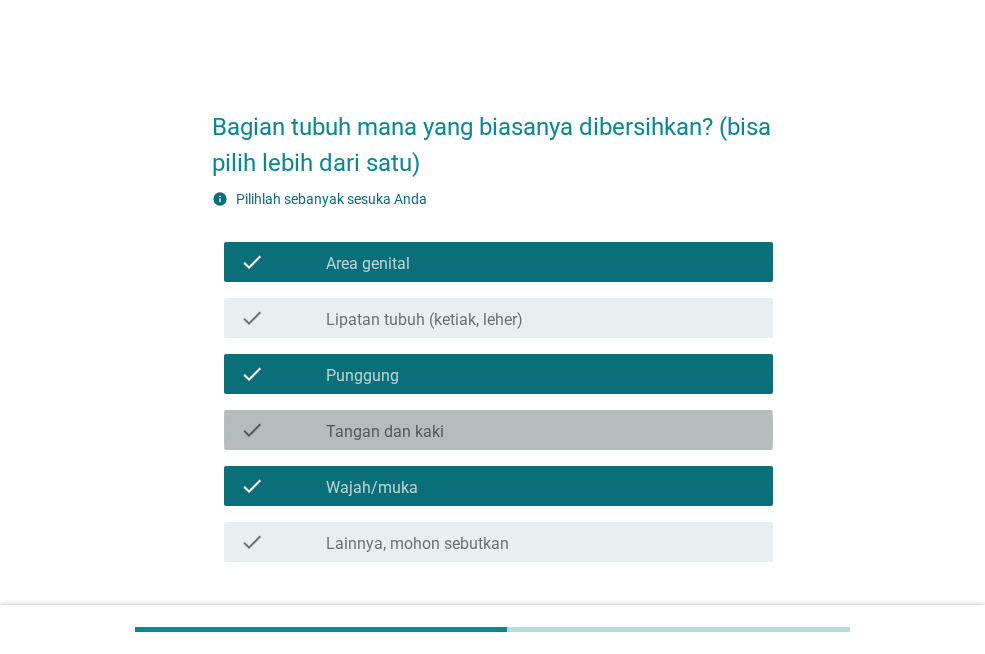 drag, startPoint x: 441, startPoint y: 434, endPoint x: 473, endPoint y: 342, distance: 97.406364 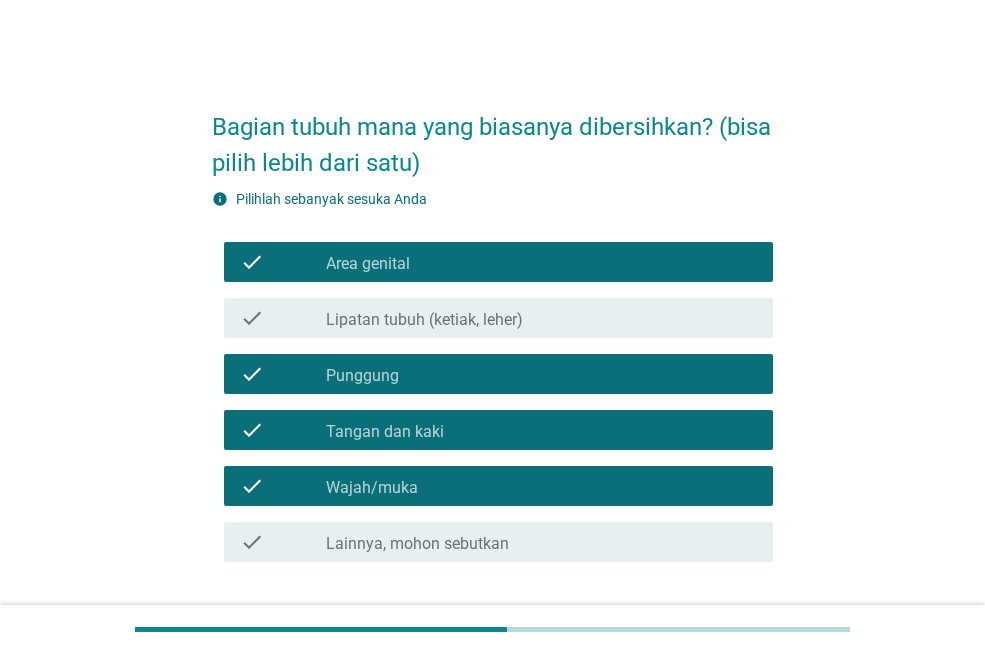 click on "Lipatan tubuh (ketiak, leher)" at bounding box center [424, 320] 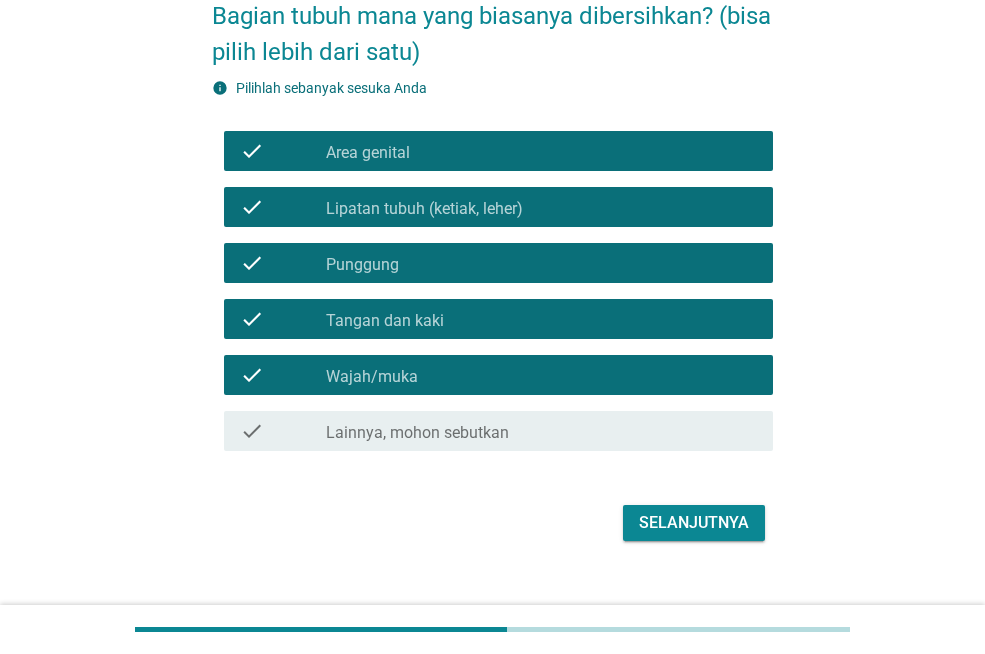 scroll, scrollTop: 141, scrollLeft: 0, axis: vertical 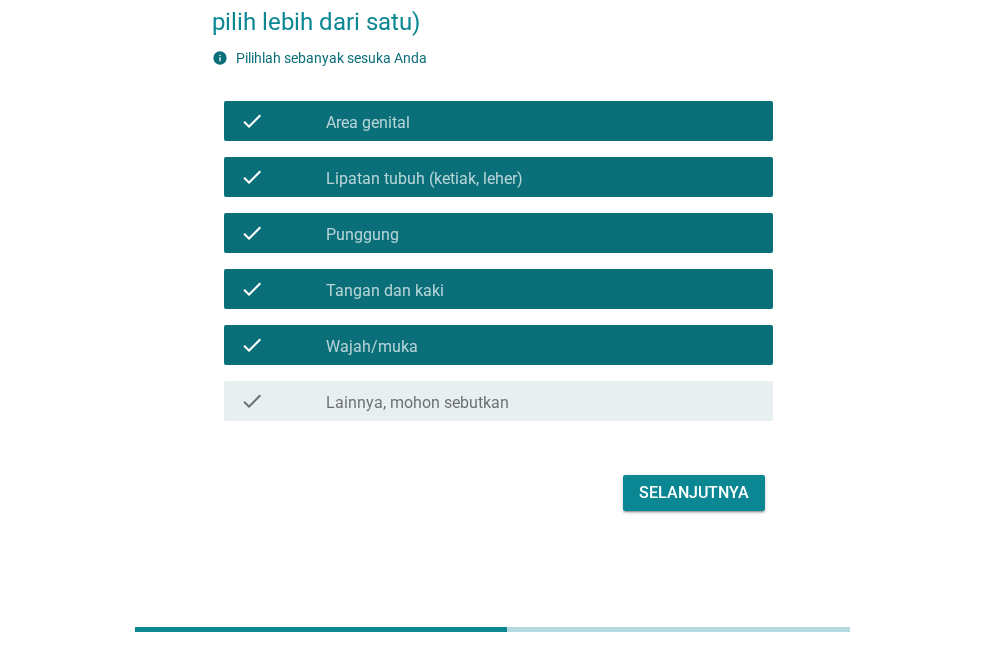 click on "Selanjutnya" at bounding box center (492, 493) 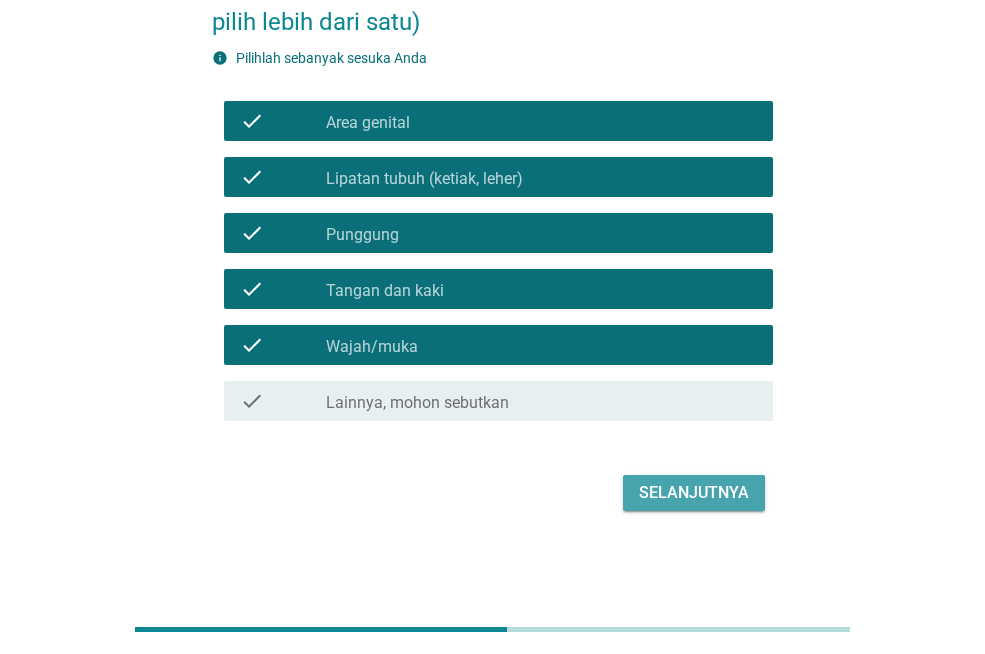 click on "Selanjutnya" at bounding box center [694, 493] 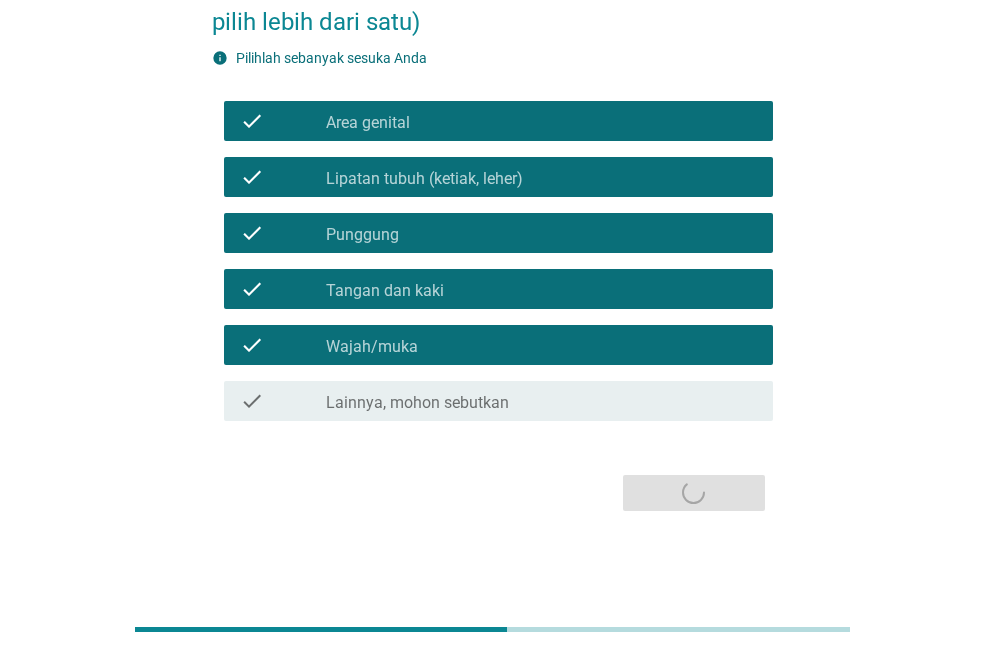 scroll, scrollTop: 0, scrollLeft: 0, axis: both 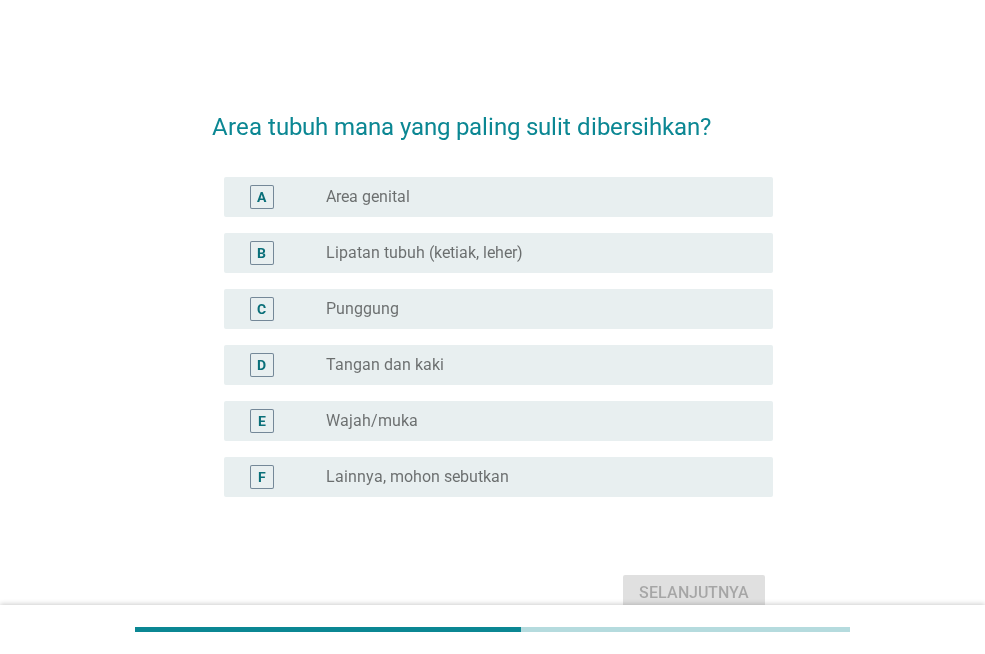 click on "C" at bounding box center (283, 309) 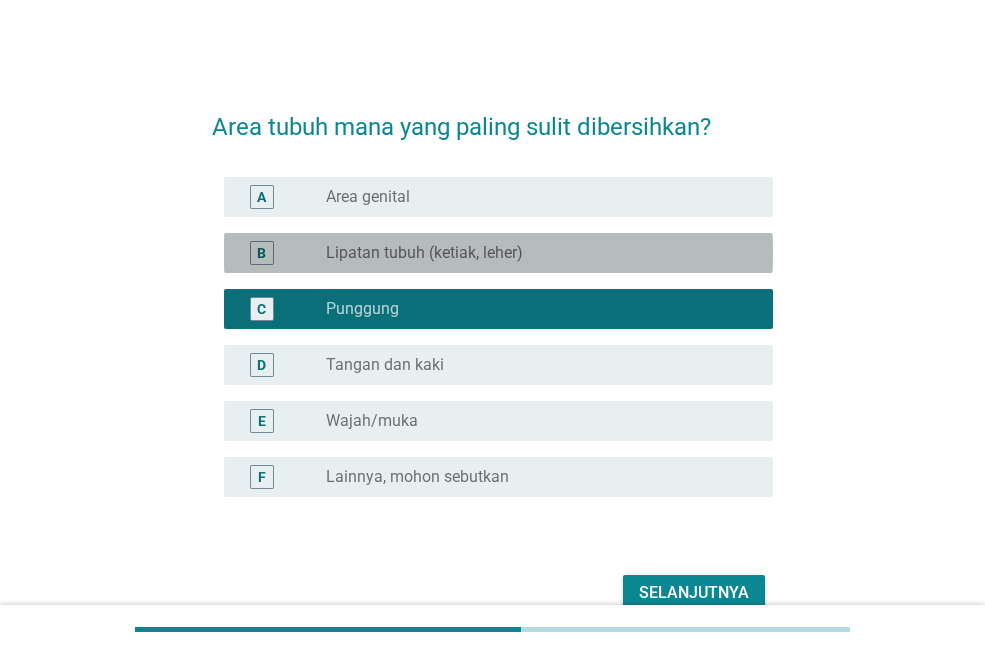 click on "Lipatan tubuh (ketiak, leher)" at bounding box center (424, 253) 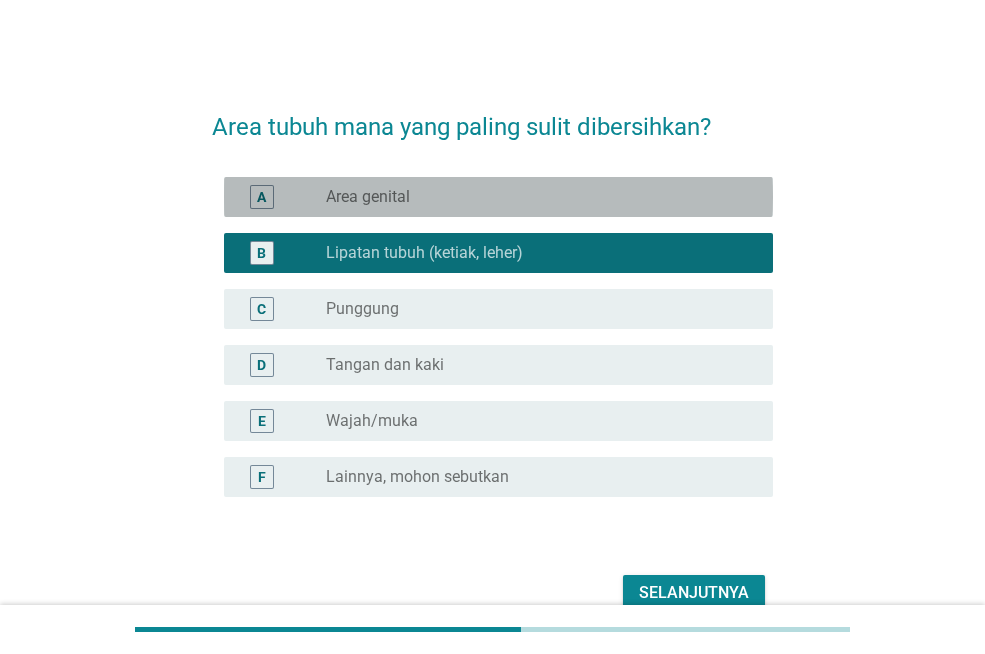 click on "radio_button_unchecked Area genital" at bounding box center [533, 197] 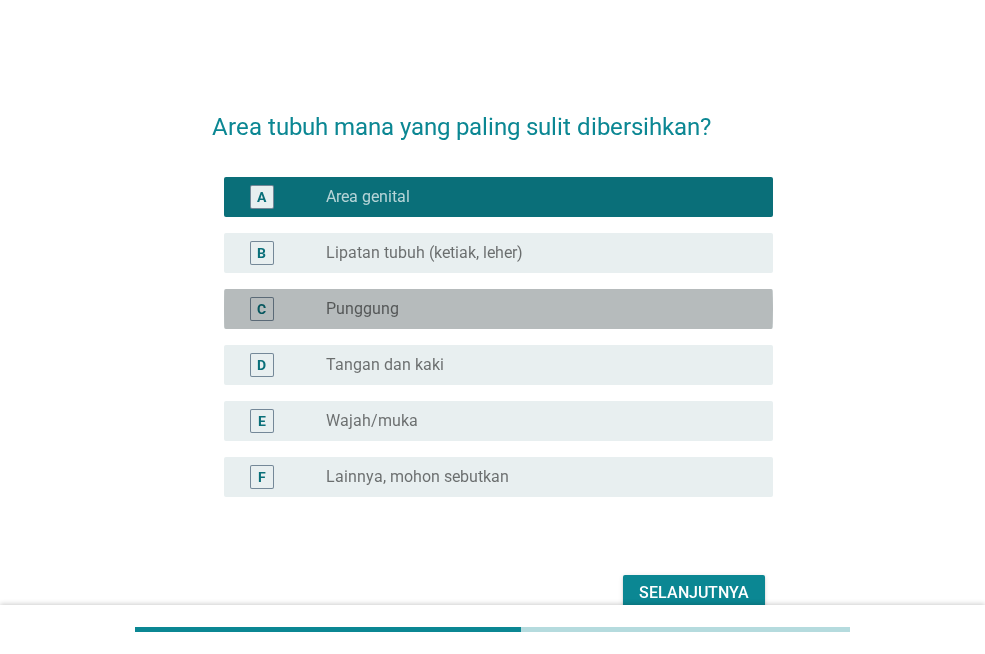 click on "radio_button_unchecked Punggung" at bounding box center [533, 309] 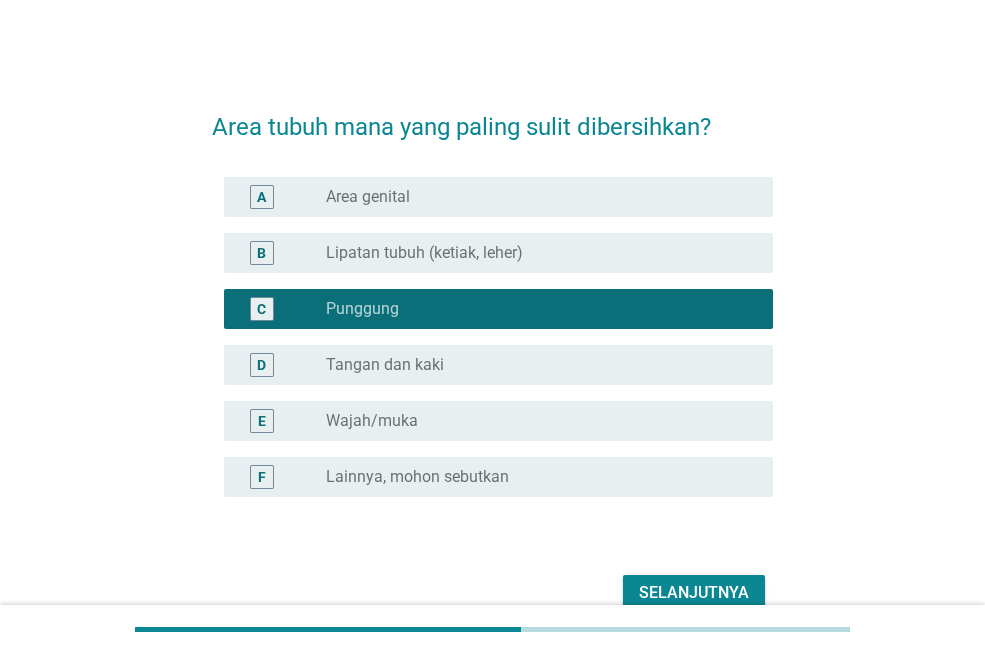 click on "Selanjutnya" at bounding box center (694, 593) 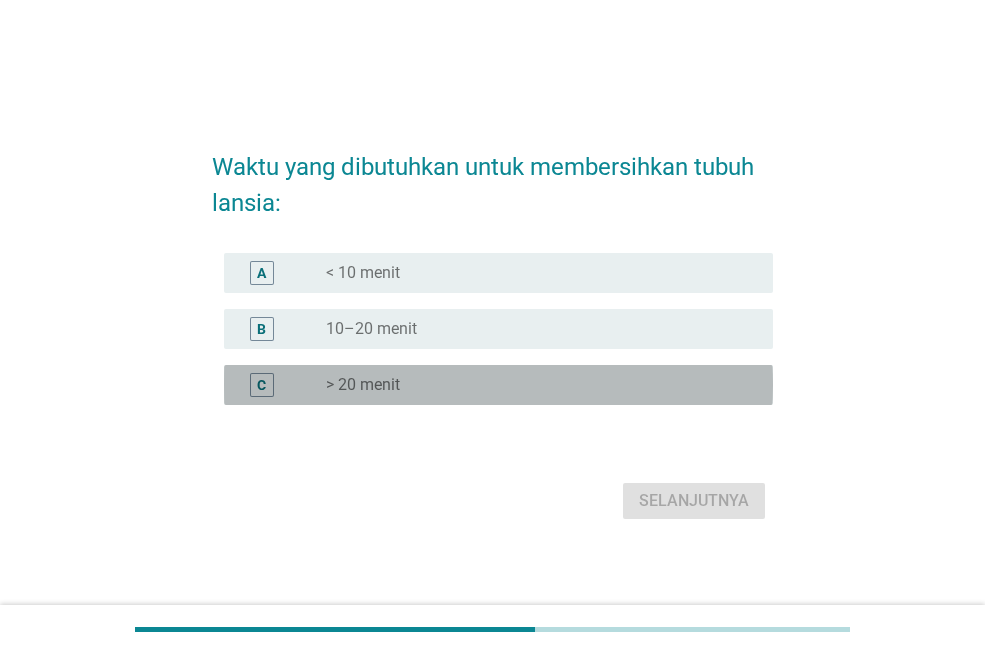 drag, startPoint x: 314, startPoint y: 384, endPoint x: 583, endPoint y: 482, distance: 286.2953 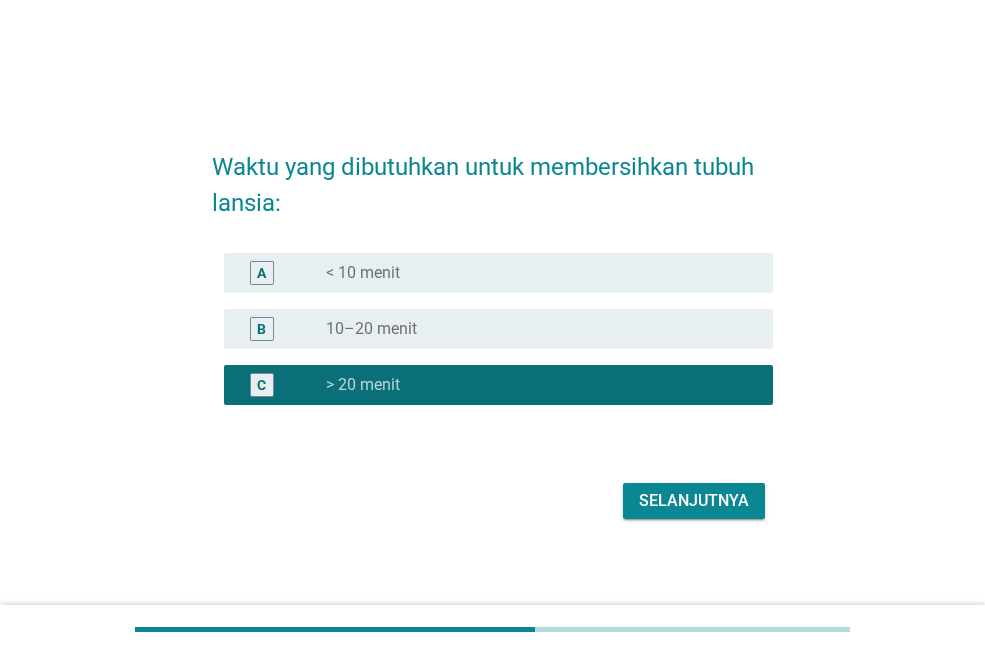click on "Selanjutnya" at bounding box center [694, 501] 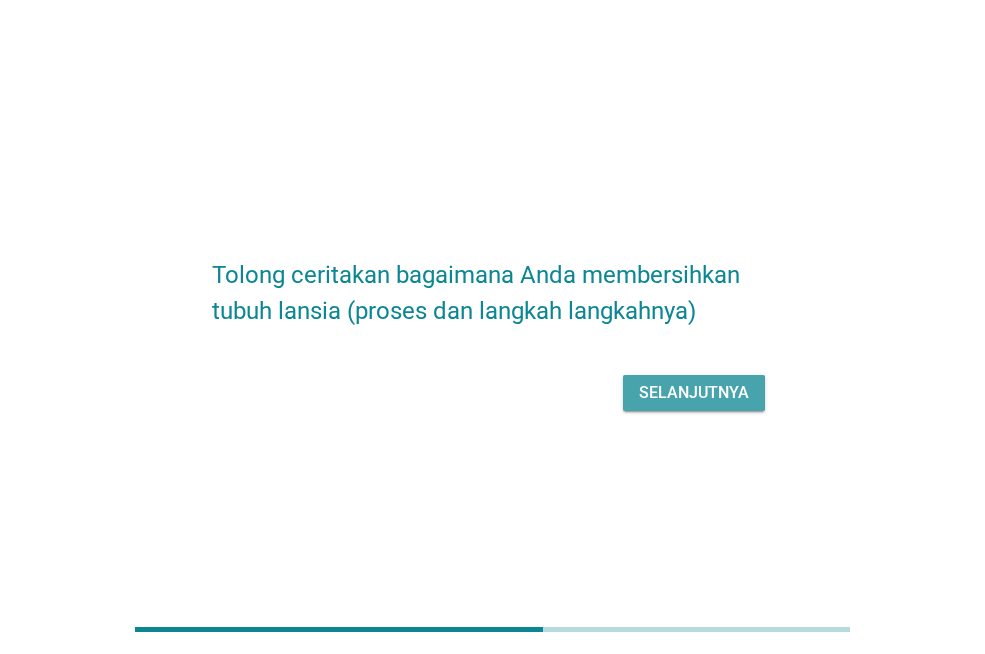 click on "Selanjutnya" at bounding box center (694, 393) 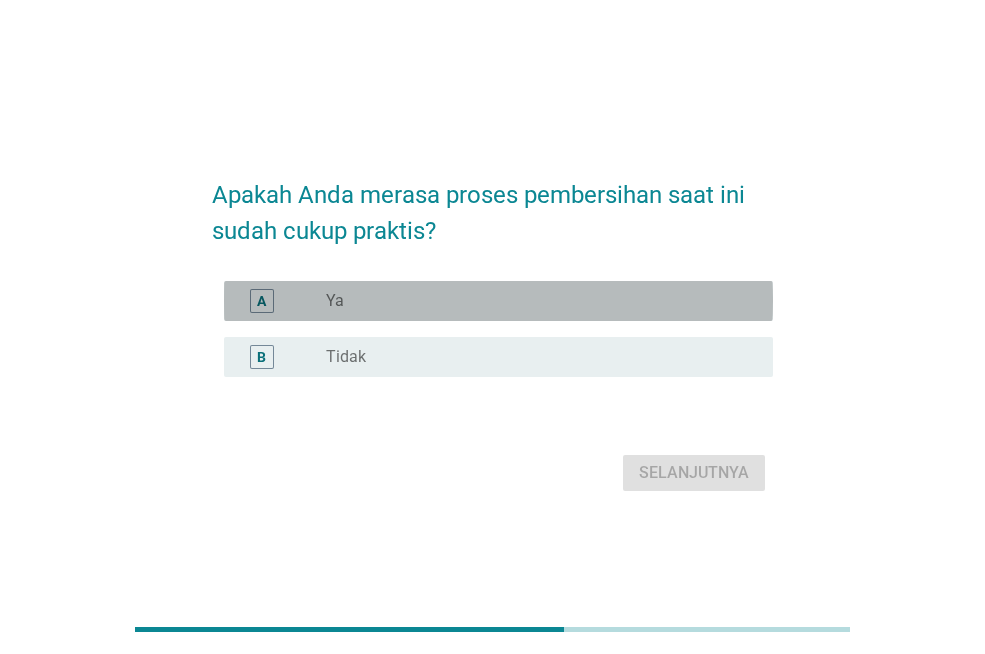 click on "radio_button_unchecked Ya" at bounding box center [533, 301] 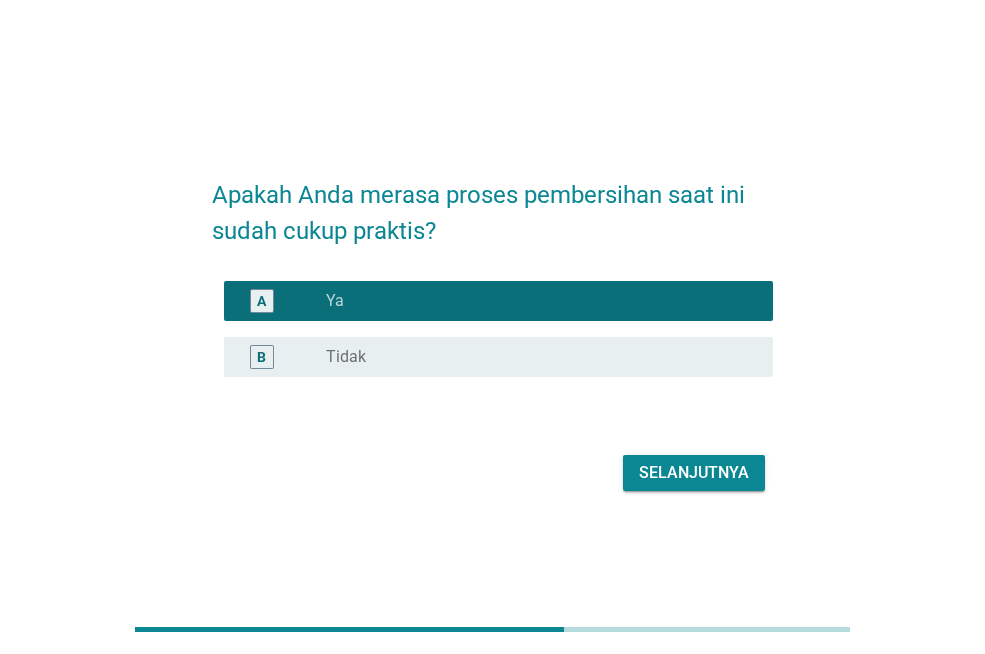 click on "Selanjutnya" at bounding box center [694, 473] 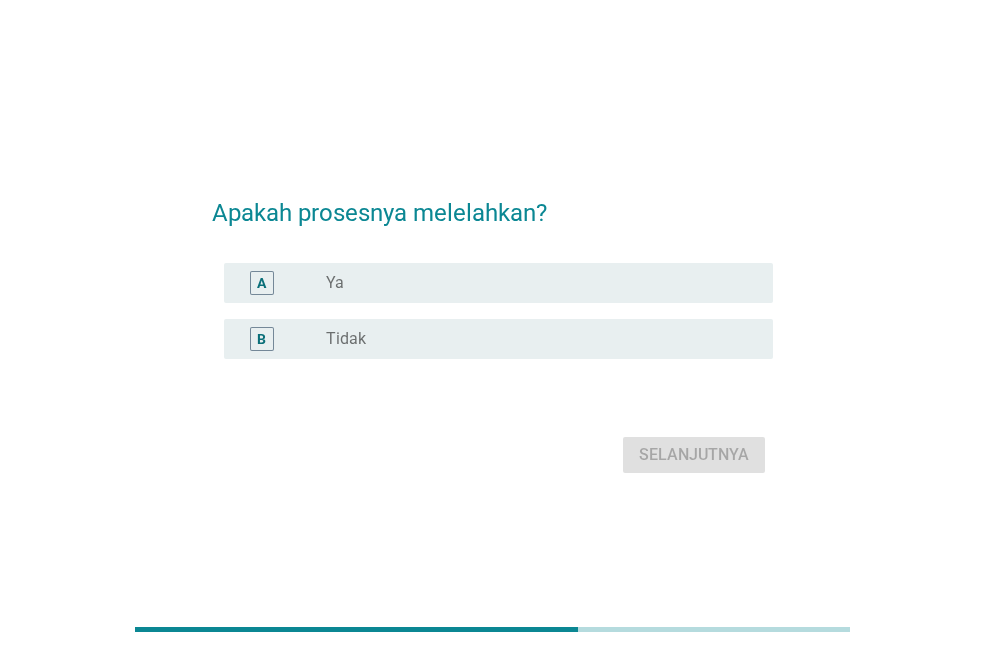 click on "A     radio_button_unchecked Ya" at bounding box center (492, 283) 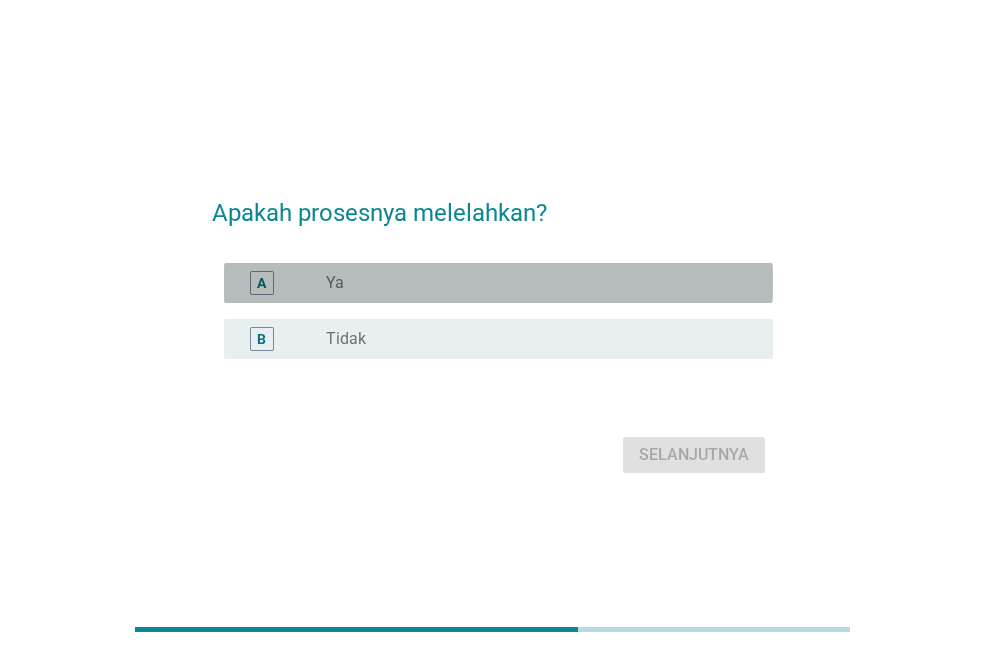 click on "radio_button_unchecked Ya" at bounding box center (533, 283) 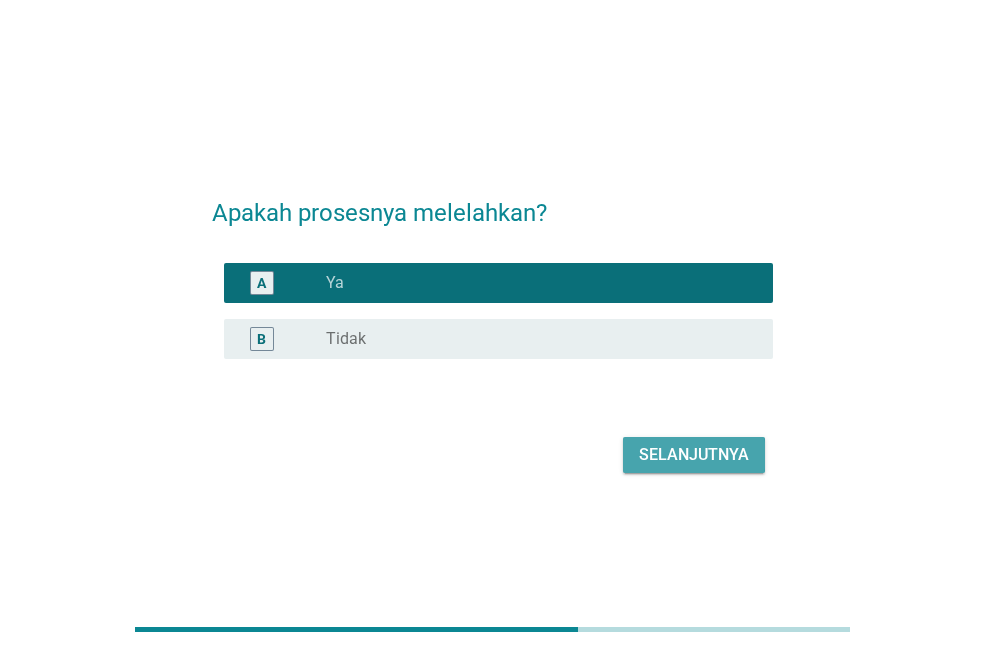 click on "Selanjutnya" at bounding box center [694, 455] 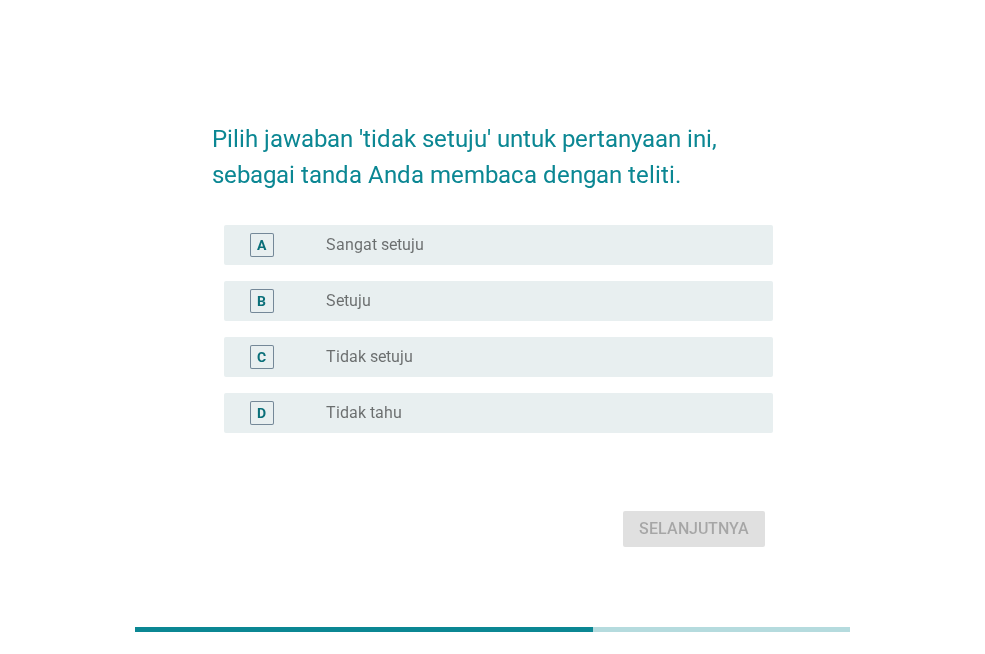 click on "radio_button_unchecked Tidak setuju" at bounding box center [533, 357] 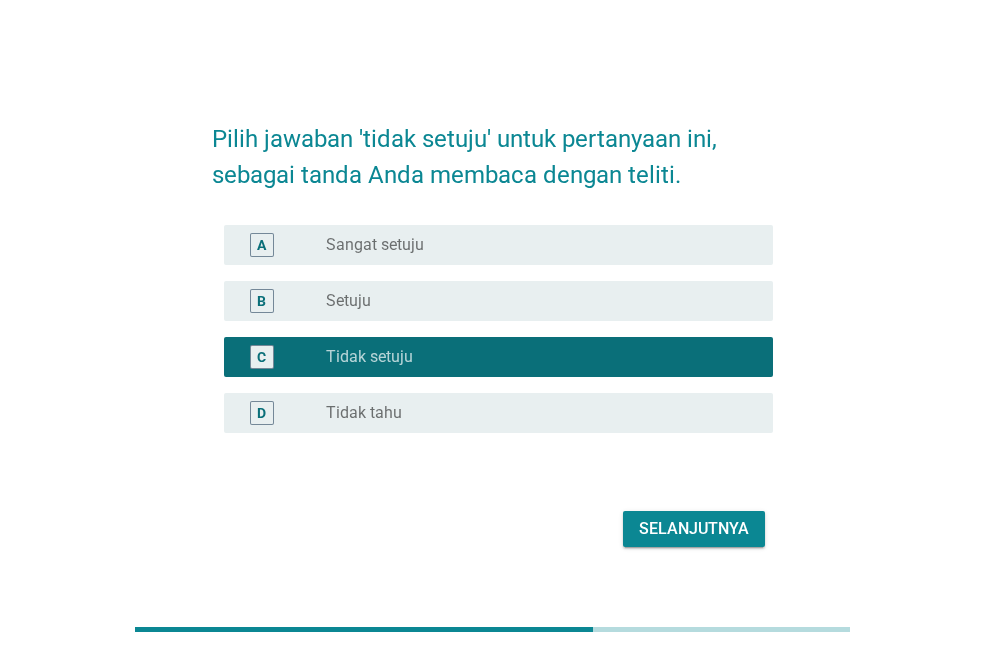click on "Selanjutnya" at bounding box center [694, 529] 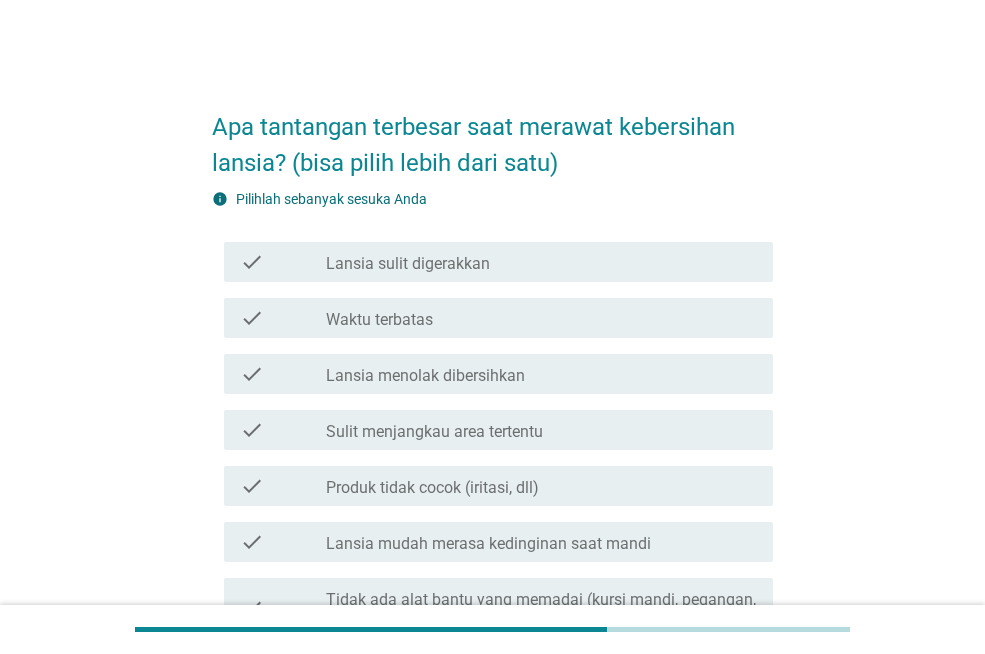 click on "check_box_outline_blank Lansia sulit digerakkan" at bounding box center (541, 262) 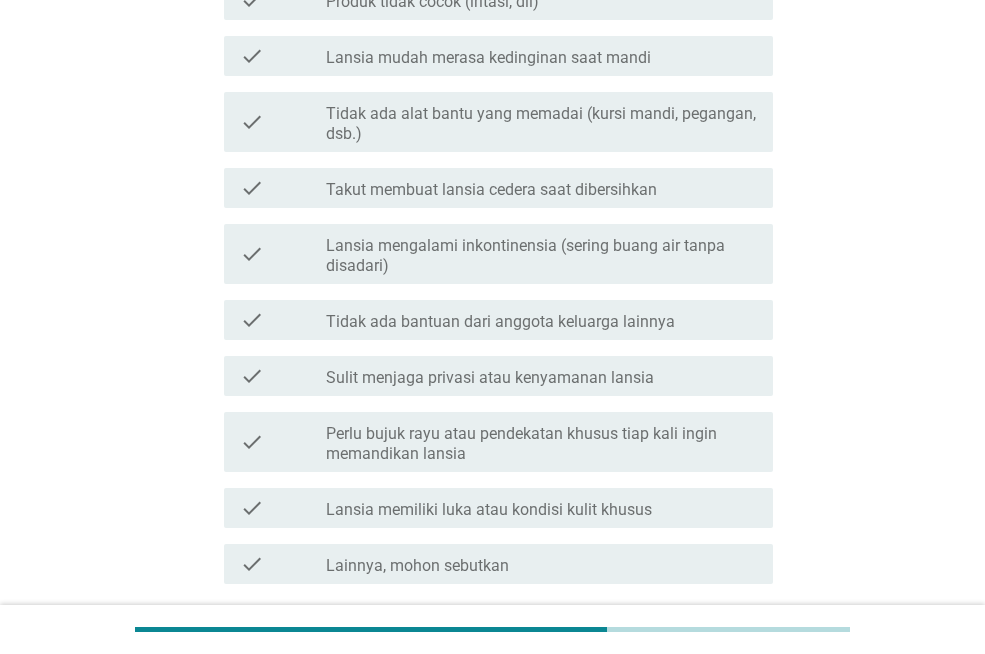 scroll, scrollTop: 600, scrollLeft: 0, axis: vertical 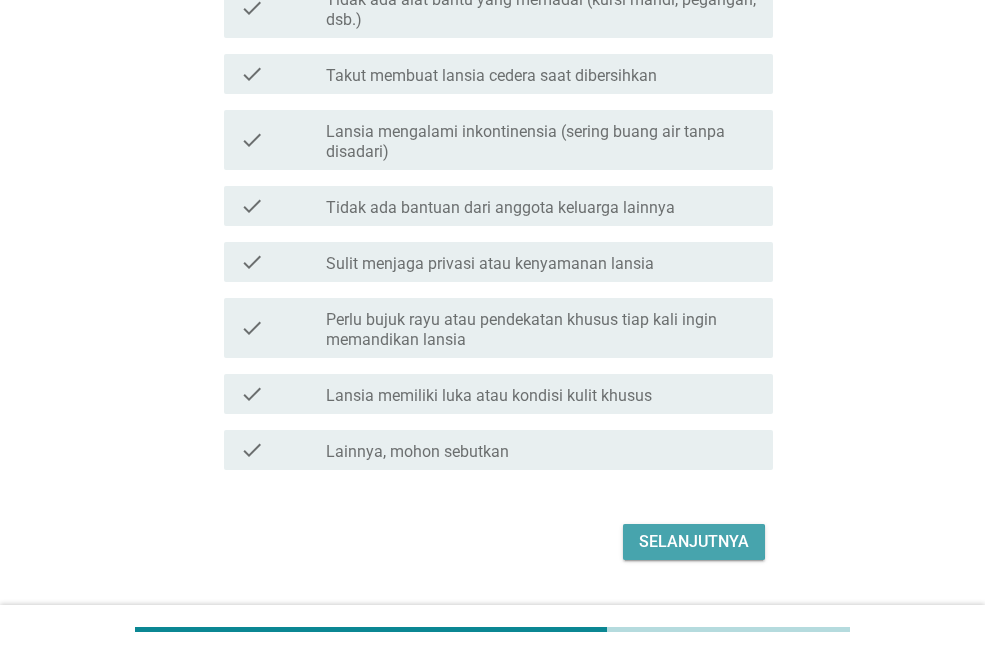 click on "Selanjutnya" at bounding box center (694, 542) 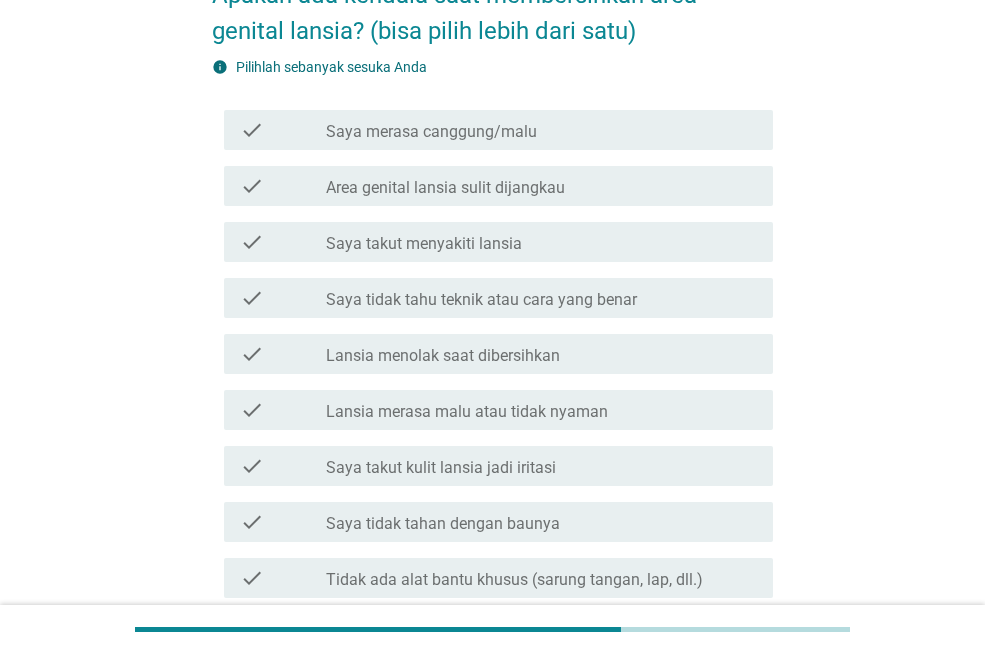 scroll, scrollTop: 200, scrollLeft: 0, axis: vertical 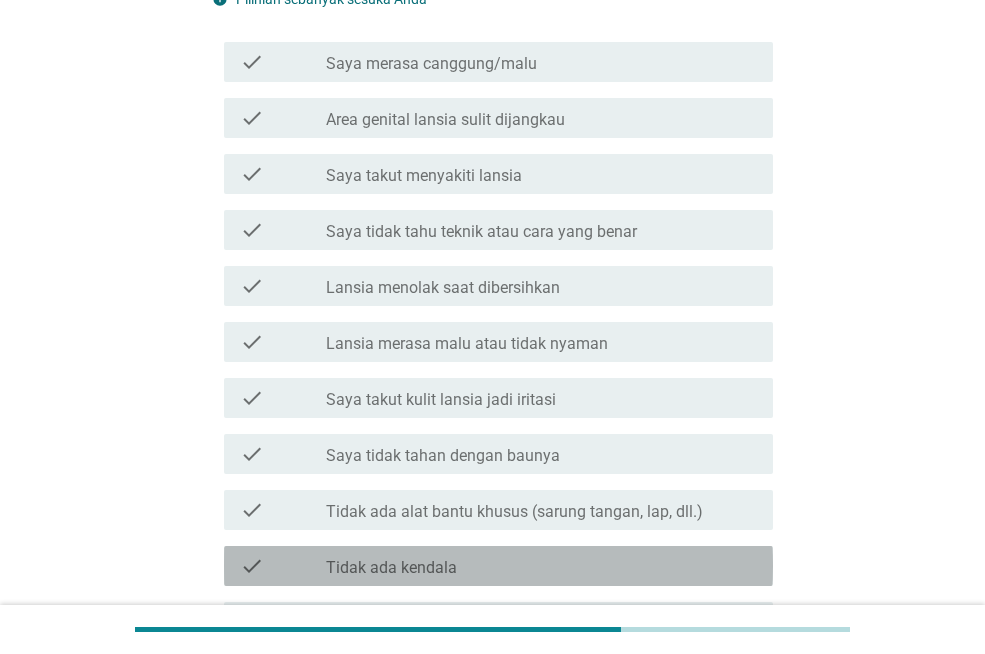 click on "Tidak ada kendala" at bounding box center [391, 568] 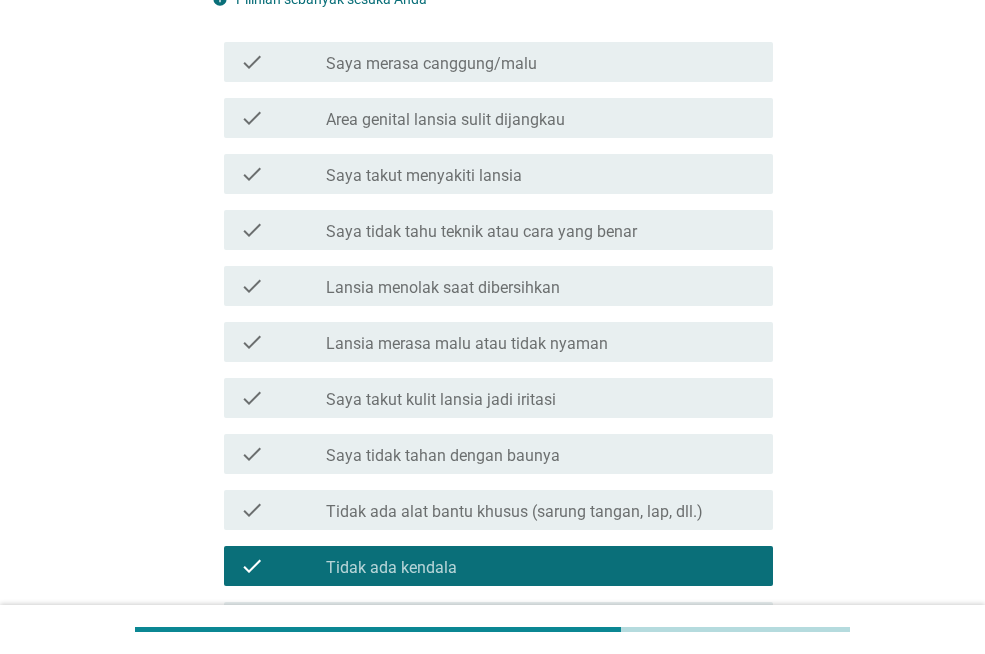 click on "Saya tidak tahan dengan baunya" at bounding box center (443, 456) 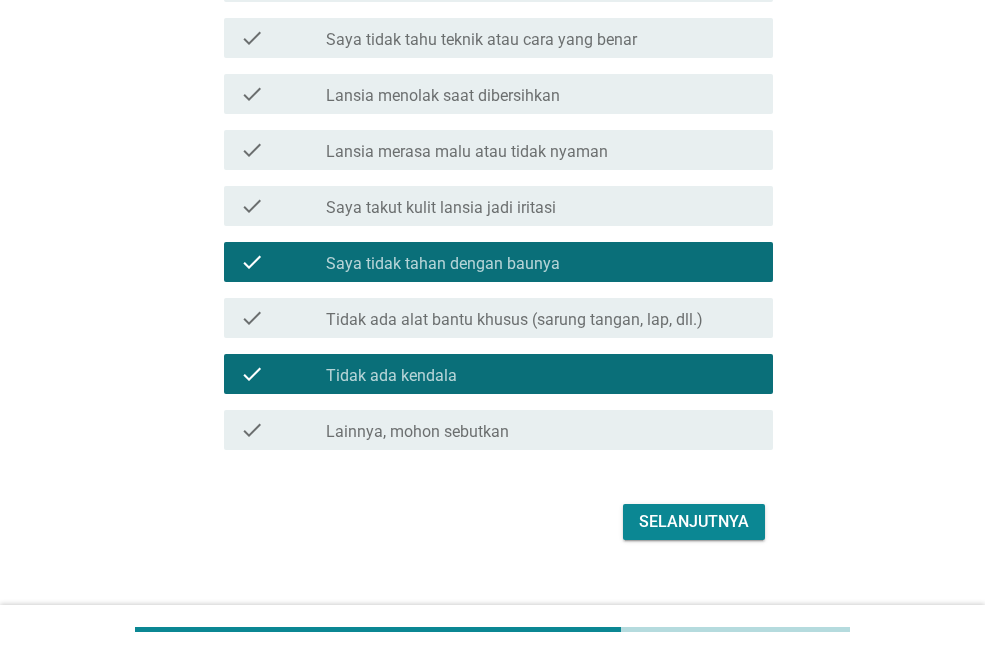 scroll, scrollTop: 400, scrollLeft: 0, axis: vertical 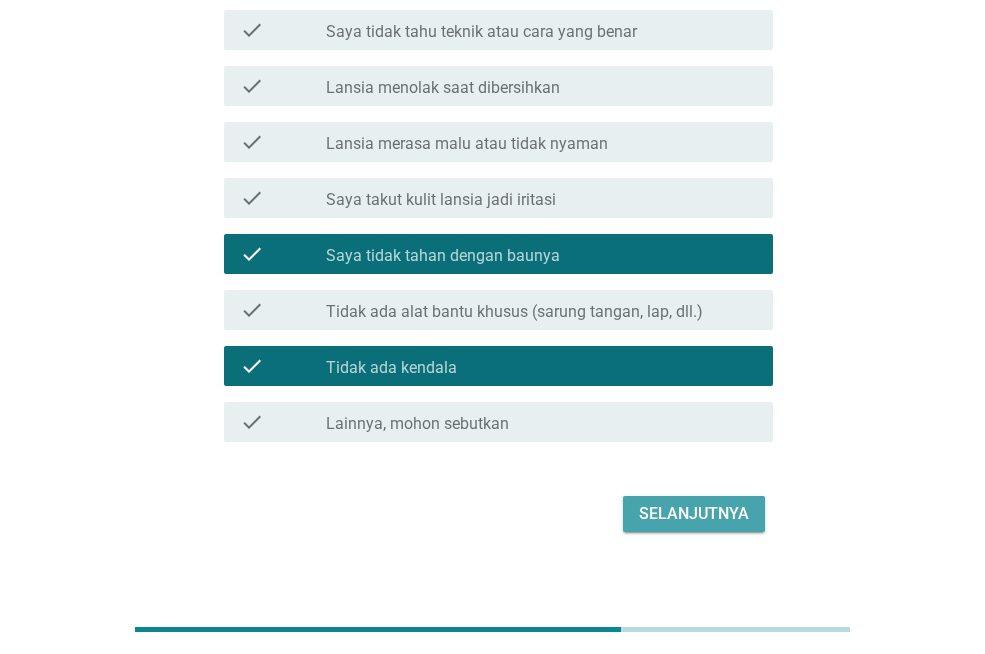 click on "Selanjutnya" at bounding box center [694, 514] 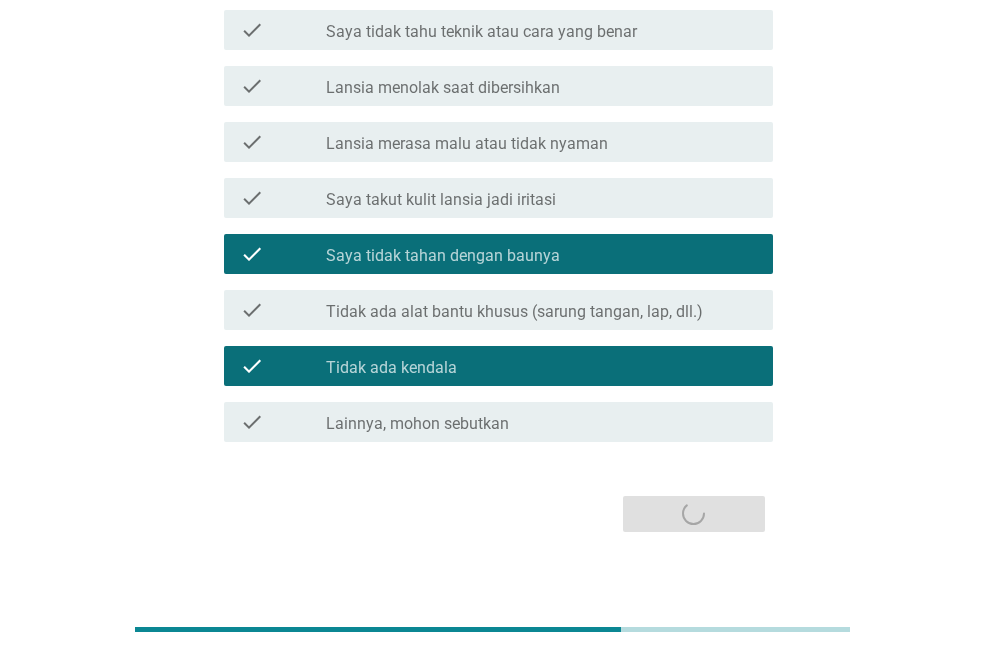 scroll, scrollTop: 0, scrollLeft: 0, axis: both 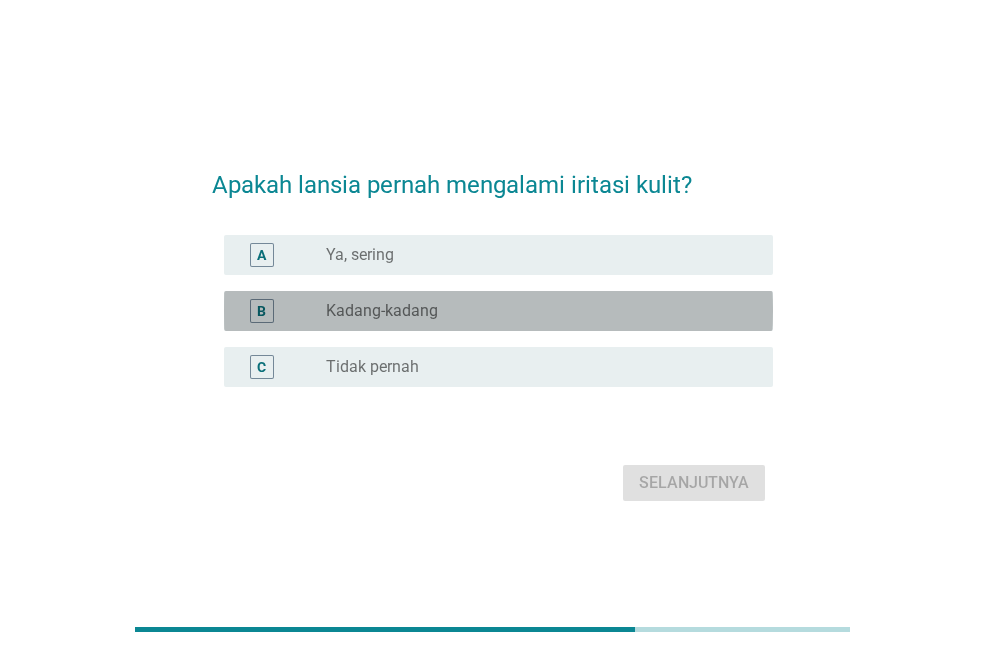 click on "B     radio_button_unchecked Kadang-kadang" at bounding box center [498, 311] 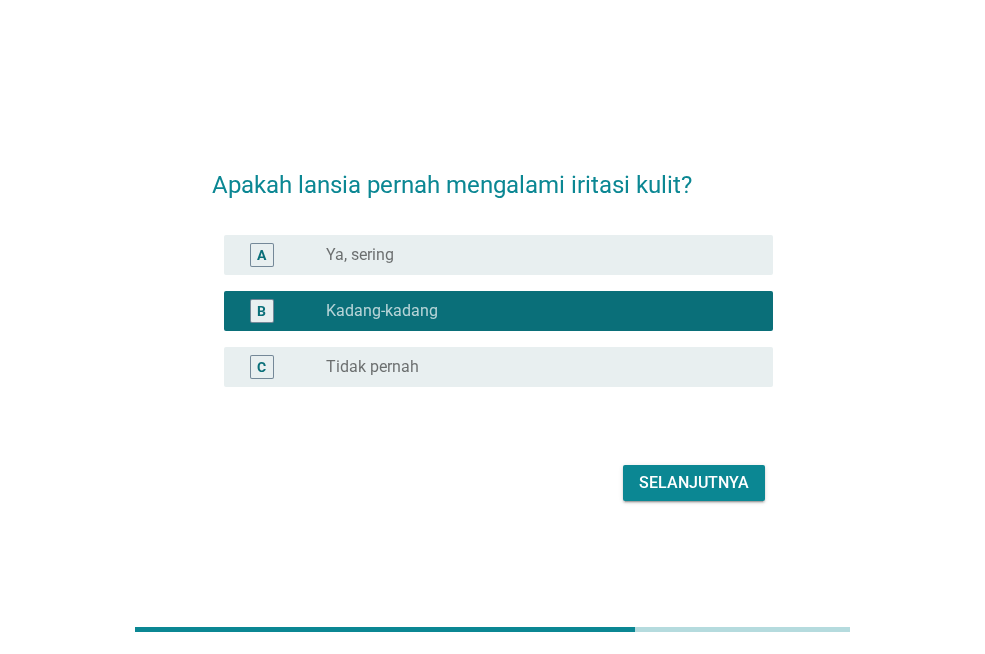 click on "Selanjutnya" at bounding box center [694, 483] 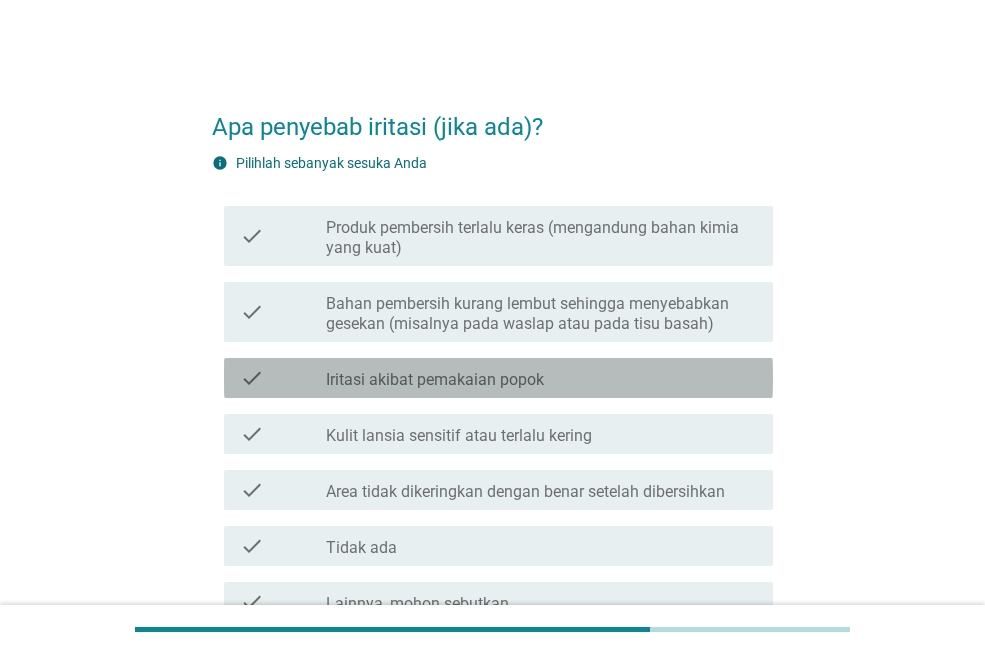 drag, startPoint x: 311, startPoint y: 373, endPoint x: 326, endPoint y: 382, distance: 17.492855 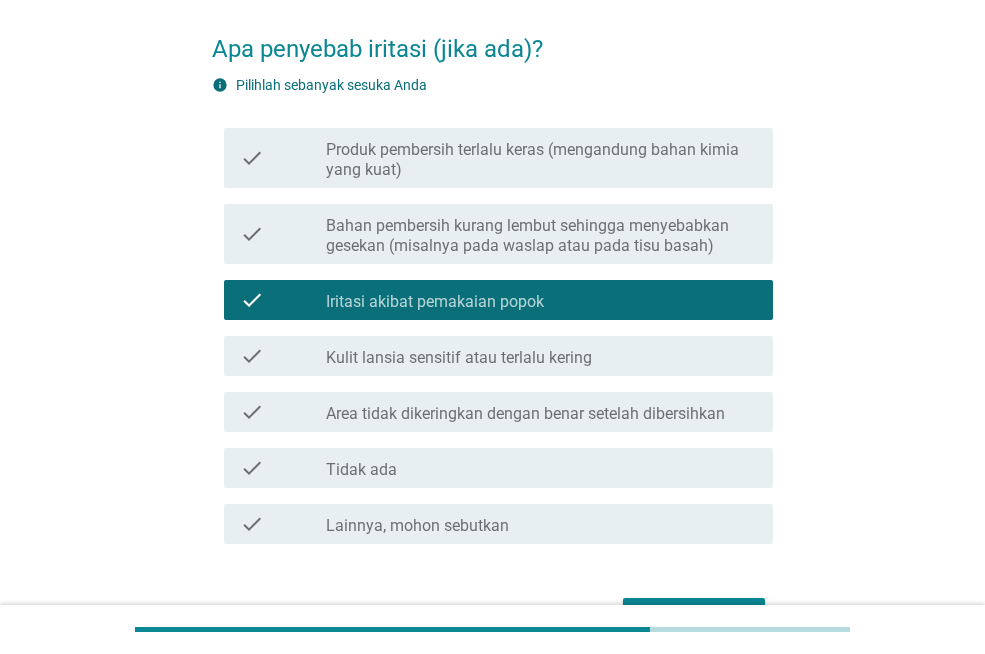 scroll, scrollTop: 100, scrollLeft: 0, axis: vertical 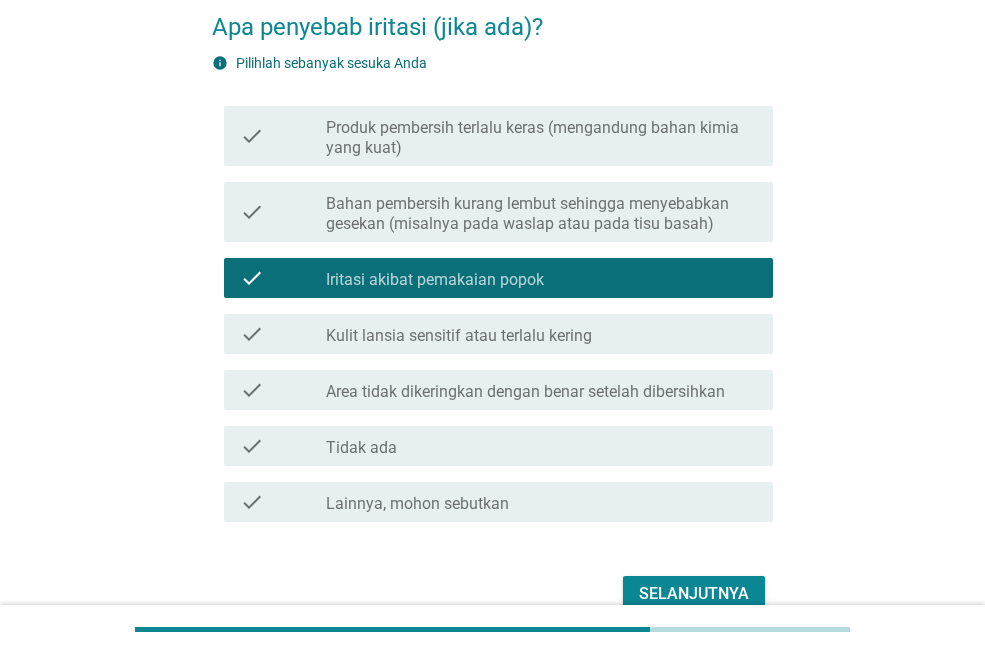 click on "Area tidak dikeringkan dengan benar setelah dibersihkan" at bounding box center [525, 392] 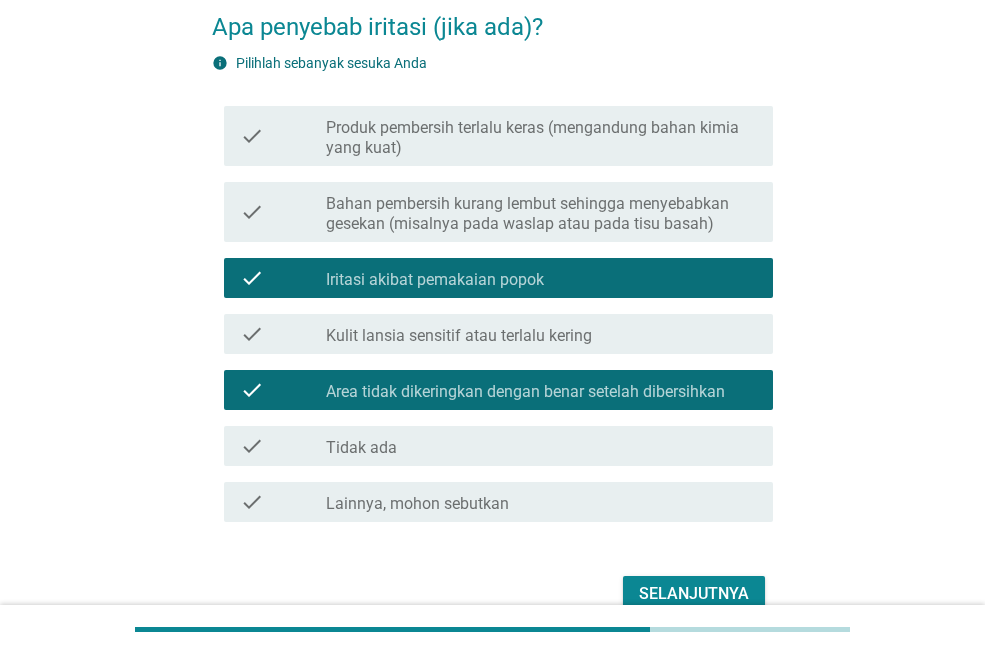 click on "Selanjutnya" at bounding box center (694, 594) 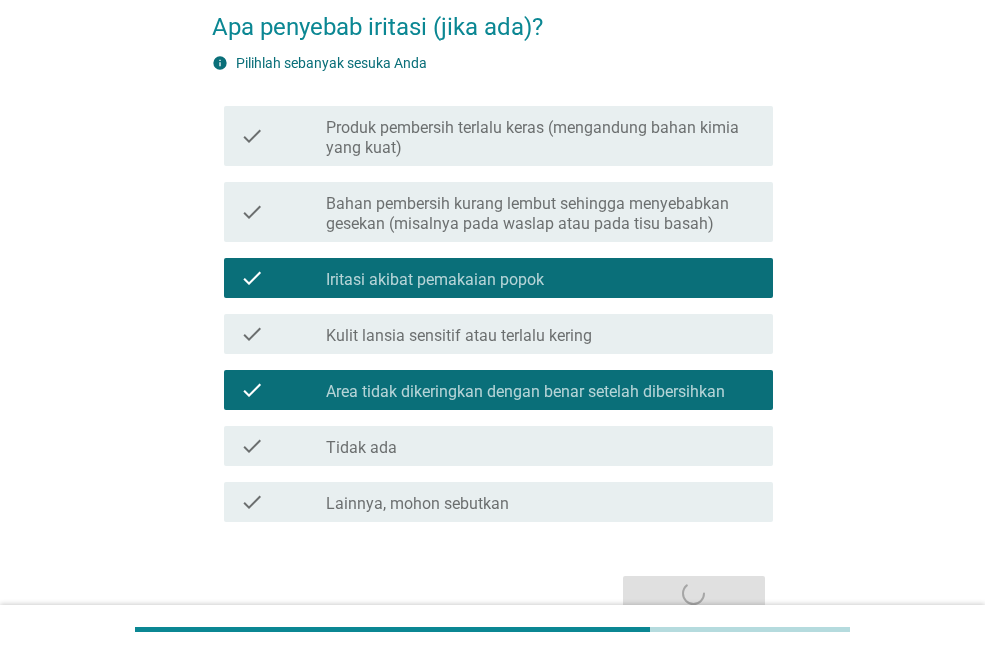 scroll, scrollTop: 0, scrollLeft: 0, axis: both 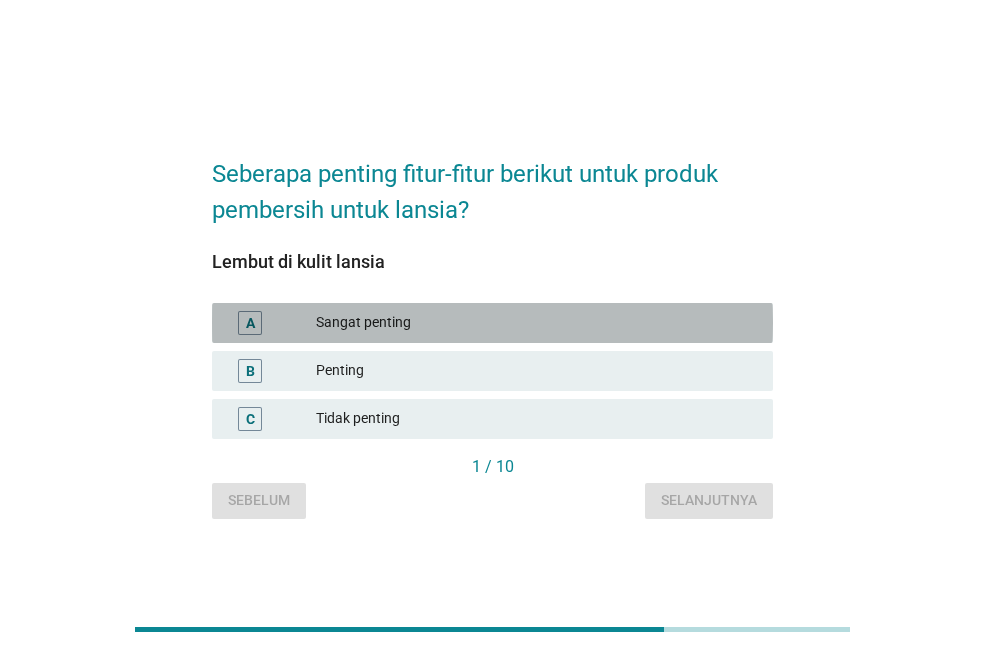 click on "Sangat penting" at bounding box center (536, 323) 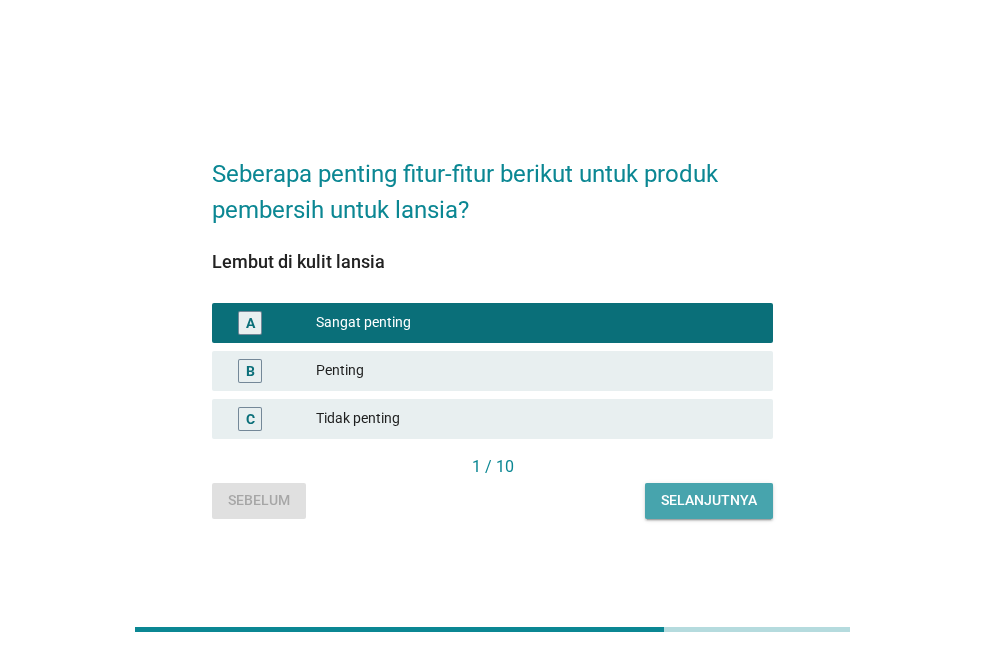 click on "Selanjutnya" at bounding box center (709, 500) 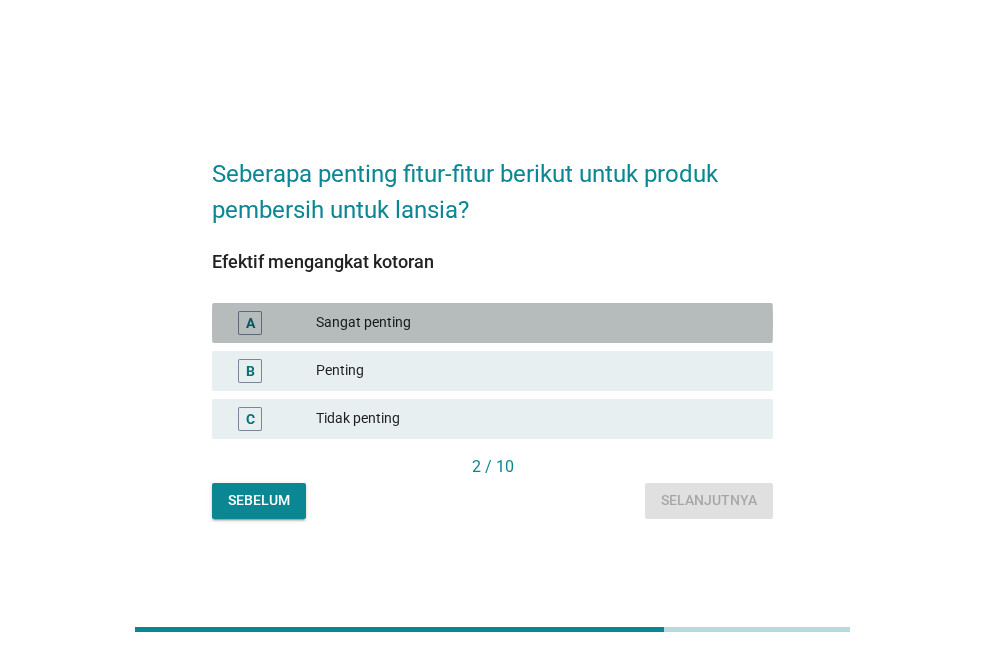 click on "Sangat penting" at bounding box center [536, 323] 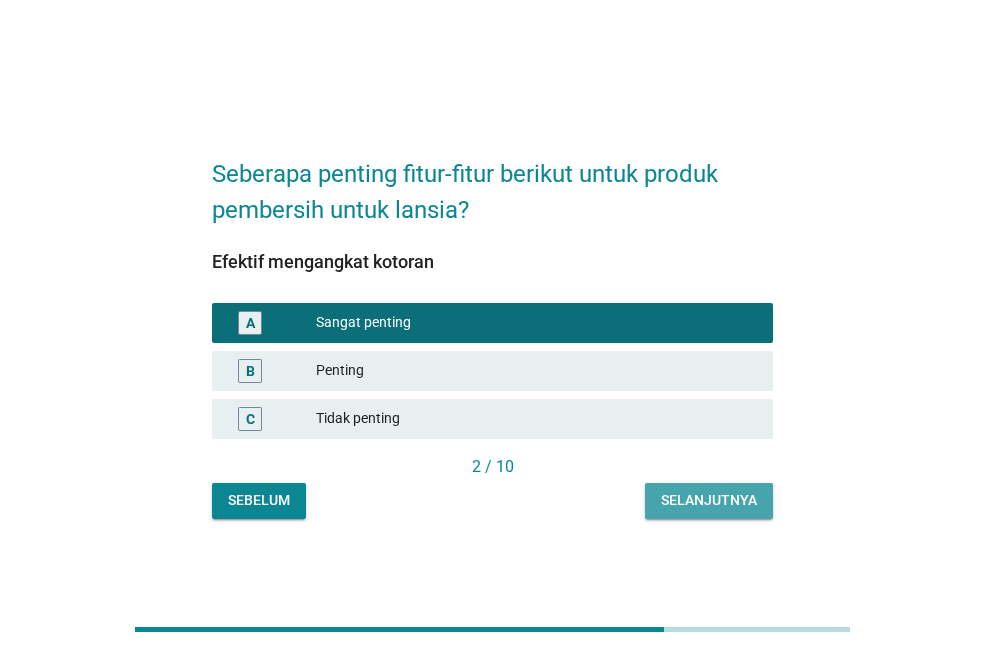 click on "Selanjutnya" at bounding box center [709, 500] 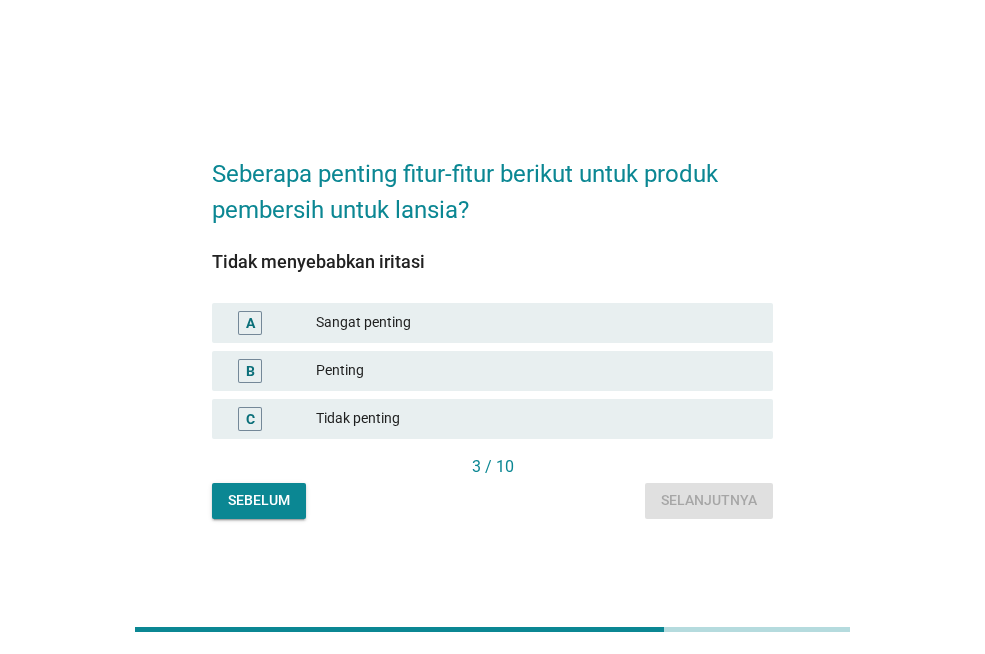 click on "Sangat penting" at bounding box center [536, 323] 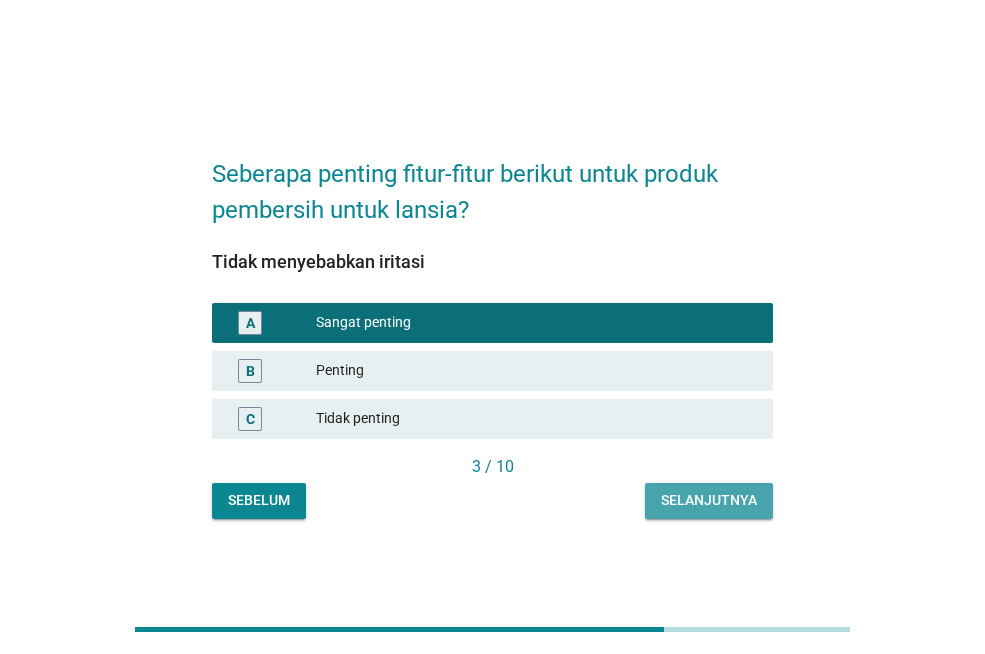 click on "Selanjutnya" at bounding box center [709, 500] 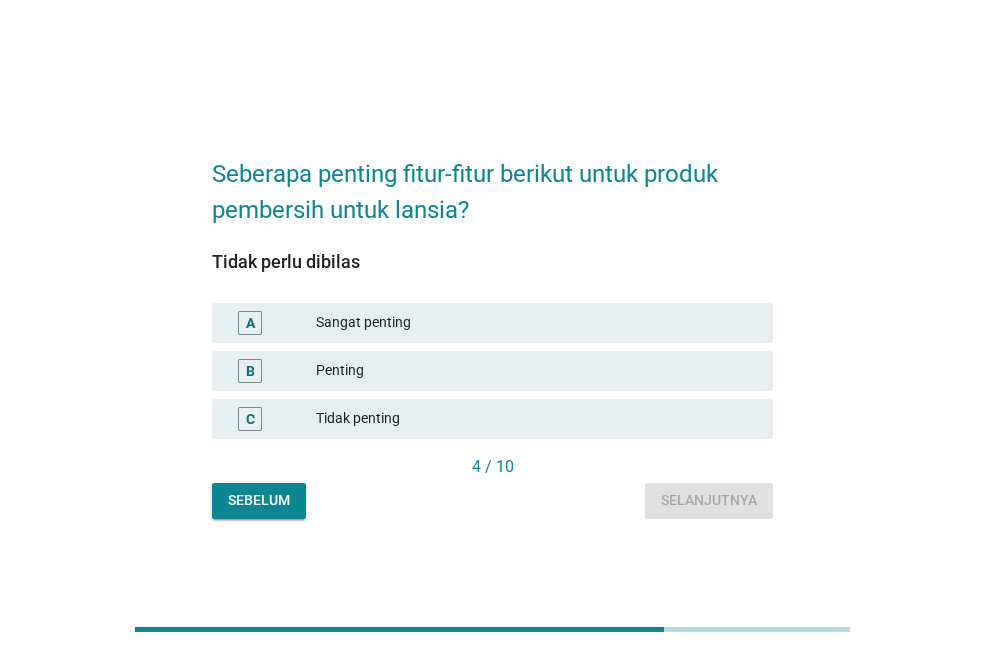 click on "Sangat penting" at bounding box center [536, 323] 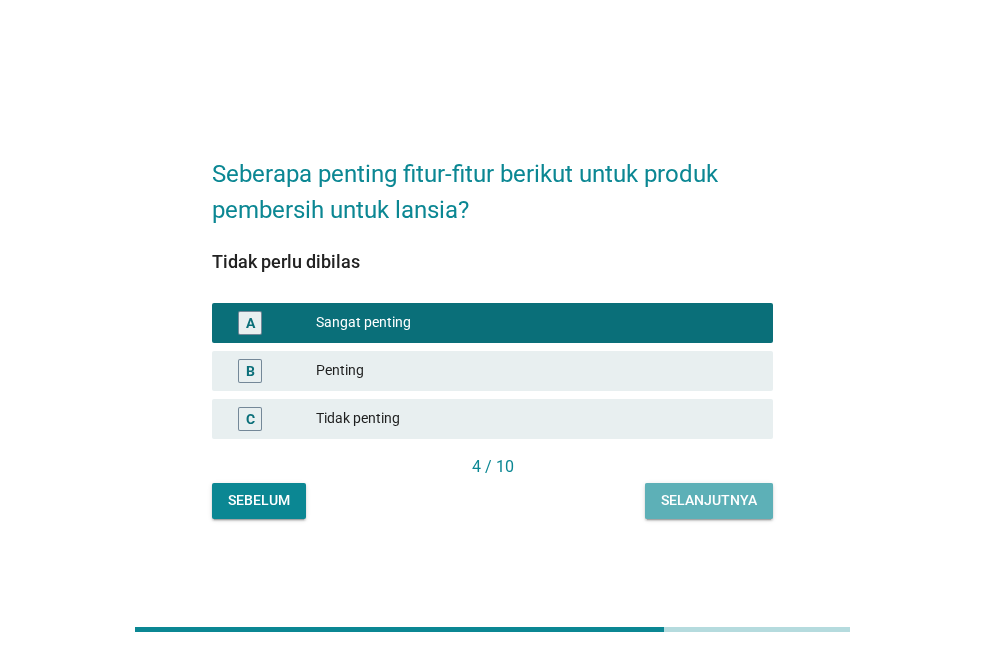 drag, startPoint x: 688, startPoint y: 511, endPoint x: 681, endPoint y: 498, distance: 14.764823 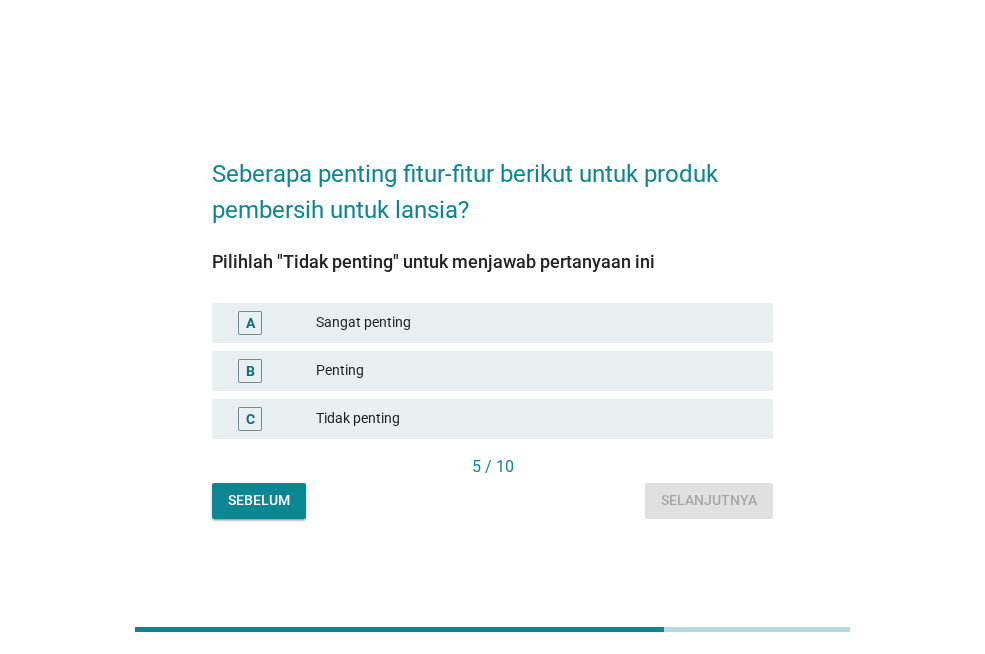 click on "Tidak penting" at bounding box center [536, 419] 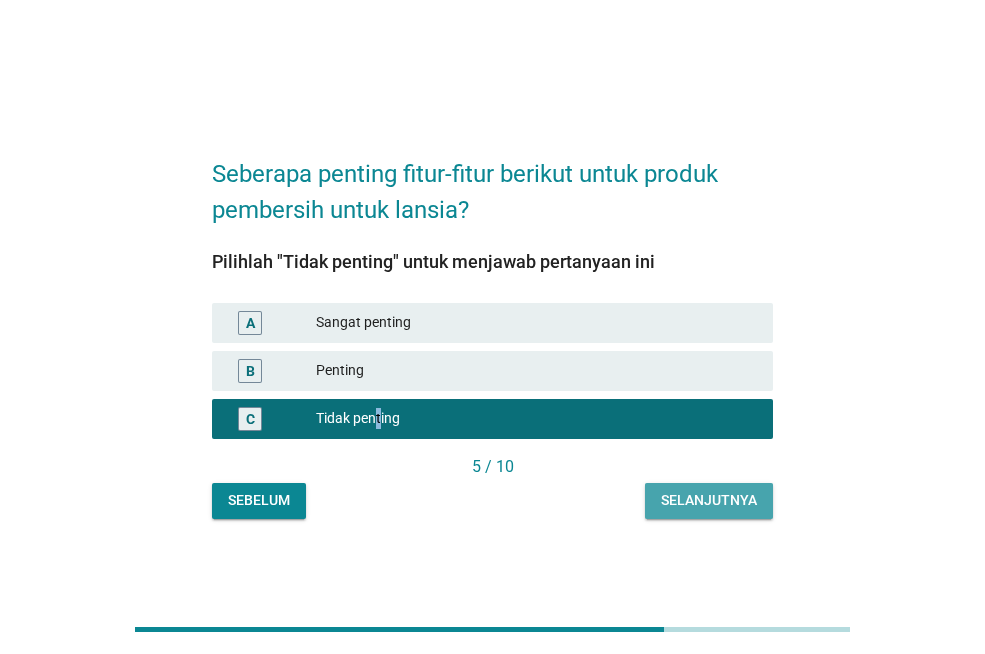 click on "Selanjutnya" at bounding box center [709, 500] 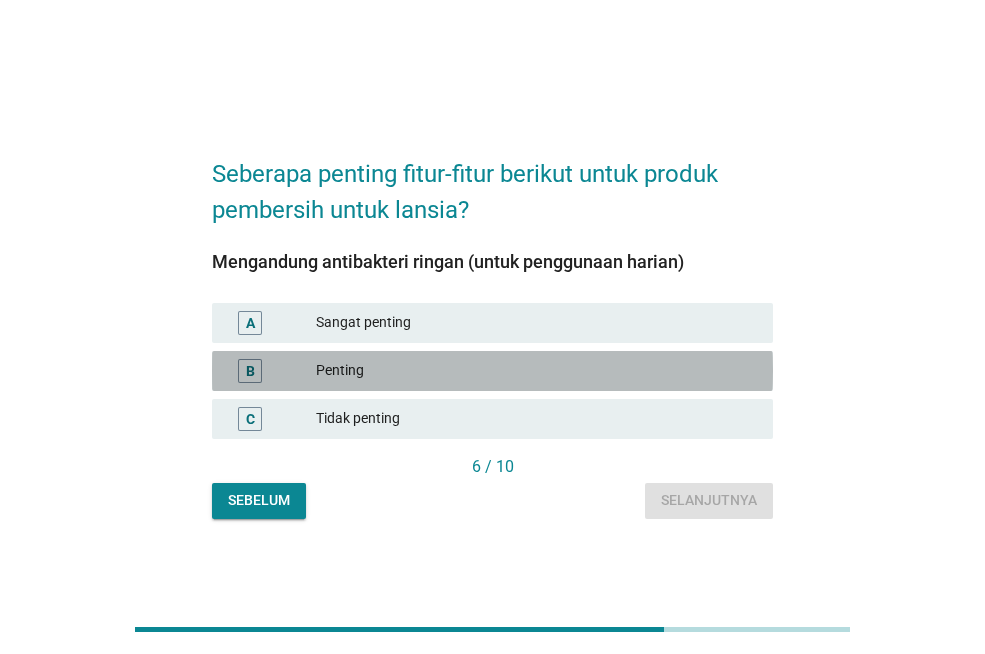 click on "Penting" at bounding box center [536, 371] 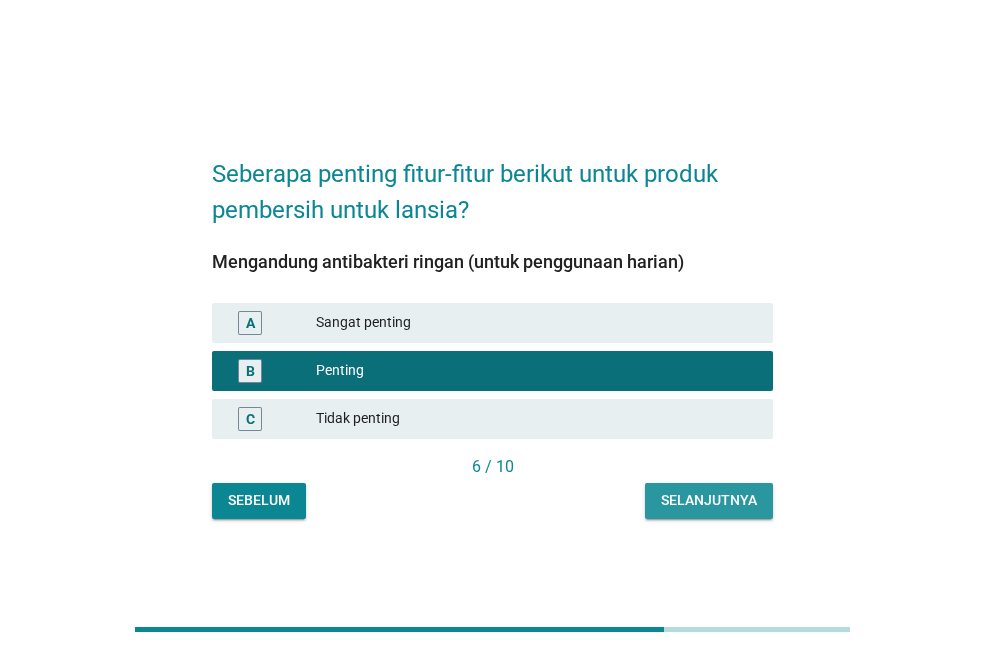 click on "Selanjutnya" at bounding box center (709, 500) 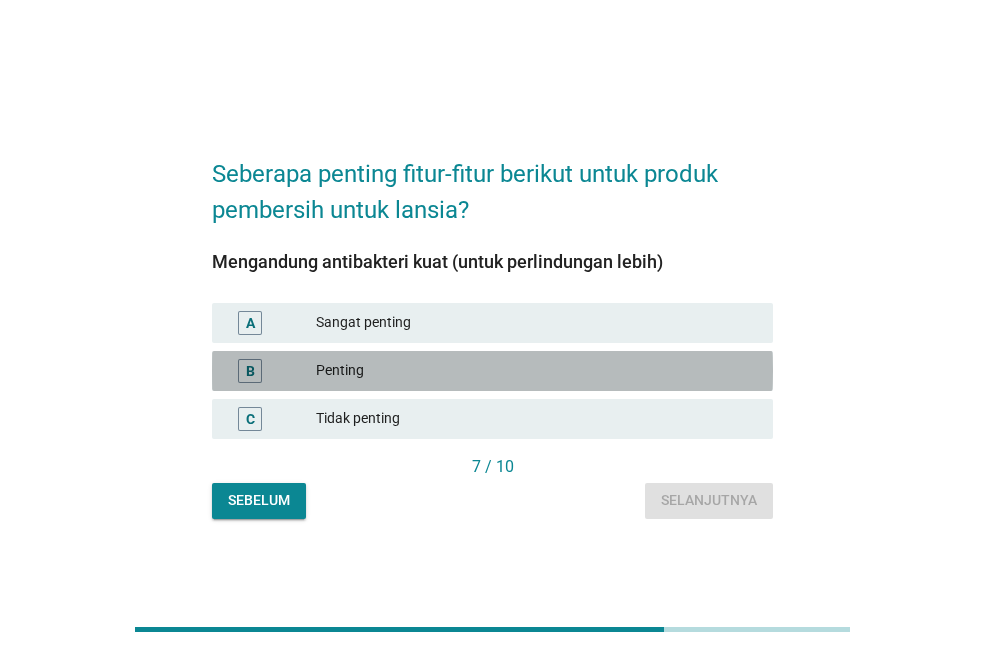 click on "Penting" at bounding box center (536, 371) 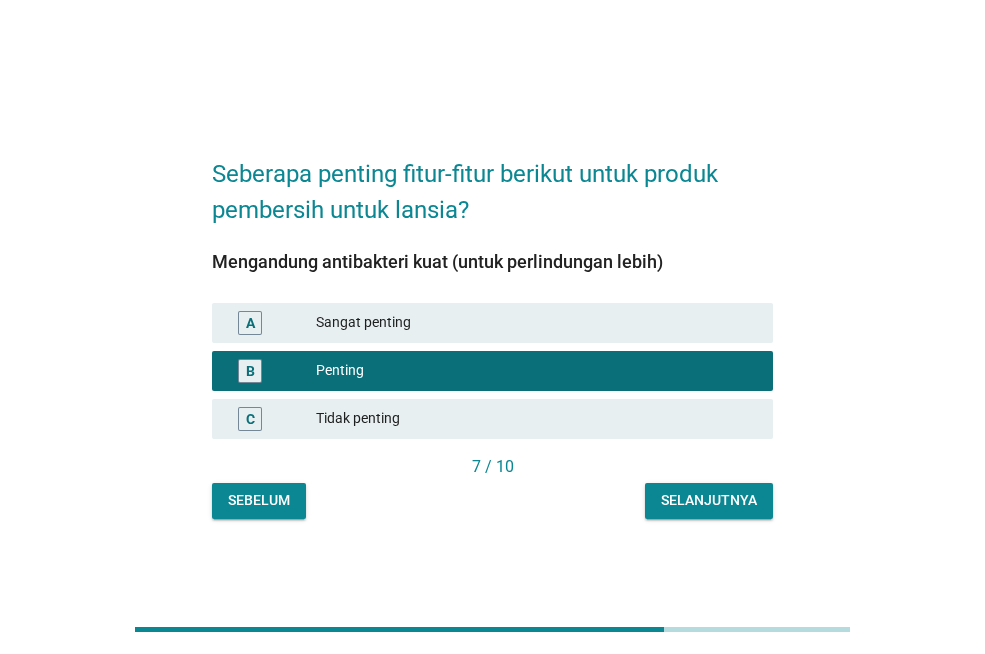 click on "Selanjutnya" at bounding box center [709, 500] 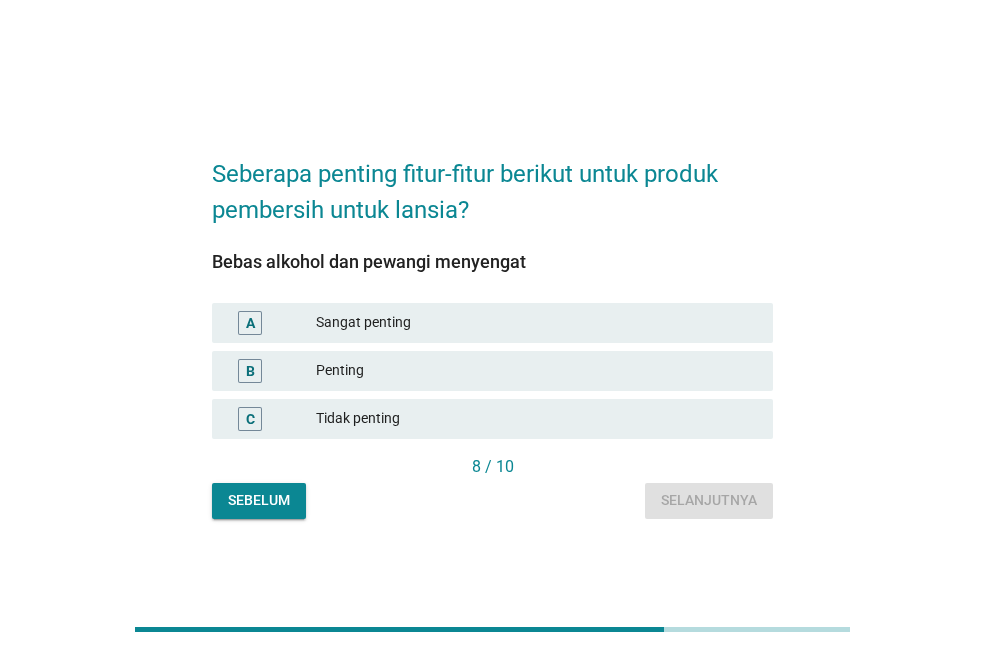 click on "Sangat penting" at bounding box center (536, 323) 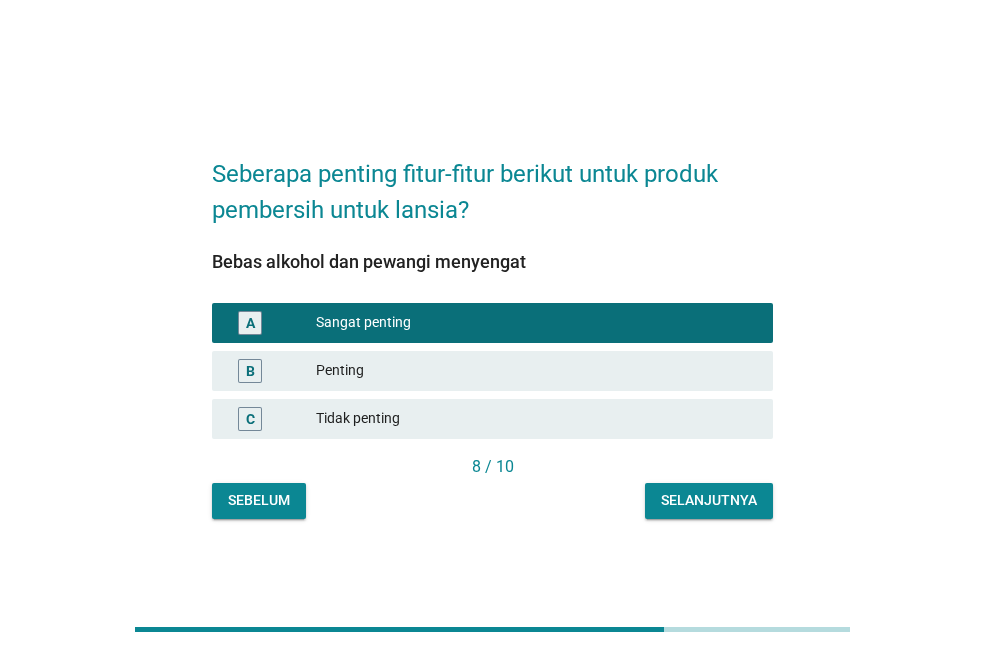 click on "Selanjutnya" at bounding box center [709, 500] 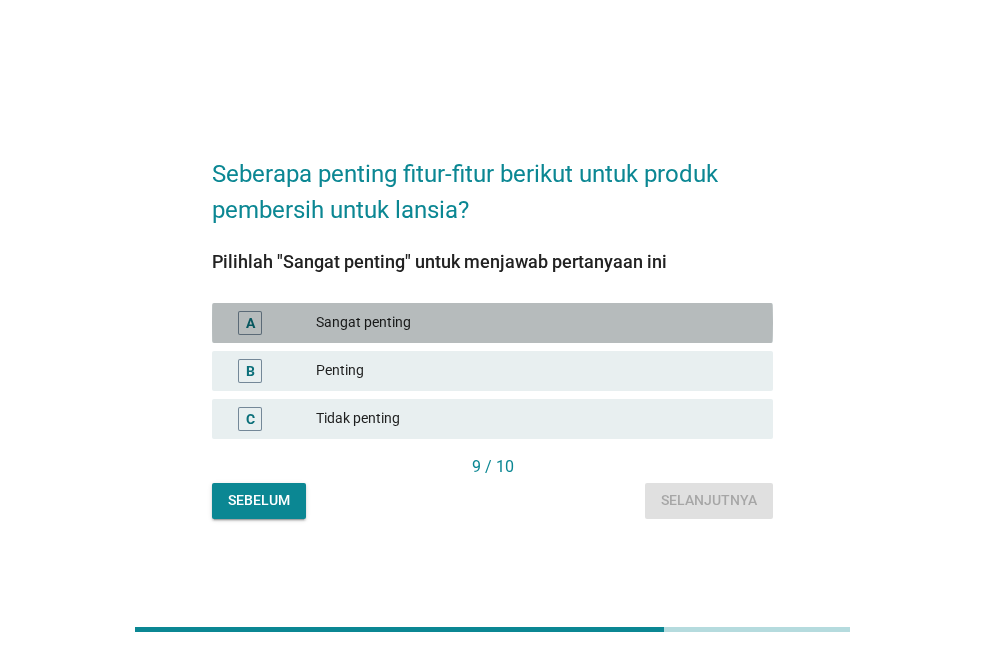 click on "Sangat penting" at bounding box center [536, 323] 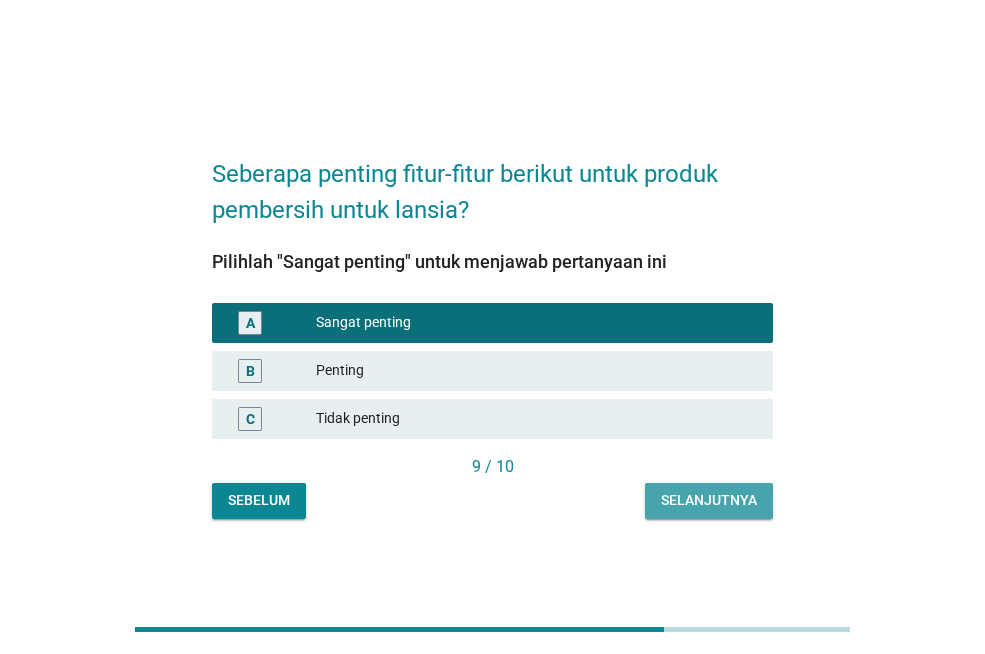 click on "Selanjutnya" at bounding box center (709, 500) 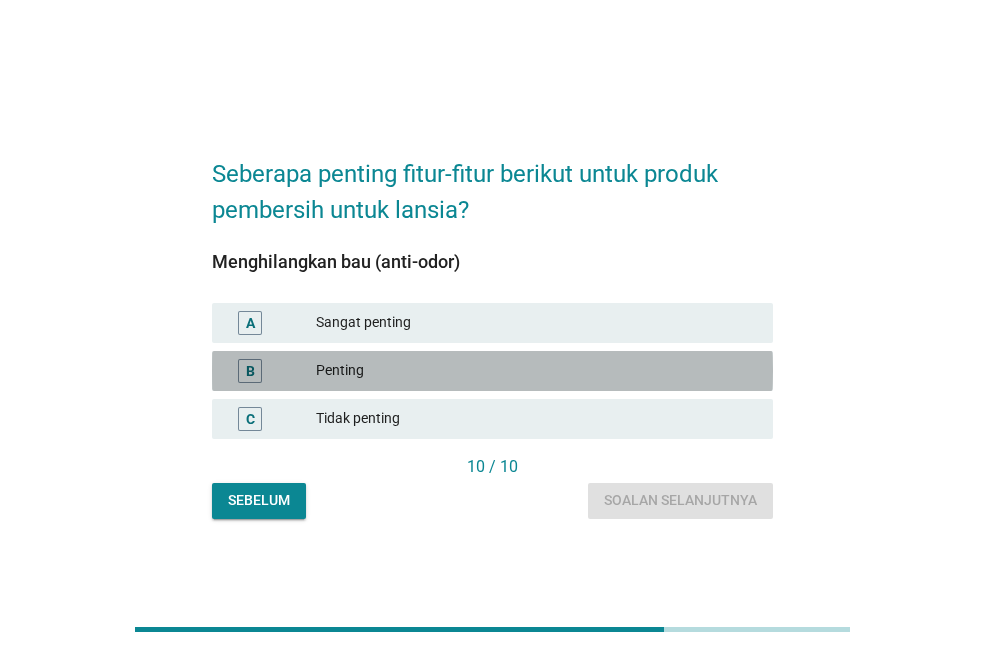 click on "Penting" at bounding box center (536, 371) 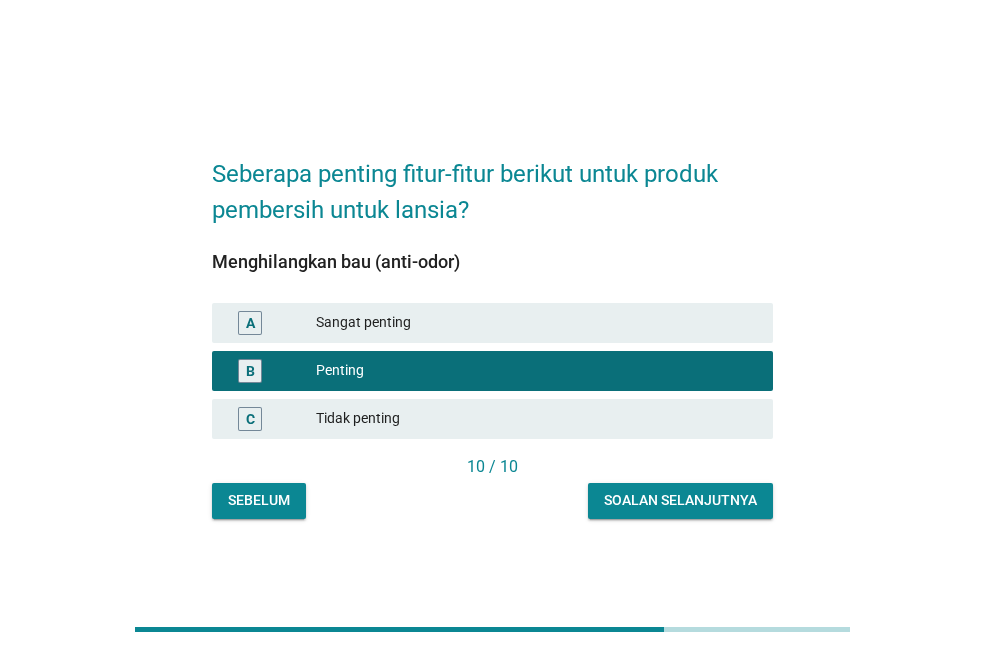 click on "Soalan selanjutnya" at bounding box center [680, 500] 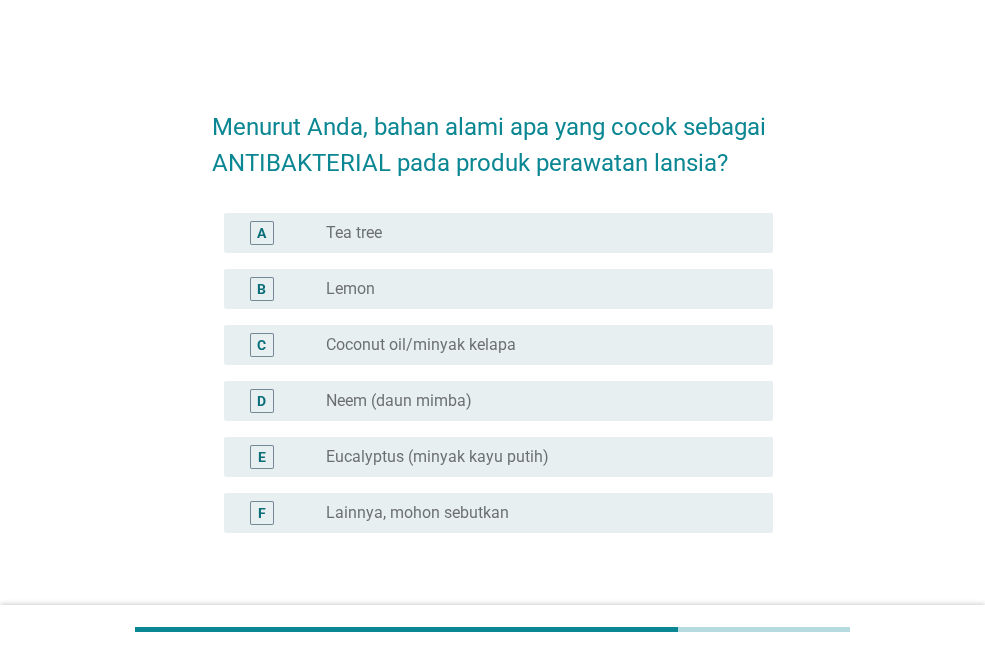 click on "Coconut oil/minyak kelapa" at bounding box center (421, 345) 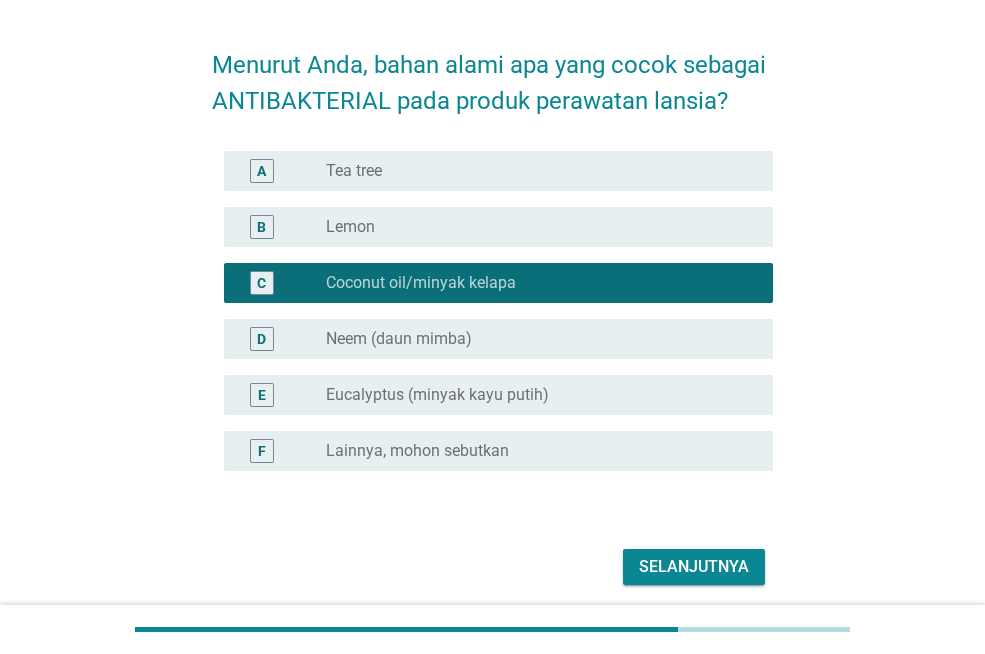 scroll, scrollTop: 136, scrollLeft: 0, axis: vertical 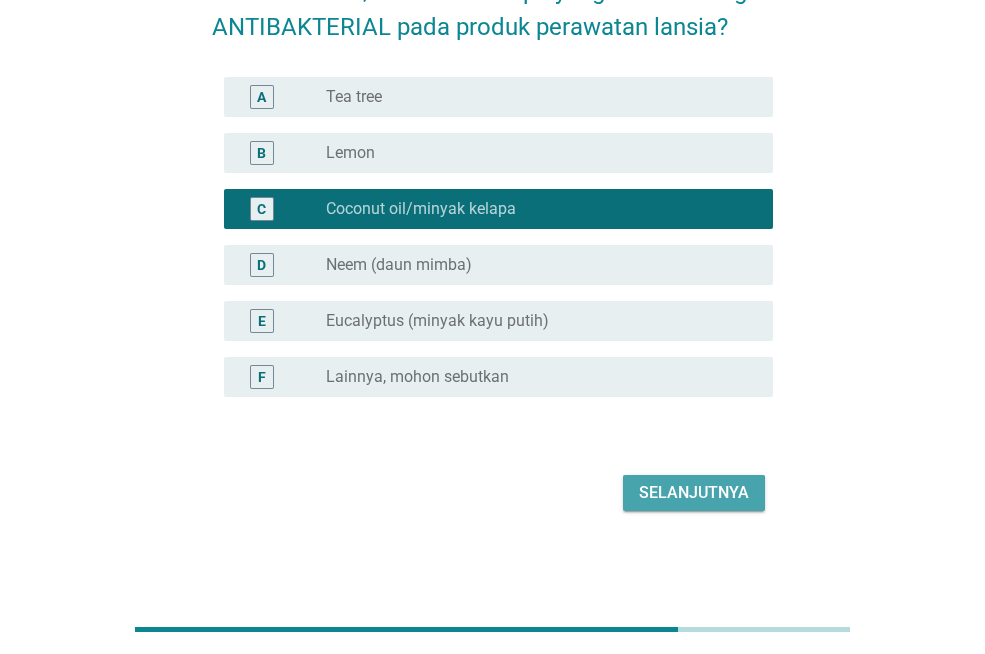 click on "Selanjutnya" at bounding box center [694, 493] 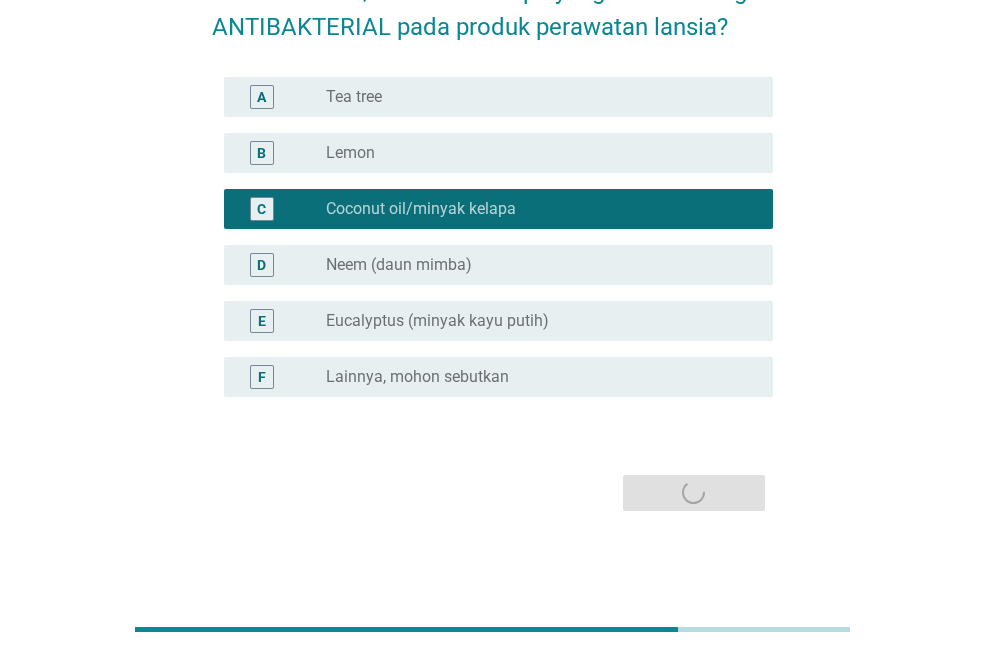 scroll, scrollTop: 0, scrollLeft: 0, axis: both 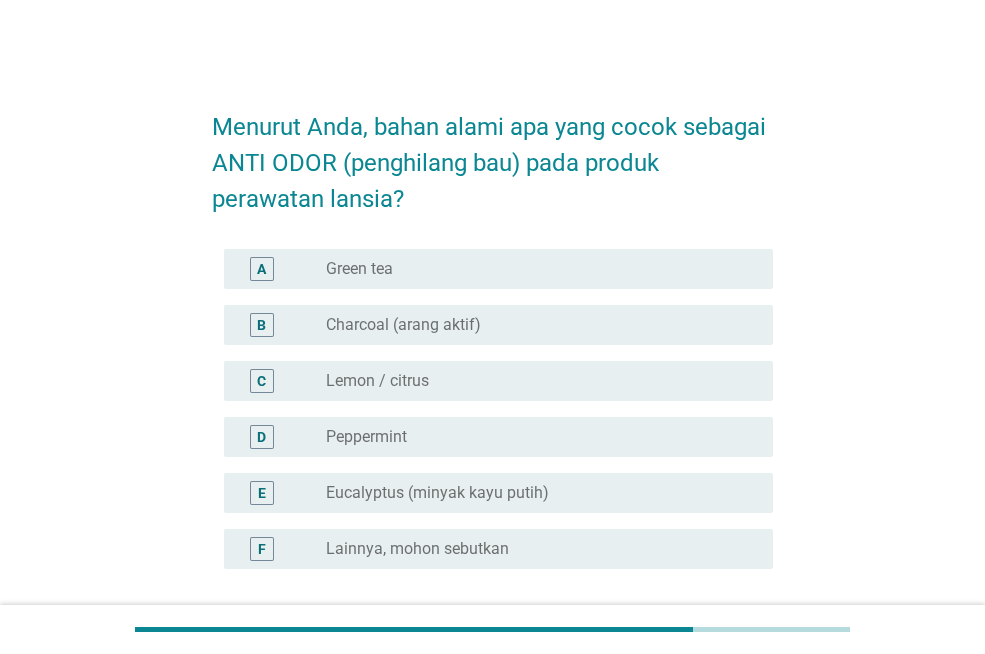 click on "Charcoal (arang aktif)" at bounding box center [403, 325] 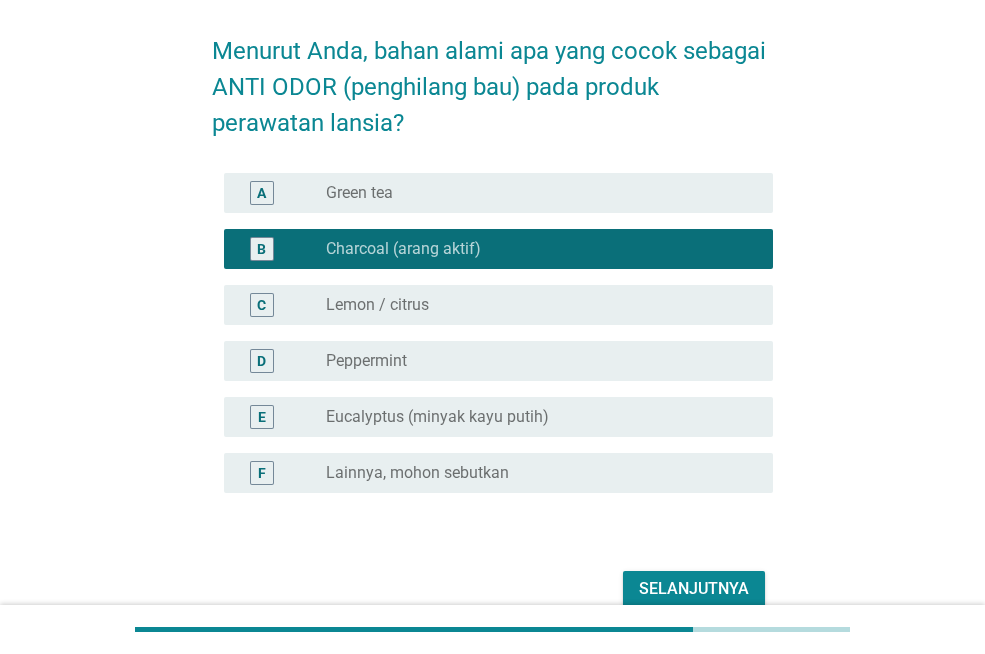 scroll, scrollTop: 172, scrollLeft: 0, axis: vertical 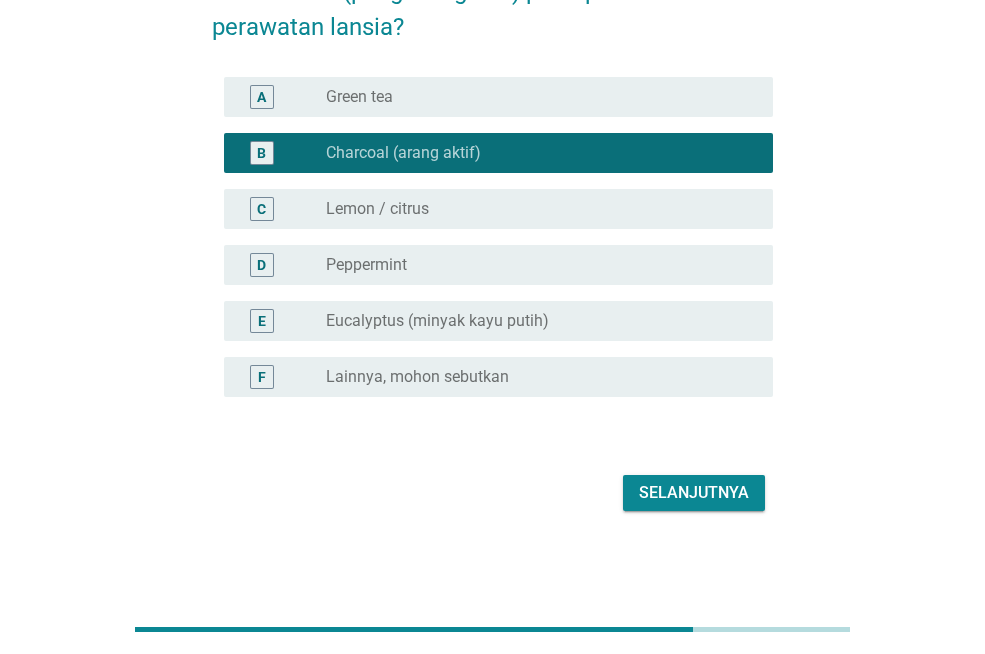 click on "Selanjutnya" at bounding box center [694, 493] 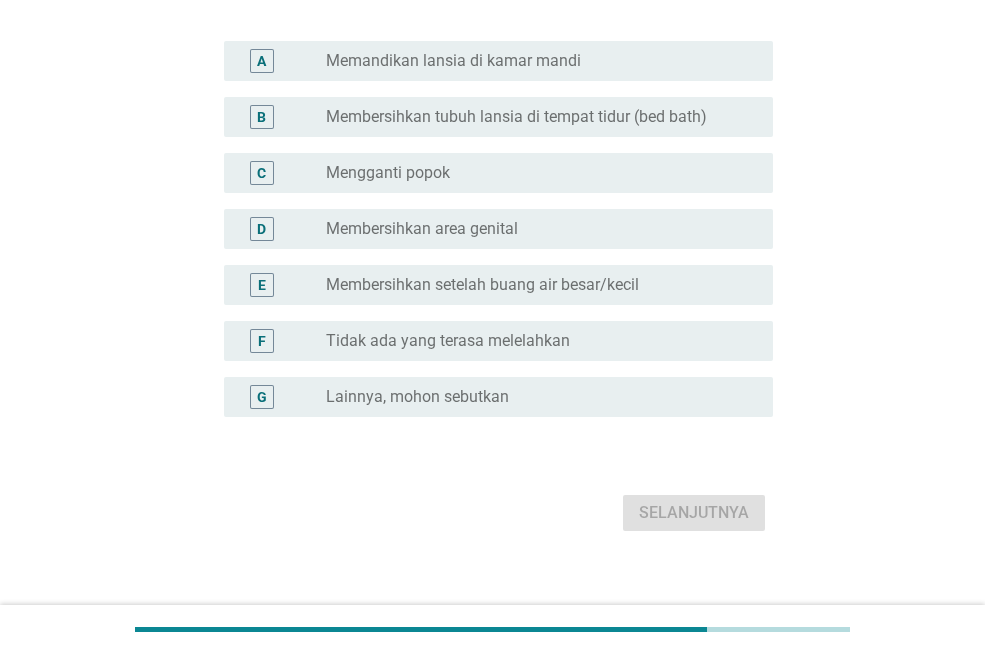 scroll, scrollTop: 0, scrollLeft: 0, axis: both 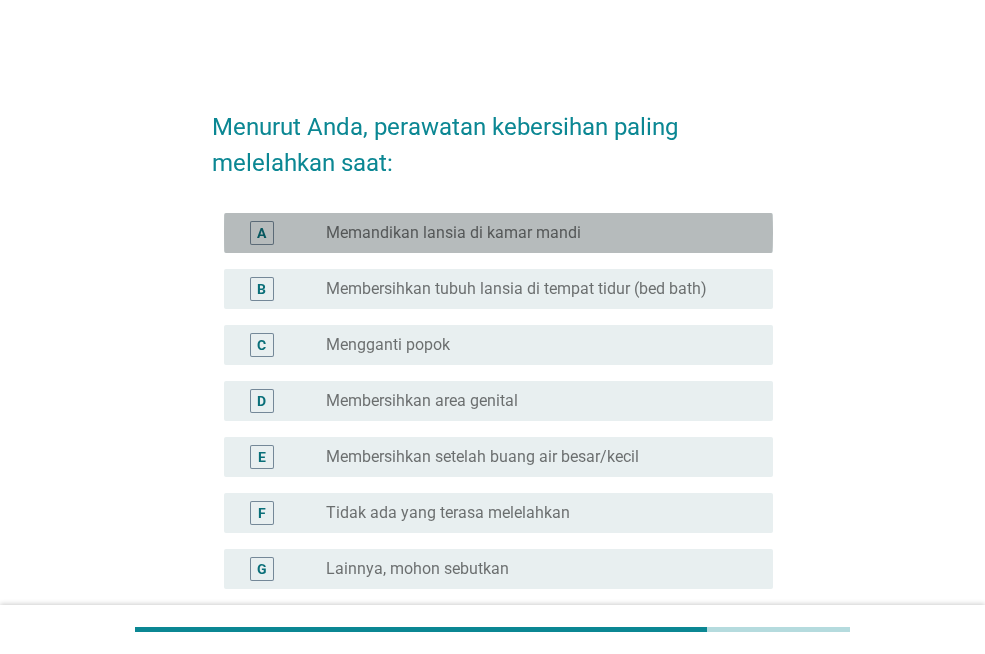 click on "Memandikan lansia di kamar mandi" at bounding box center (453, 233) 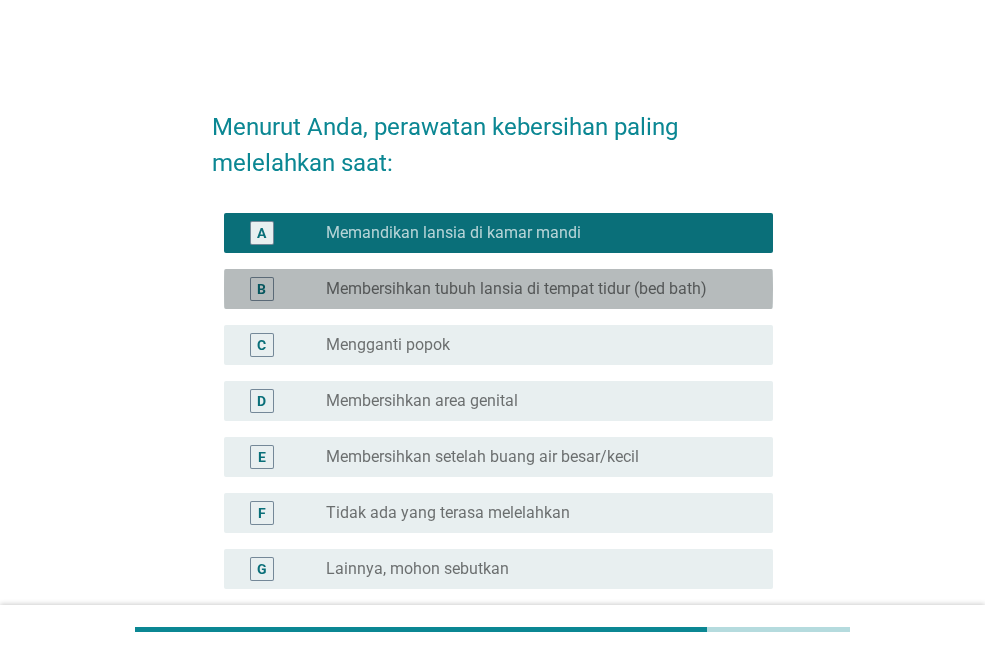 click on "B     radio_button_unchecked Membersihkan tubuh lansia di tempat tidur (bed bath)" at bounding box center [498, 289] 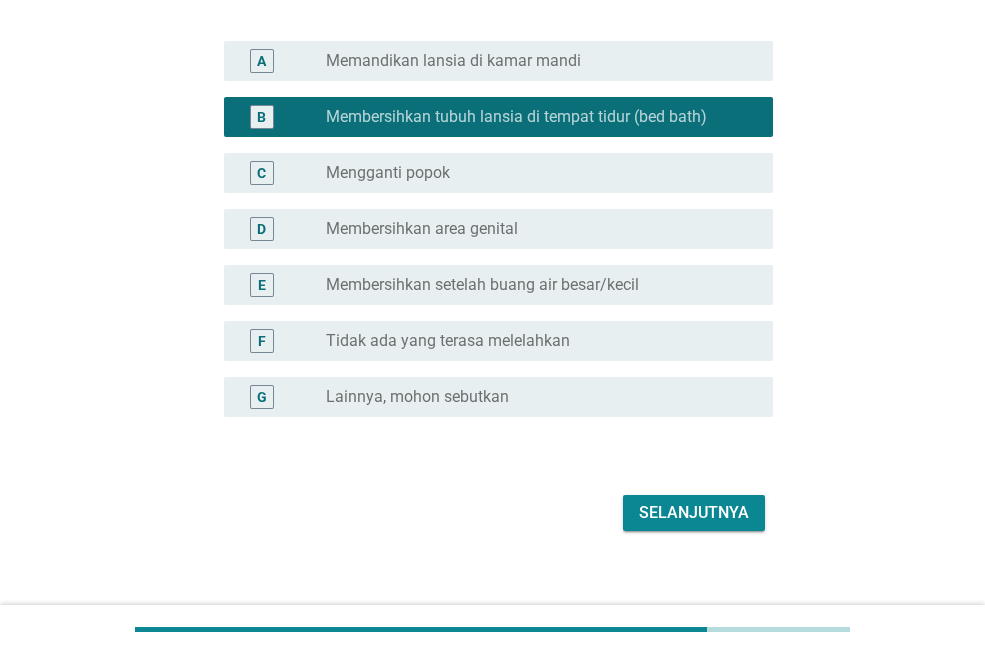 scroll, scrollTop: 192, scrollLeft: 0, axis: vertical 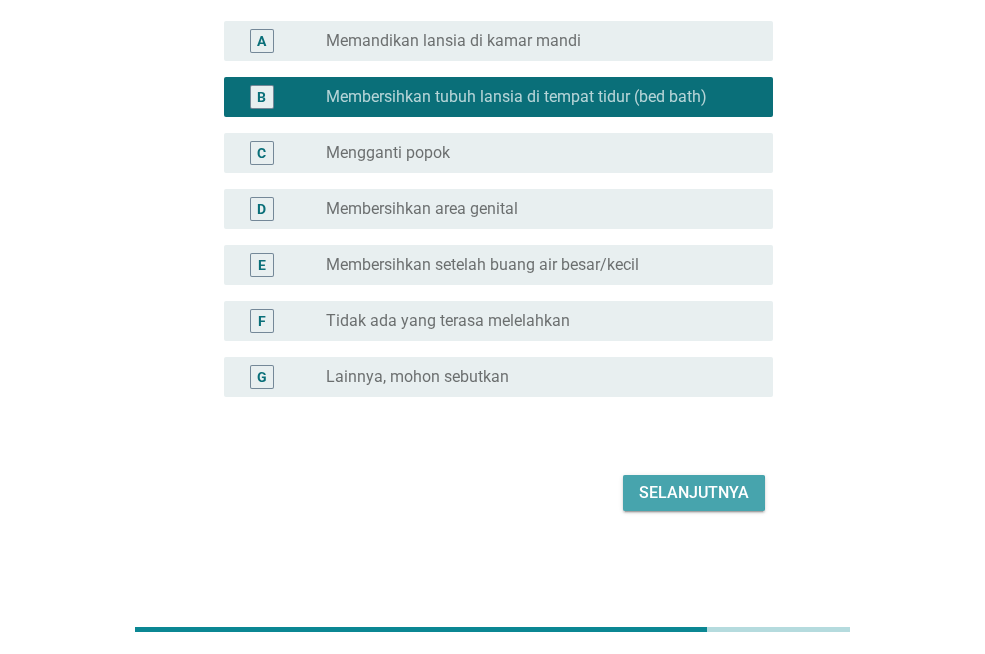 click on "Selanjutnya" at bounding box center [694, 493] 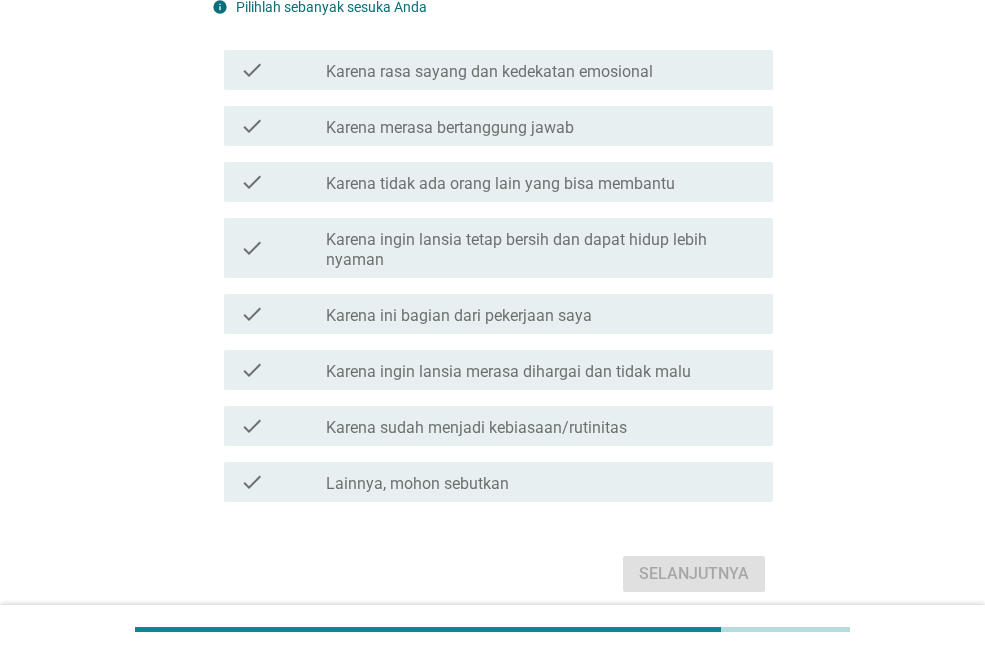 scroll, scrollTop: 0, scrollLeft: 0, axis: both 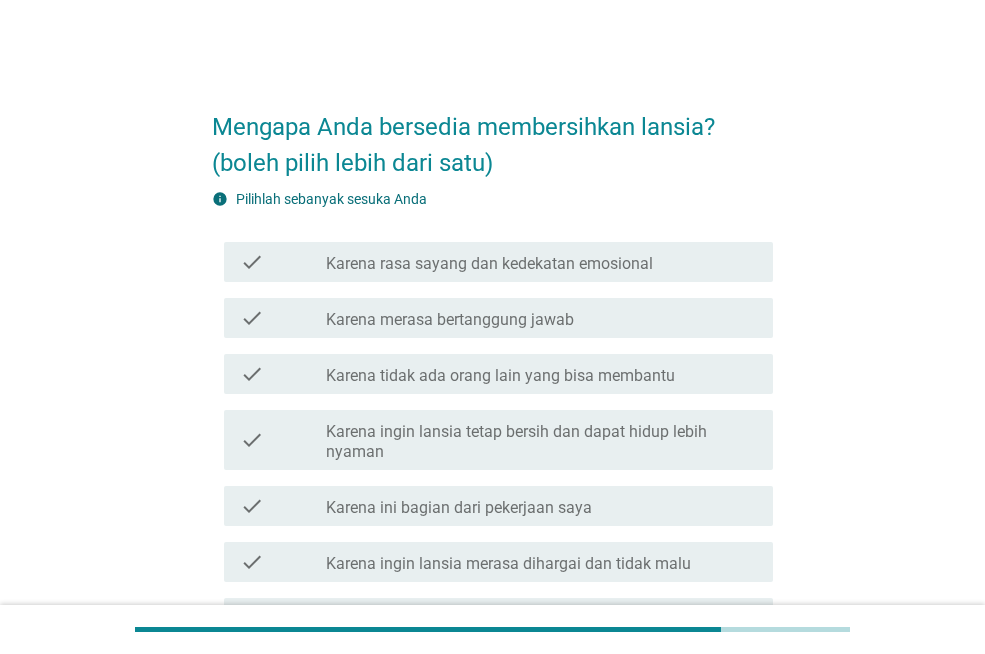 click on "Karena merasa bertanggung jawab" at bounding box center [450, 320] 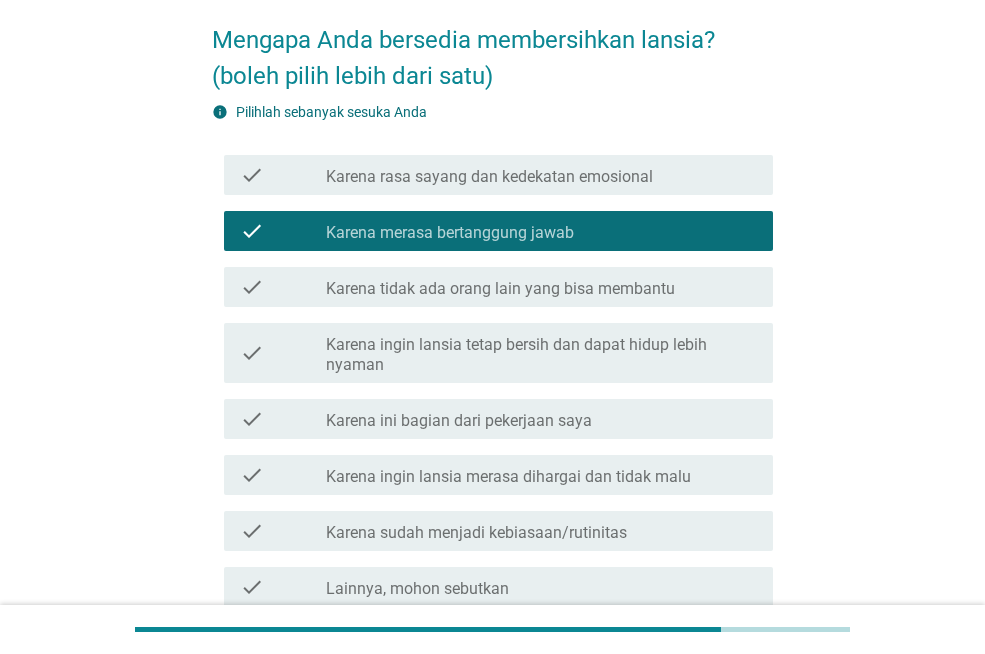 scroll, scrollTop: 200, scrollLeft: 0, axis: vertical 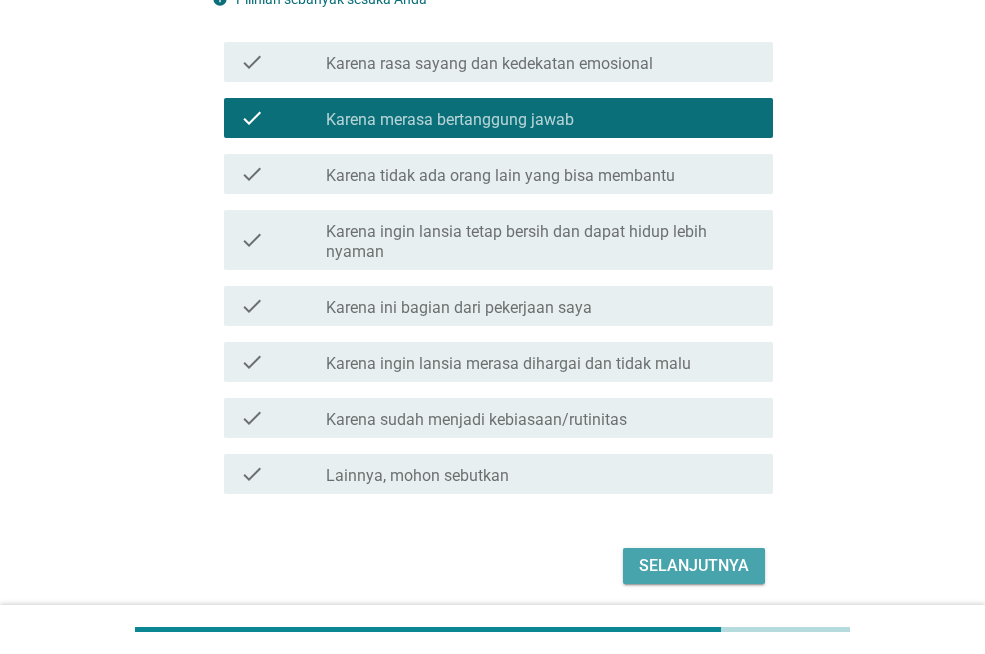 click on "Selanjutnya" at bounding box center (694, 566) 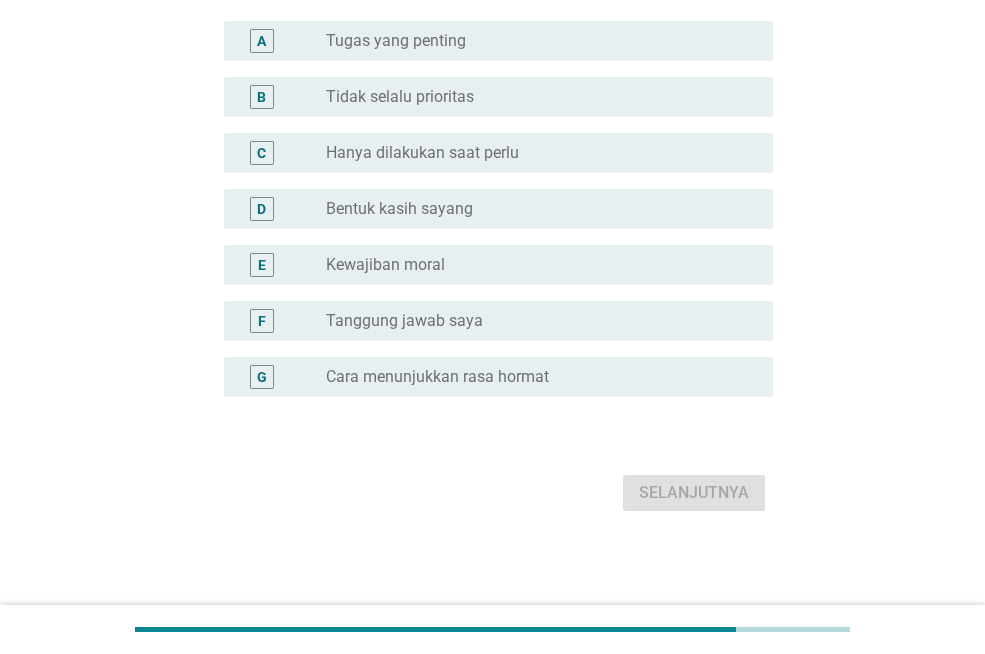 scroll, scrollTop: 0, scrollLeft: 0, axis: both 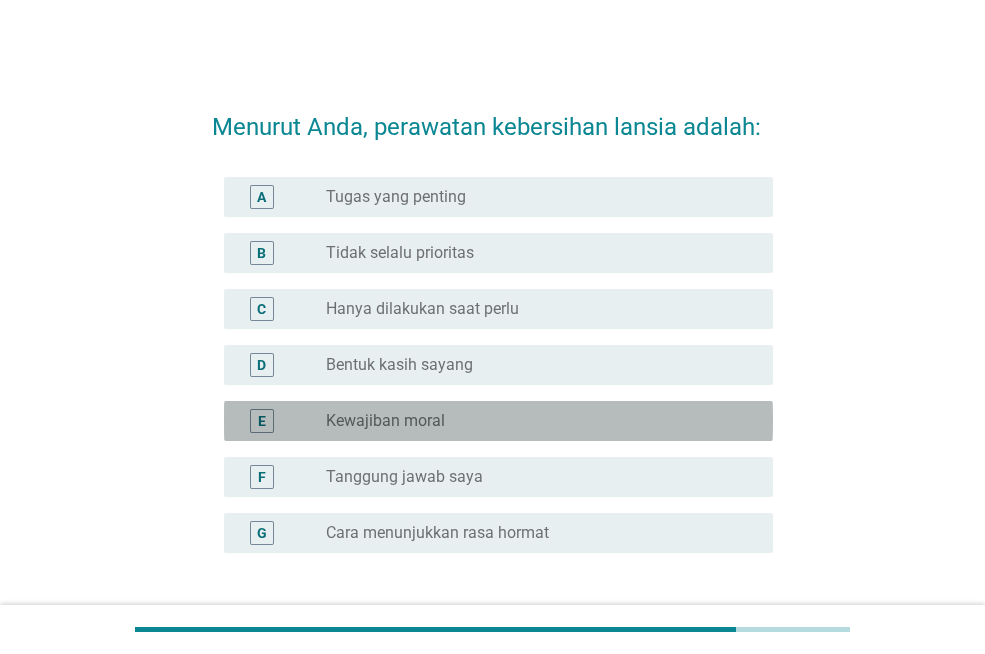 click on "Kewajiban moral" at bounding box center (385, 421) 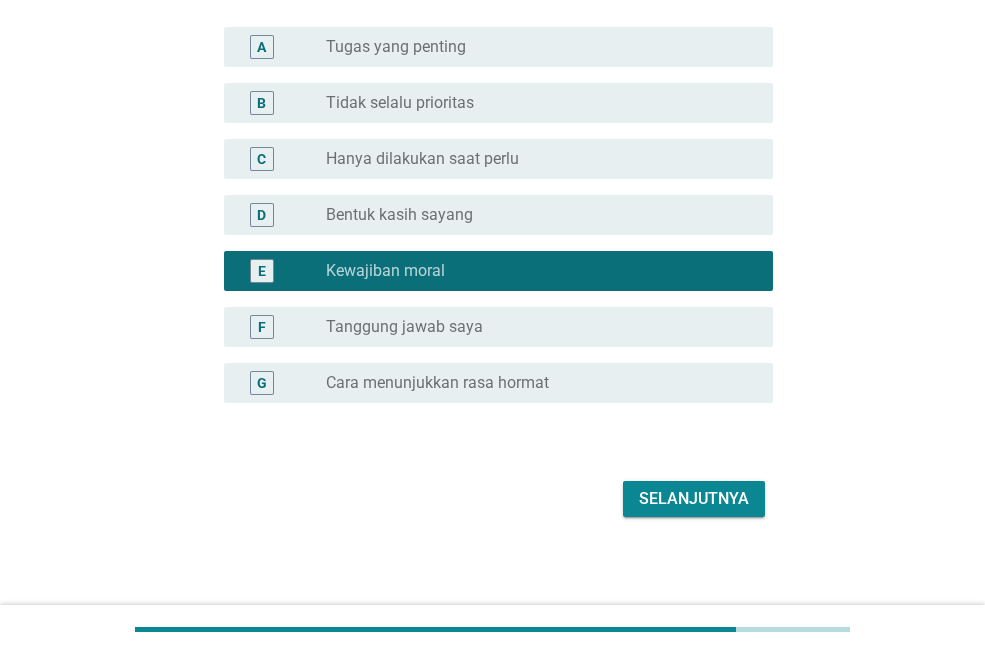 scroll, scrollTop: 156, scrollLeft: 0, axis: vertical 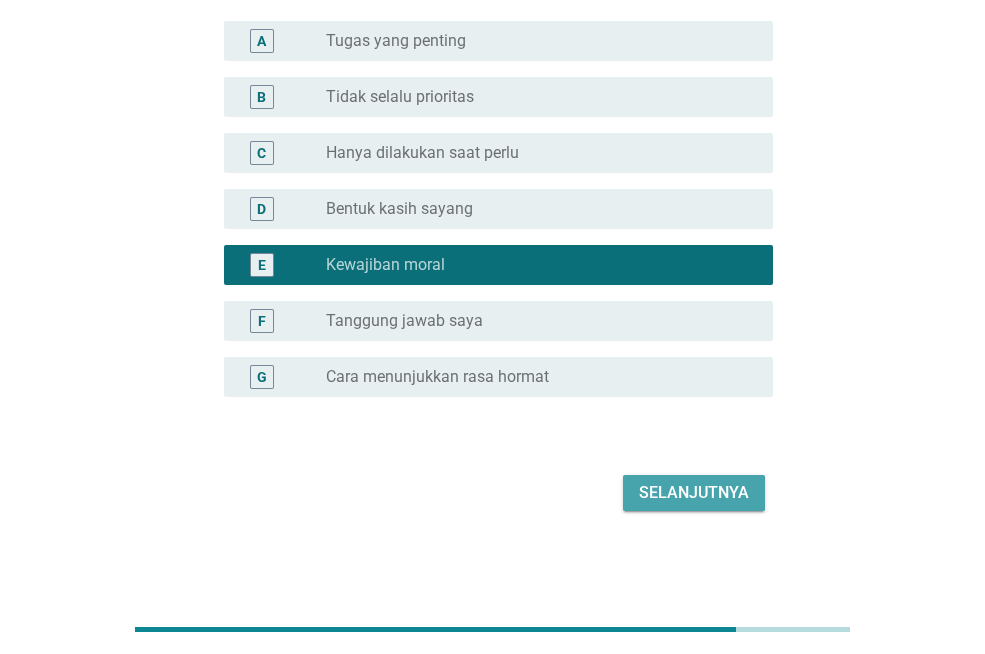 click on "Selanjutnya" at bounding box center (694, 493) 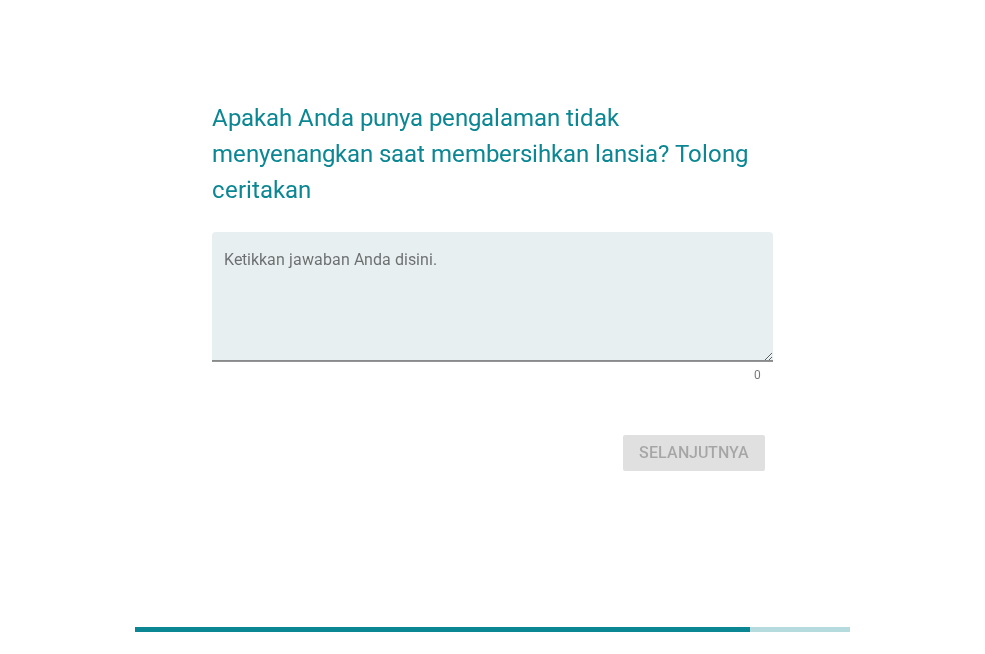 scroll, scrollTop: 0, scrollLeft: 0, axis: both 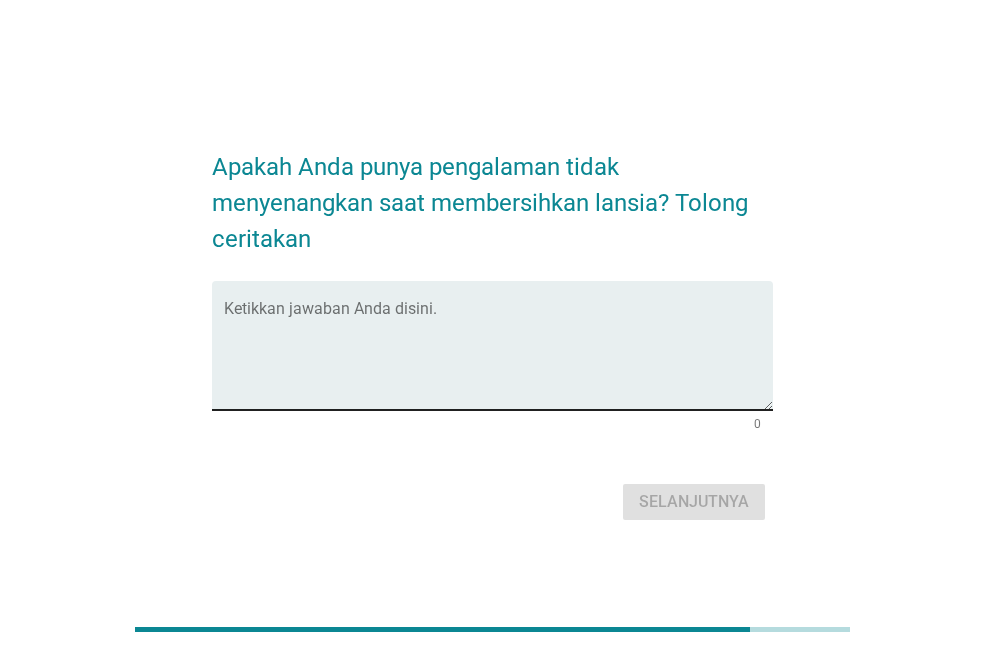 click at bounding box center (498, 357) 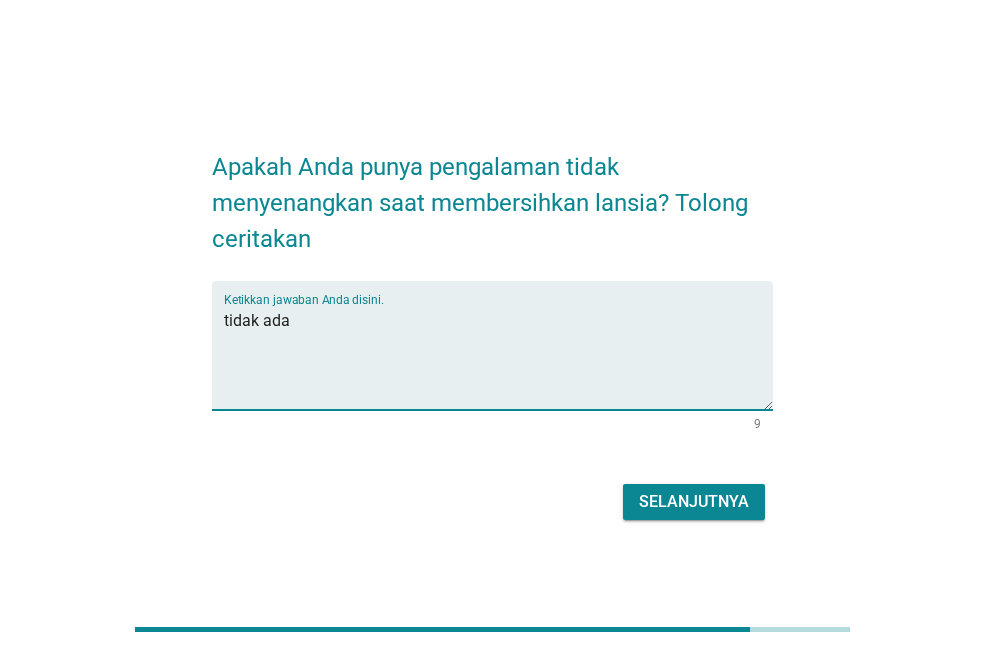 type on "tidak ada" 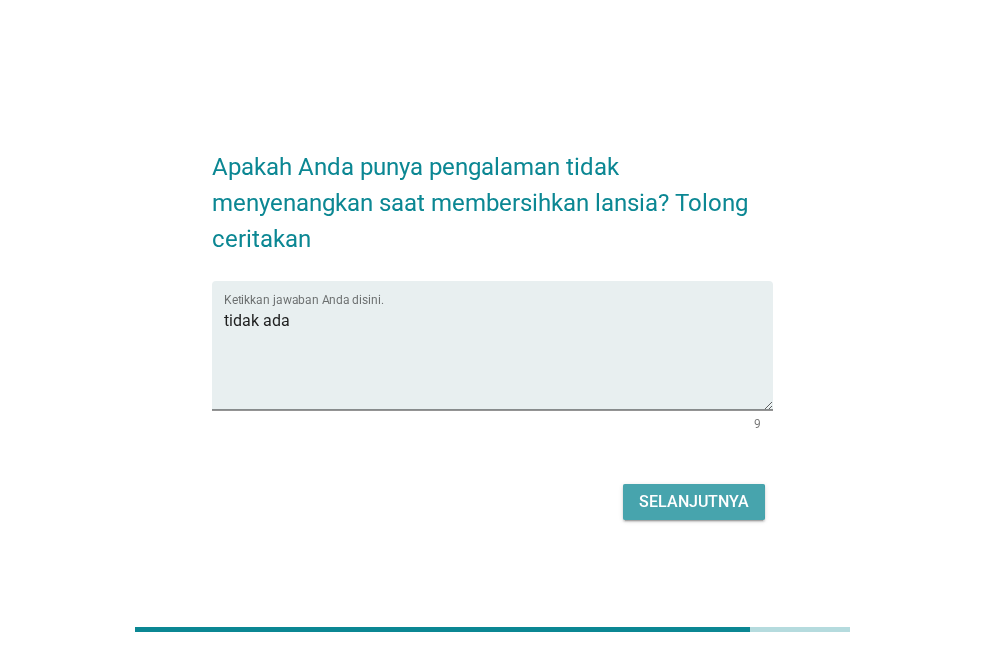 click on "Selanjutnya" at bounding box center (694, 502) 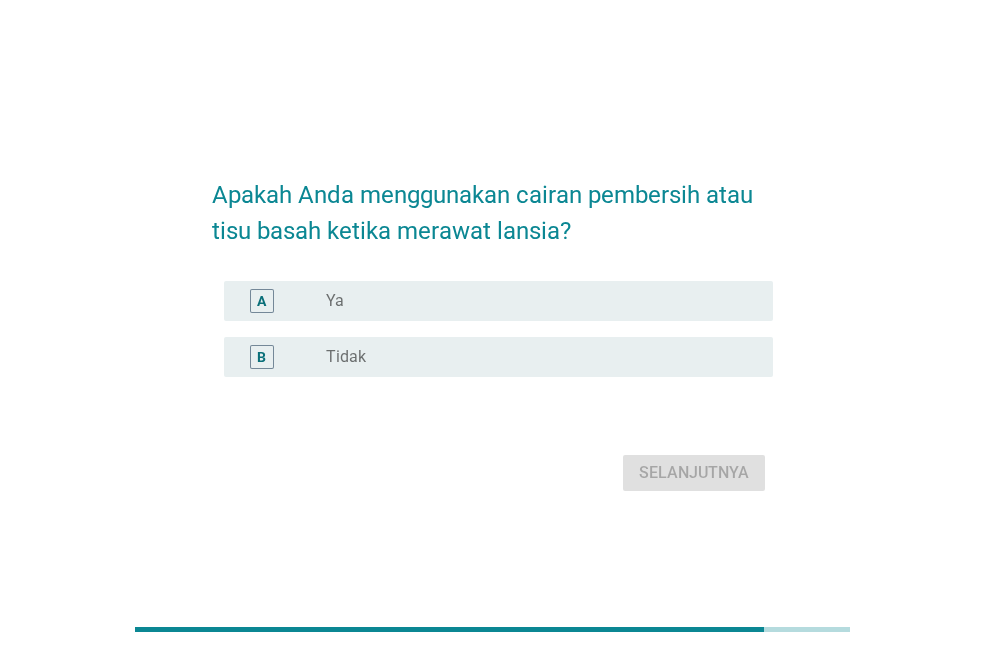 click on "B     radio_button_unchecked Tidak" at bounding box center (492, 357) 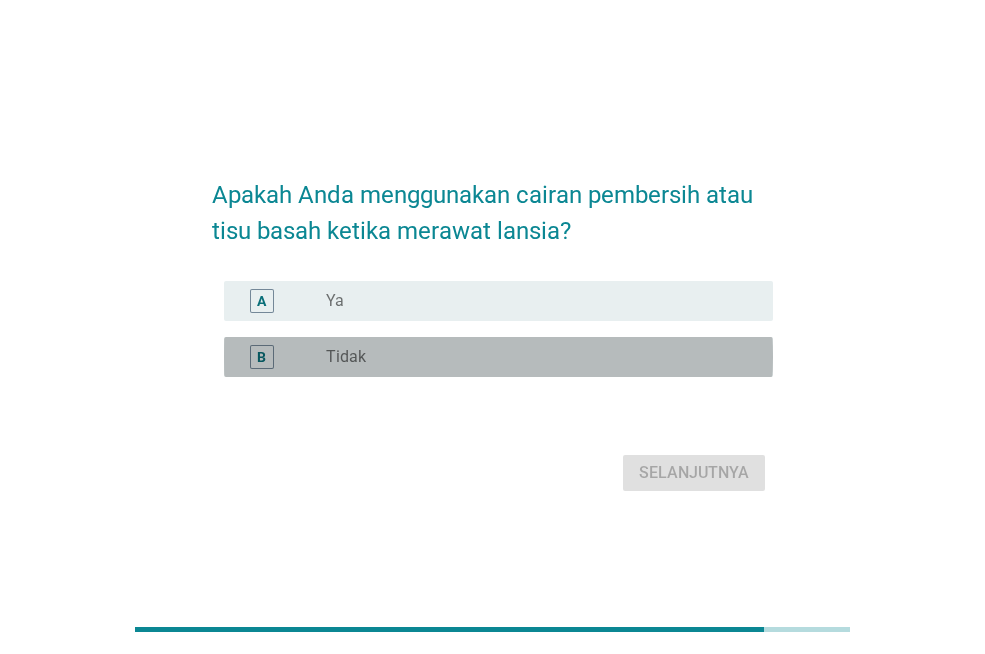 drag, startPoint x: 423, startPoint y: 352, endPoint x: 539, endPoint y: 435, distance: 142.6359 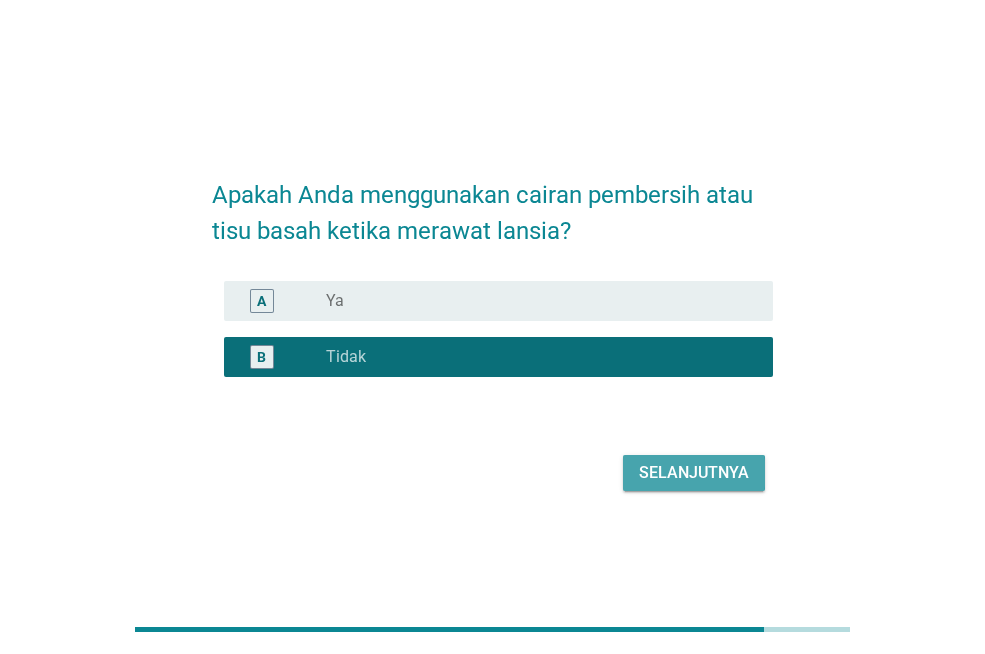 click on "Selanjutnya" at bounding box center (694, 473) 